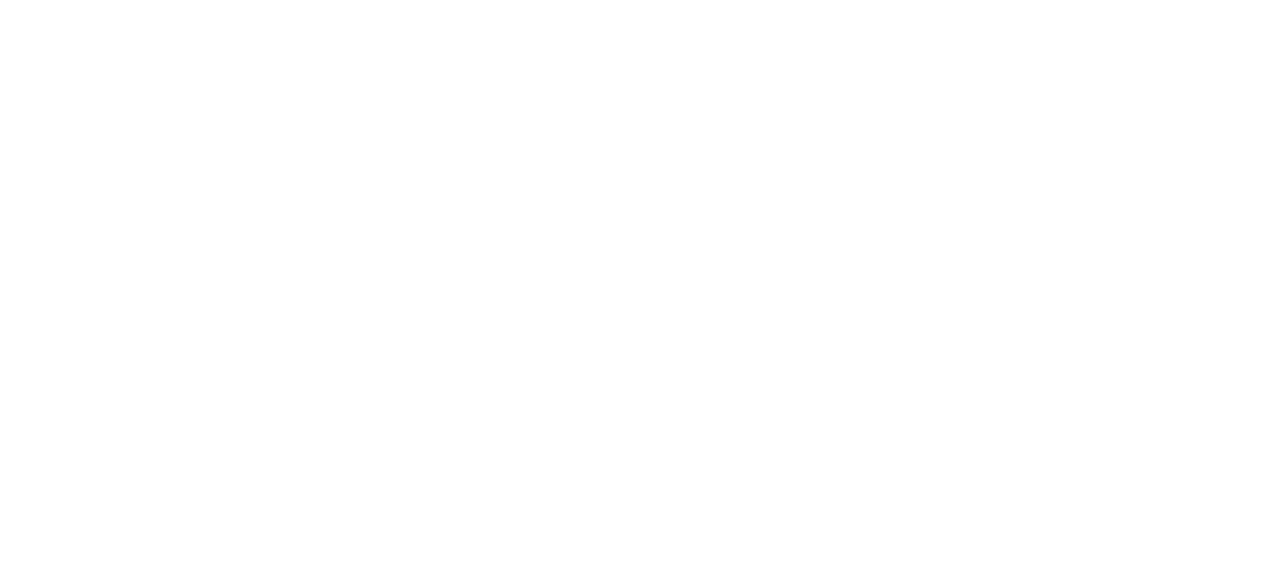 scroll, scrollTop: 0, scrollLeft: 0, axis: both 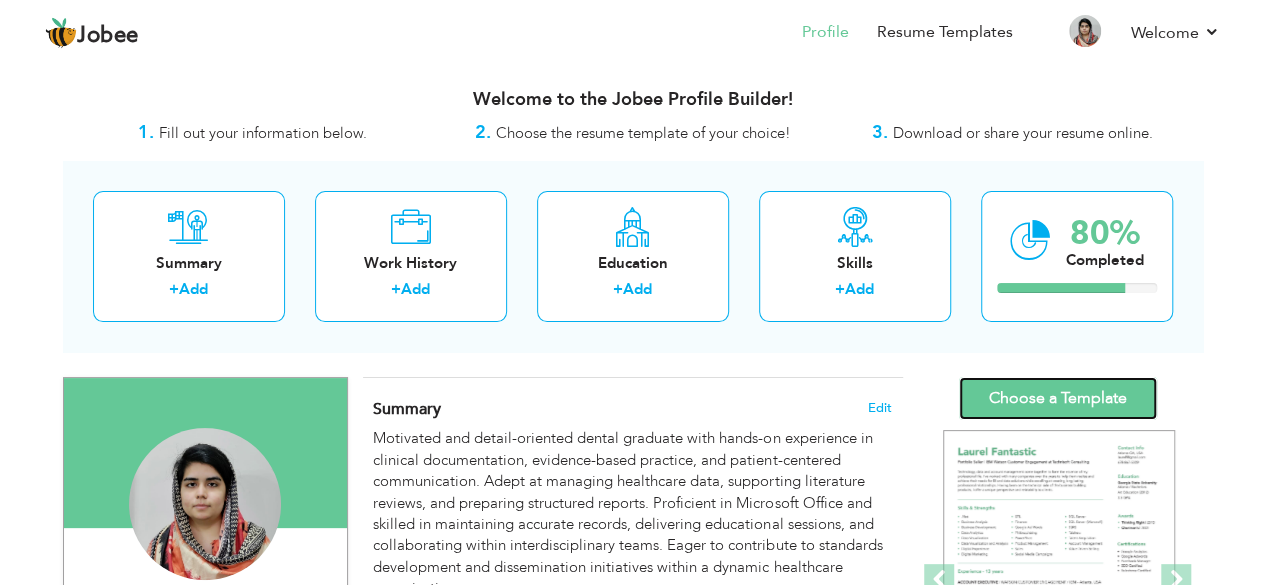 click on "Choose a Template" at bounding box center [1058, 398] 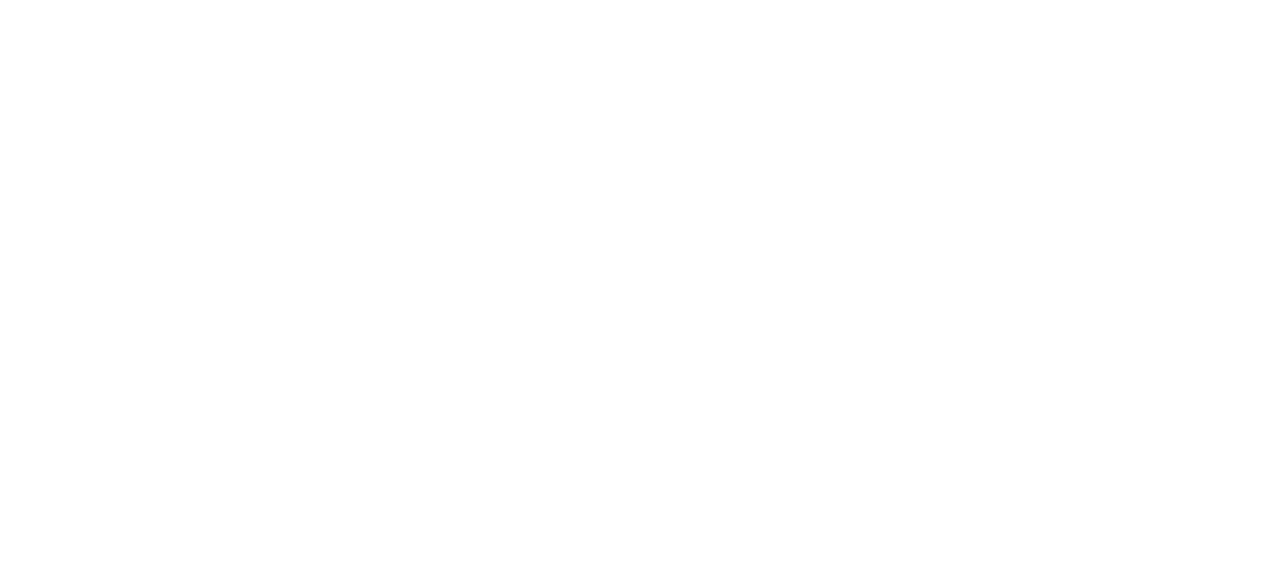 scroll, scrollTop: 0, scrollLeft: 0, axis: both 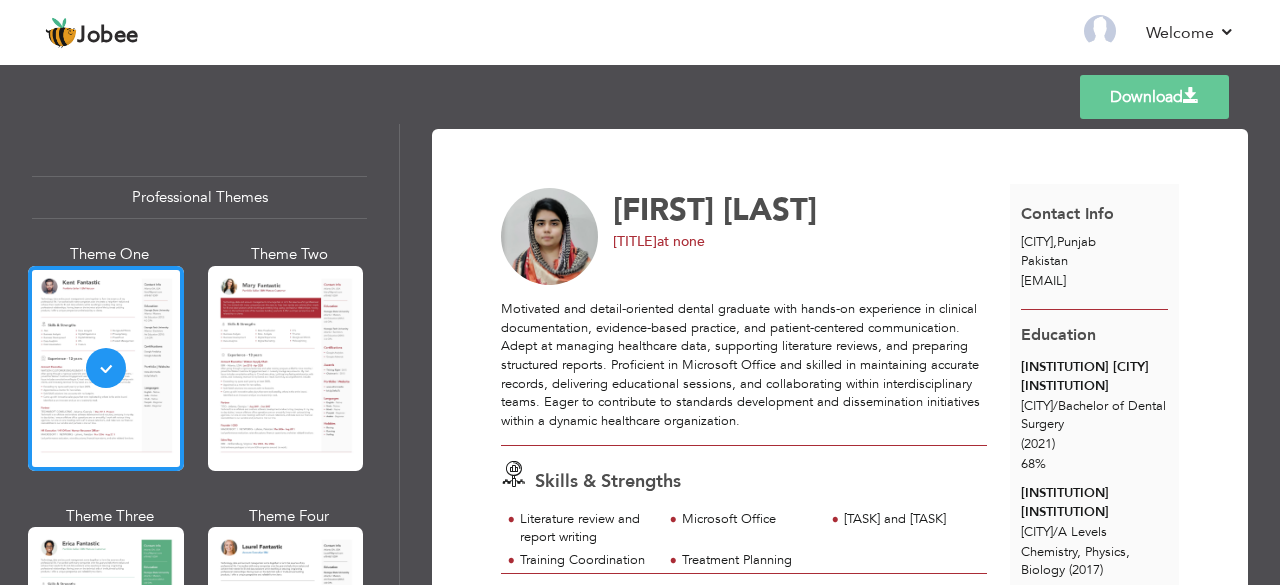 click on "[EMAIL]" at bounding box center (1043, 281) 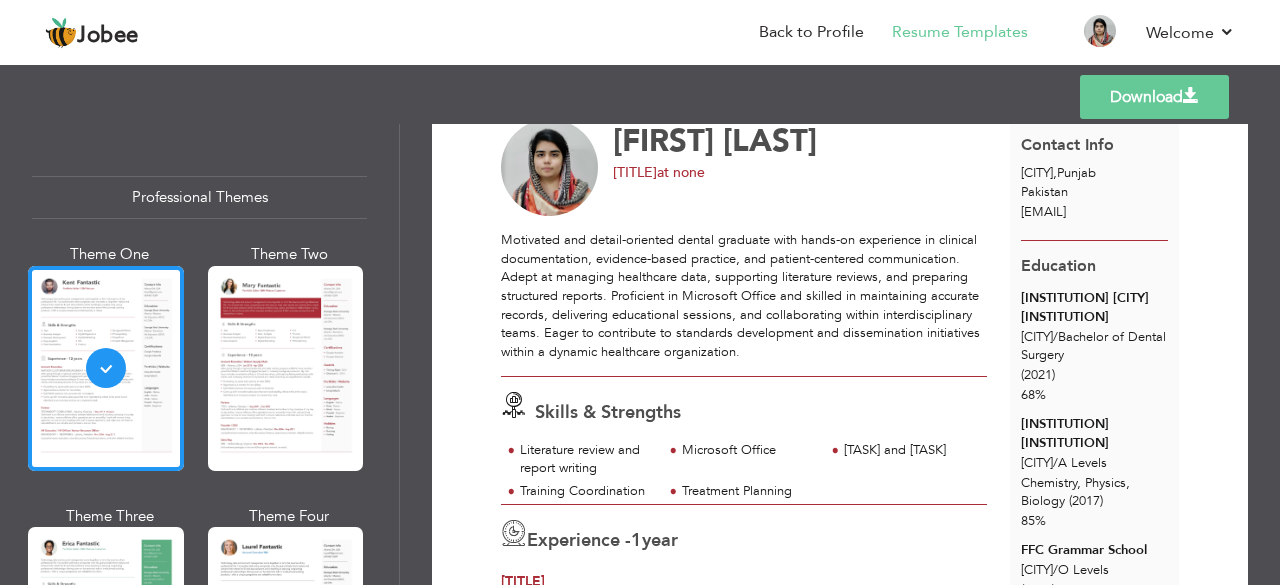 scroll, scrollTop: 84, scrollLeft: 0, axis: vertical 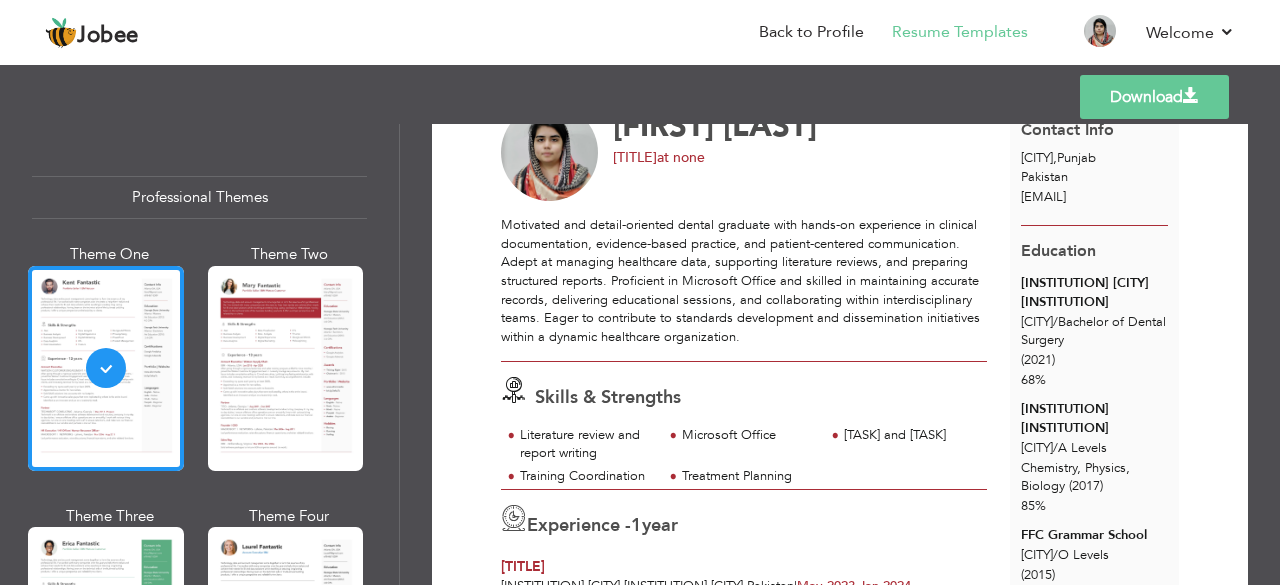 drag, startPoint x: 1272, startPoint y: 241, endPoint x: 1278, endPoint y: 189, distance: 52.34501 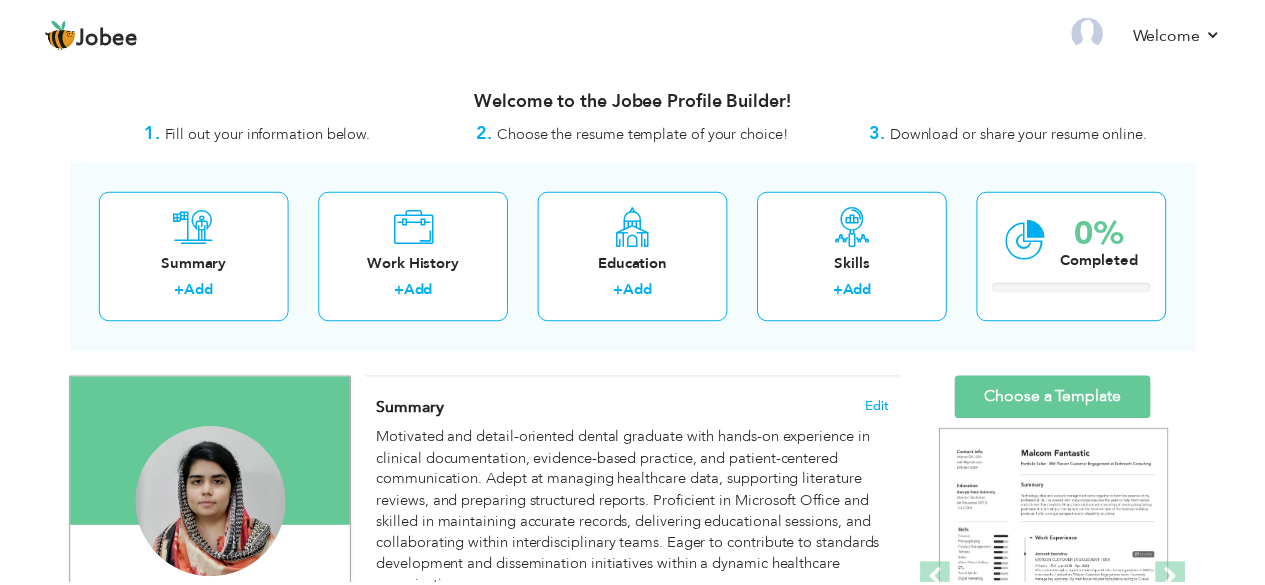 scroll, scrollTop: 0, scrollLeft: 0, axis: both 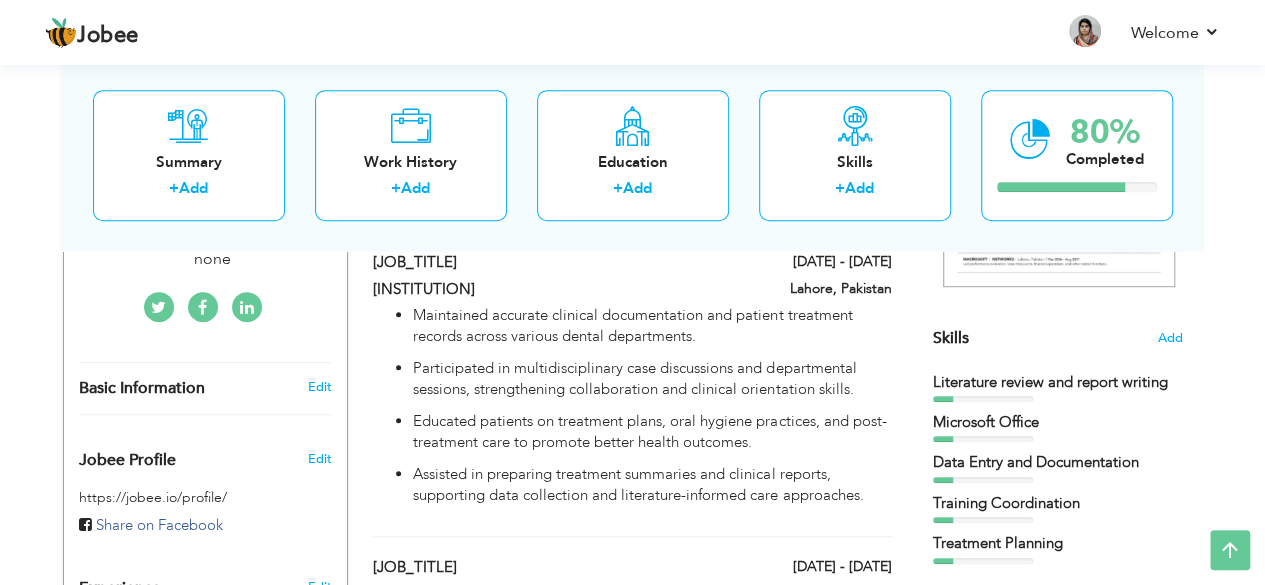 click on "none" at bounding box center [213, 259] 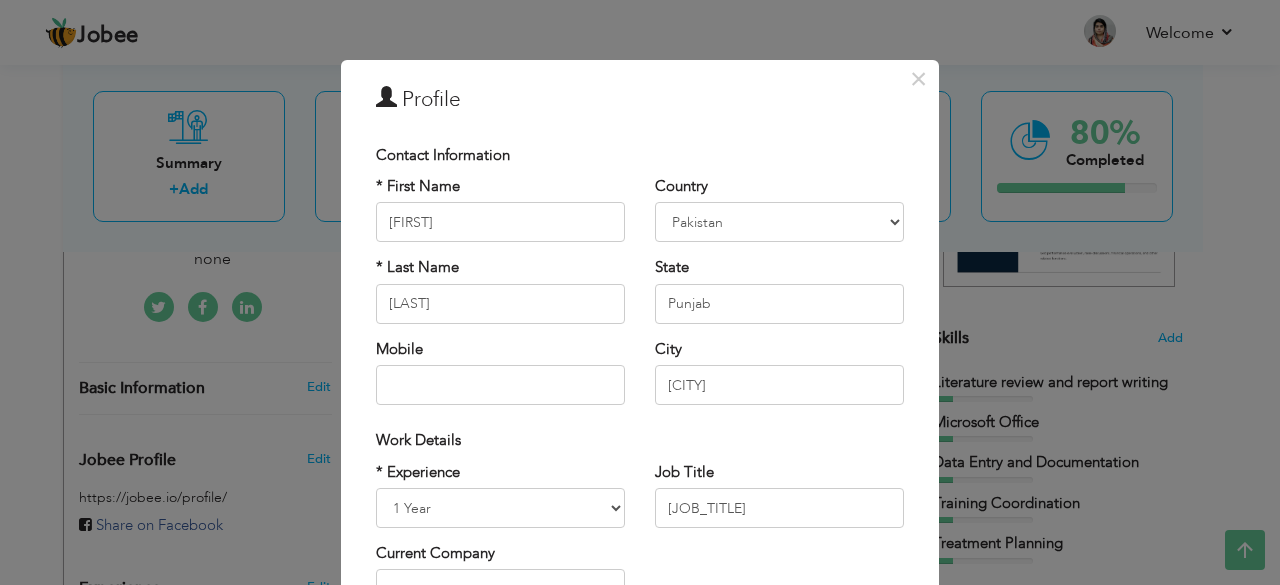 scroll, scrollTop: 114, scrollLeft: 0, axis: vertical 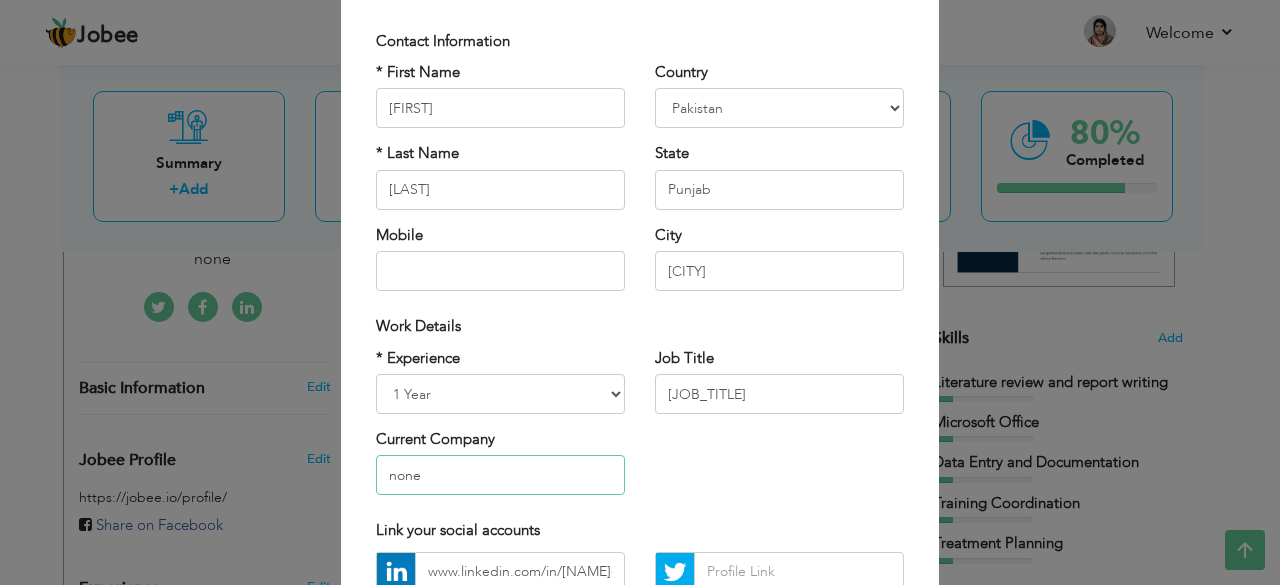 click on "none" at bounding box center (500, 475) 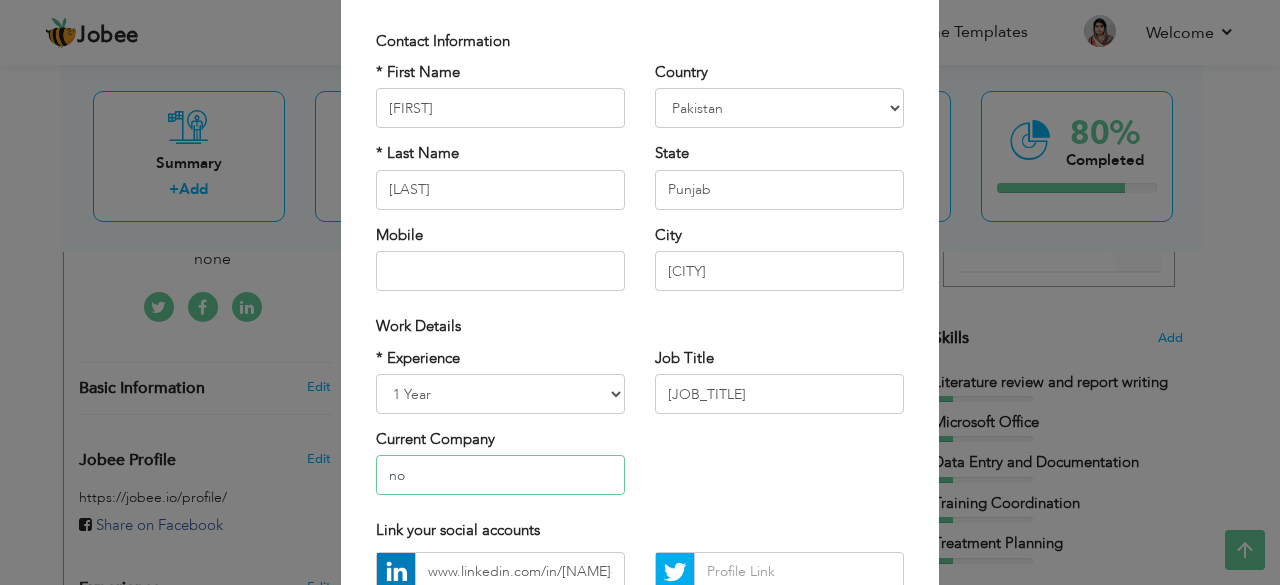 type on "n" 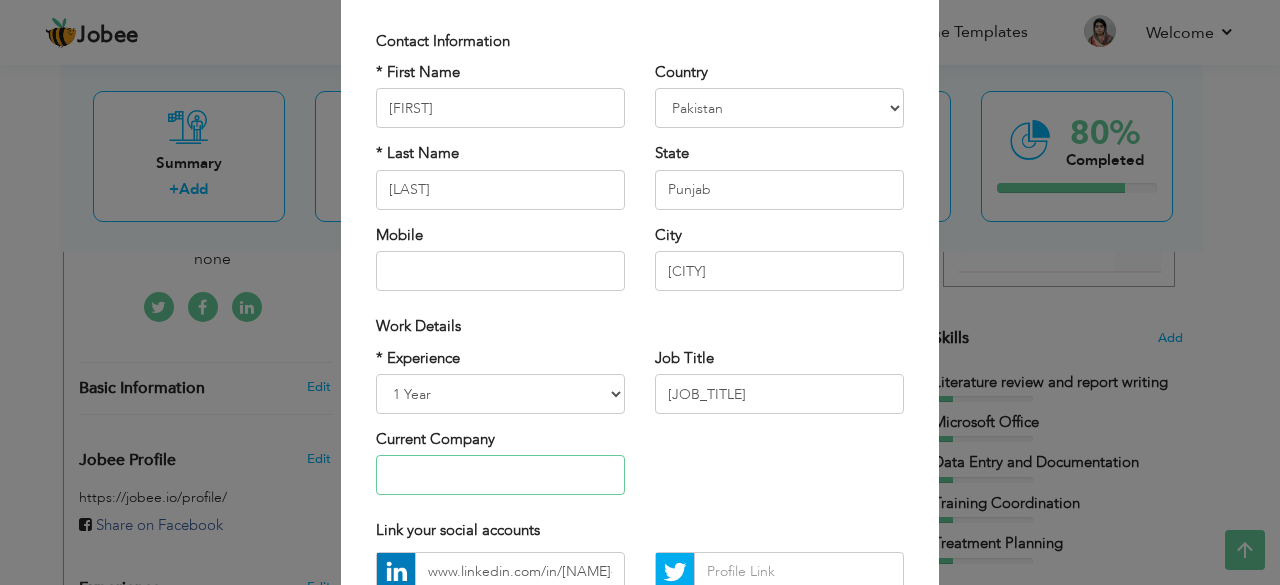 type 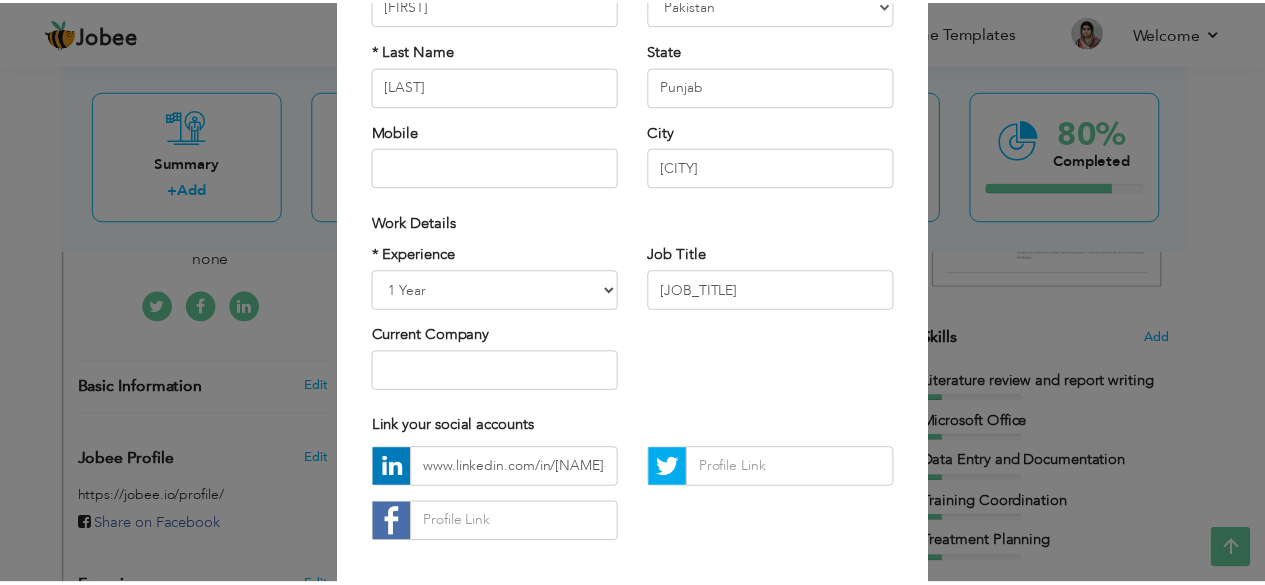 scroll, scrollTop: 311, scrollLeft: 0, axis: vertical 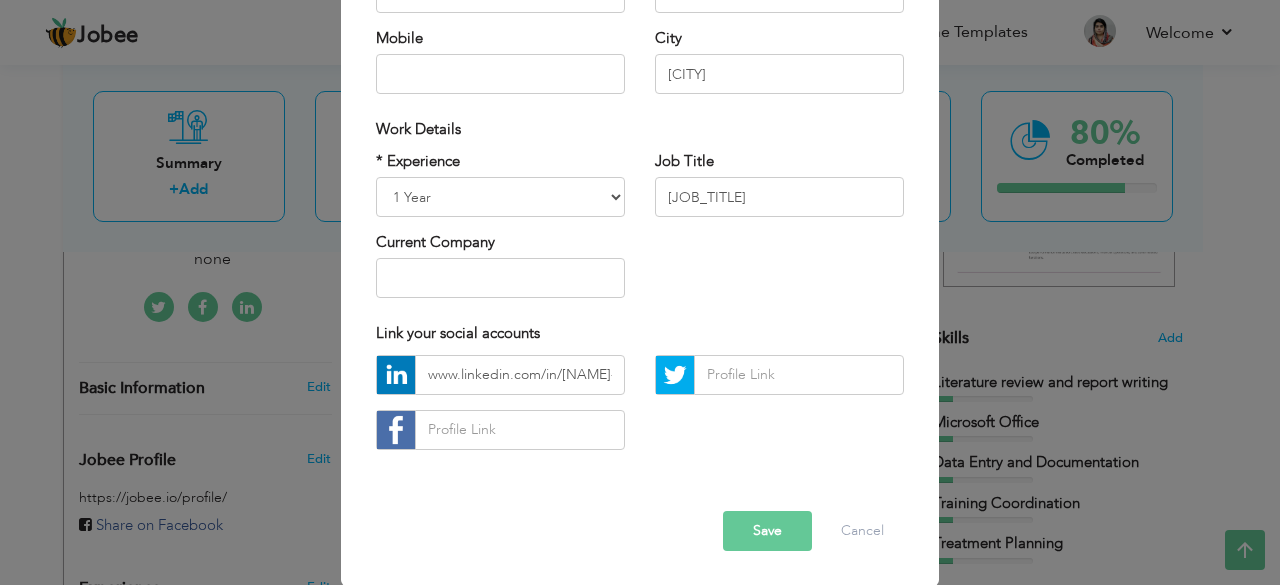 click on "Save" at bounding box center [767, 531] 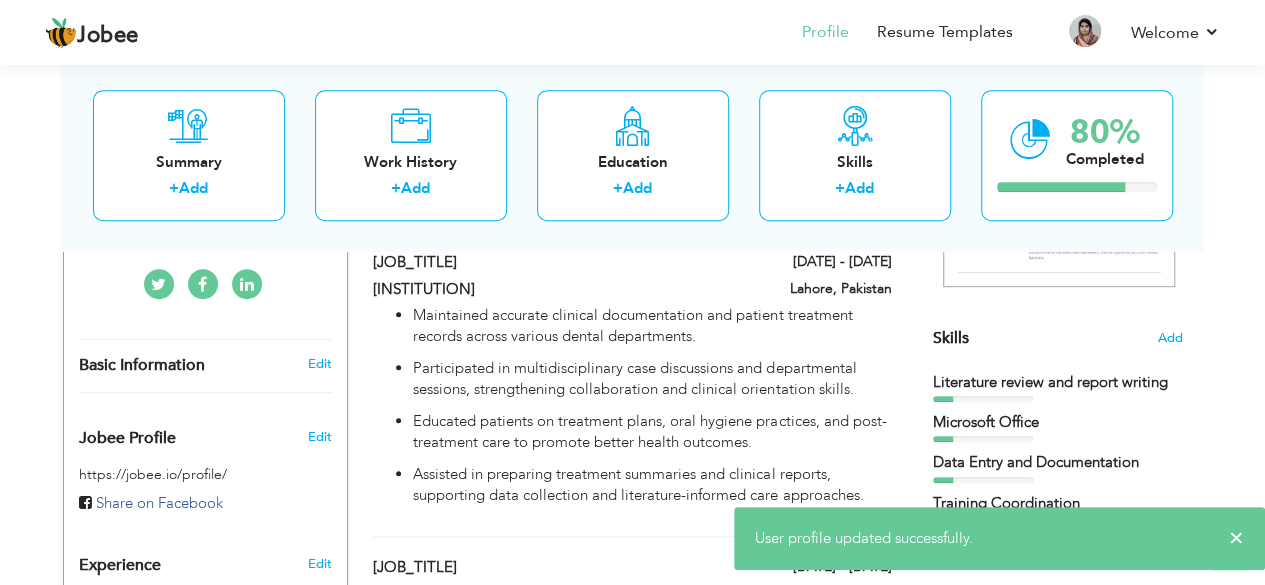 click on "×
User profile updated successfully." at bounding box center [999, 538] 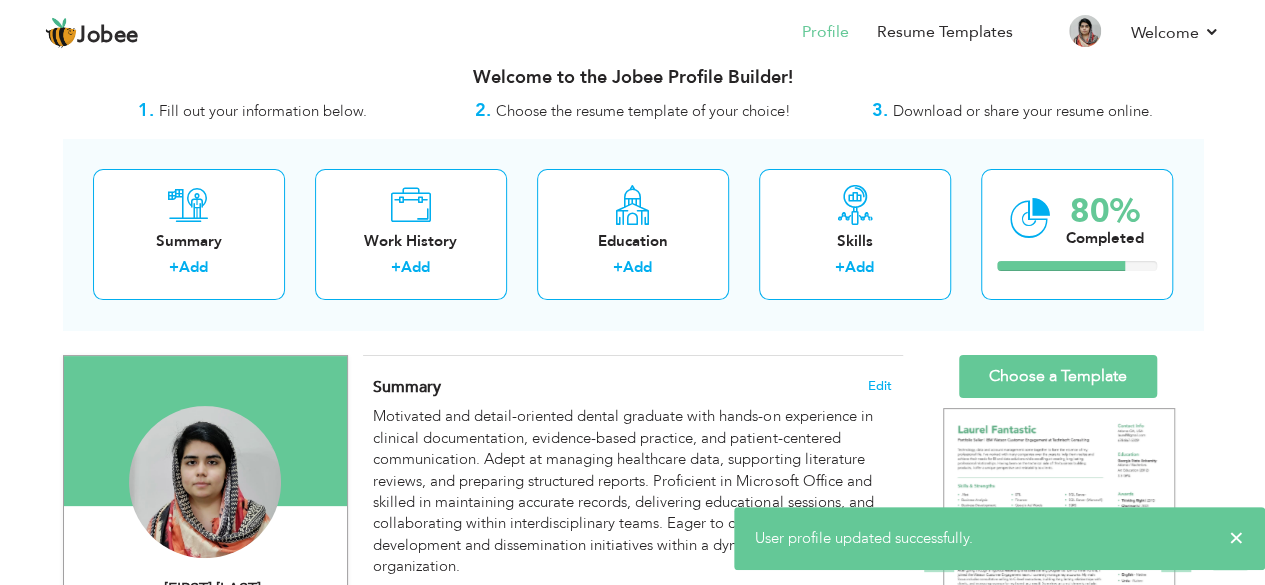 scroll, scrollTop: 0, scrollLeft: 0, axis: both 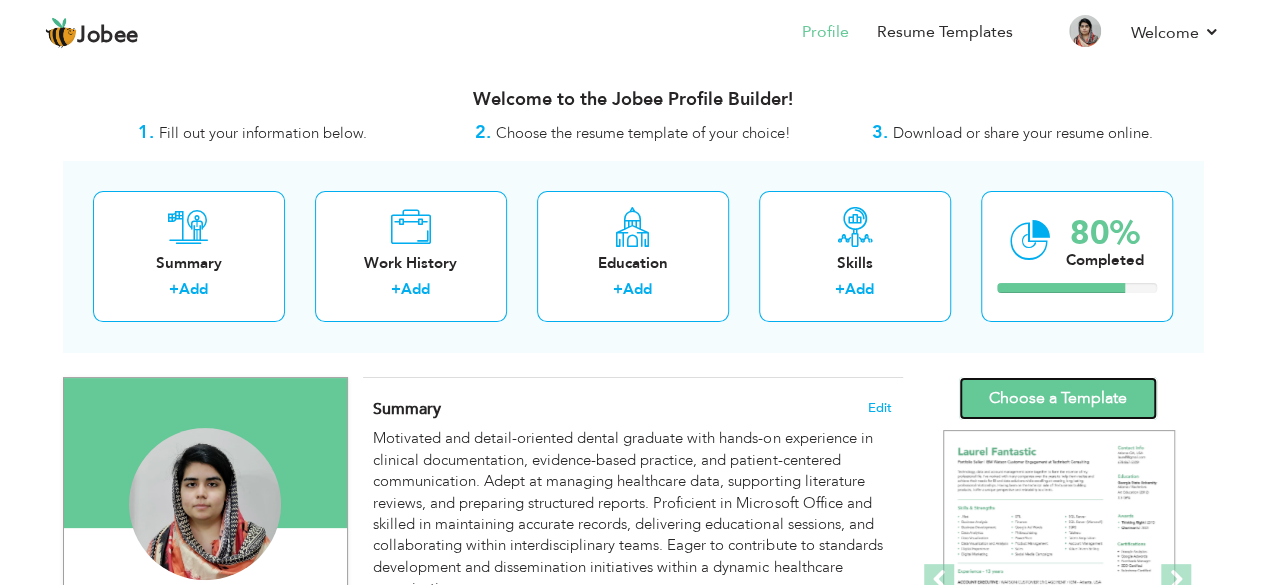 click on "Choose a Template" at bounding box center (1058, 398) 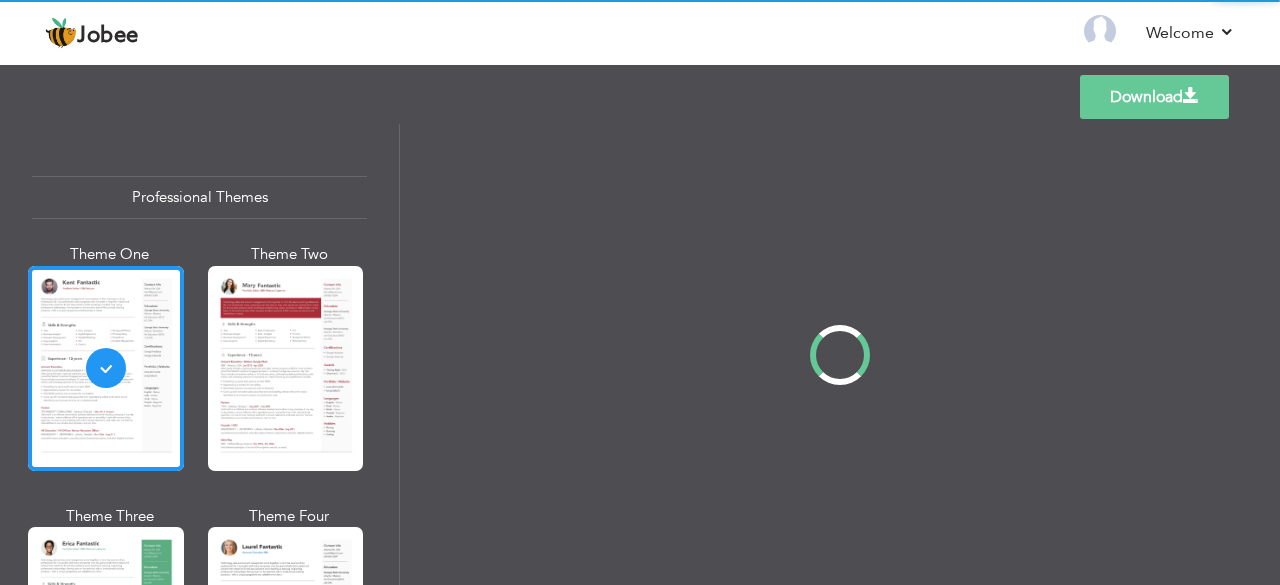 scroll, scrollTop: 0, scrollLeft: 0, axis: both 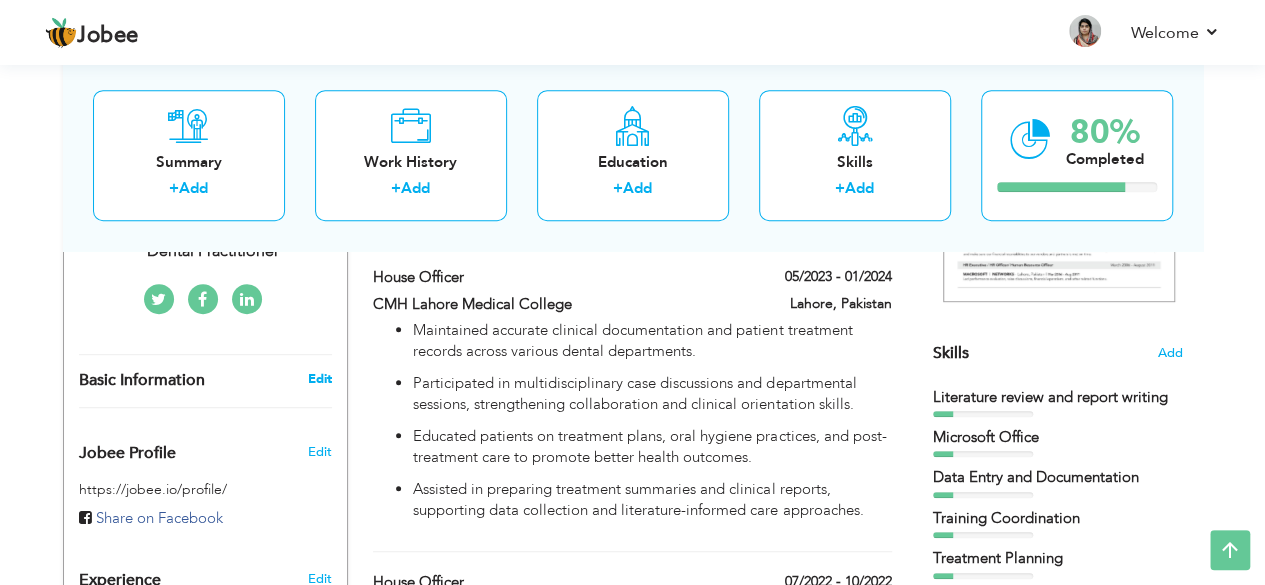 click on "Edit" at bounding box center [319, 379] 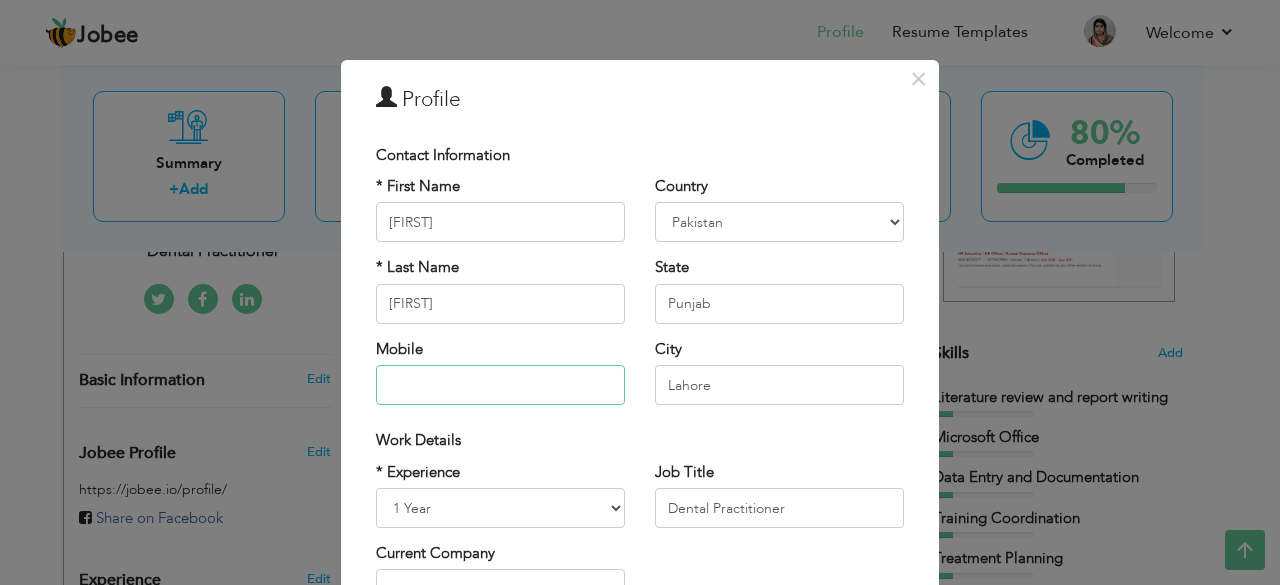 click at bounding box center [500, 385] 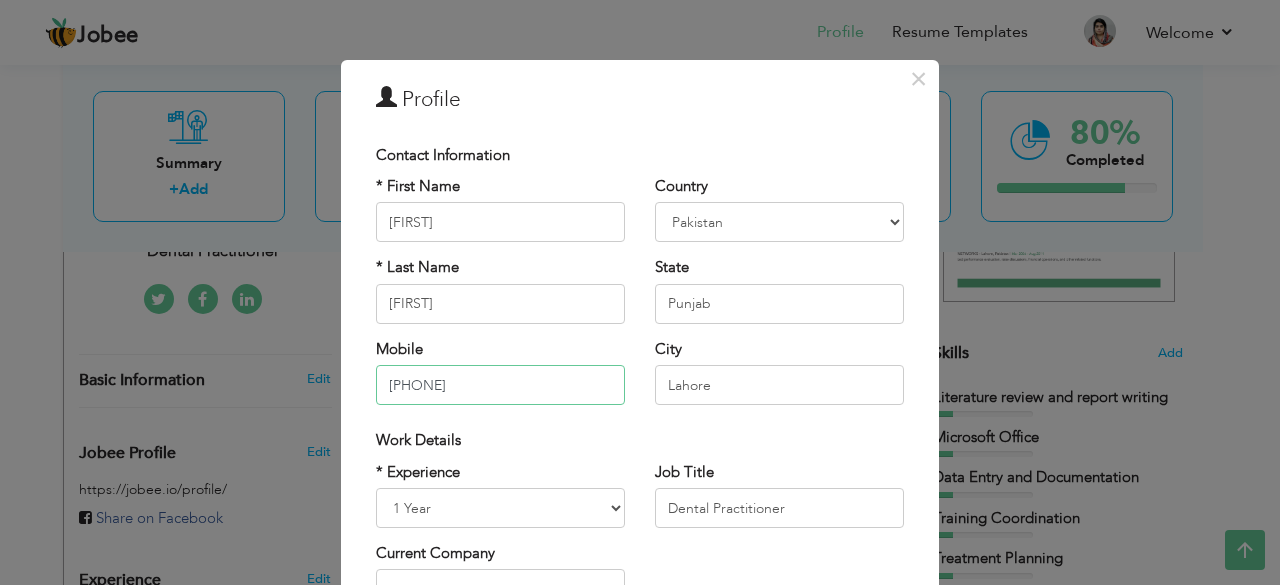 type on "[PHONE]" 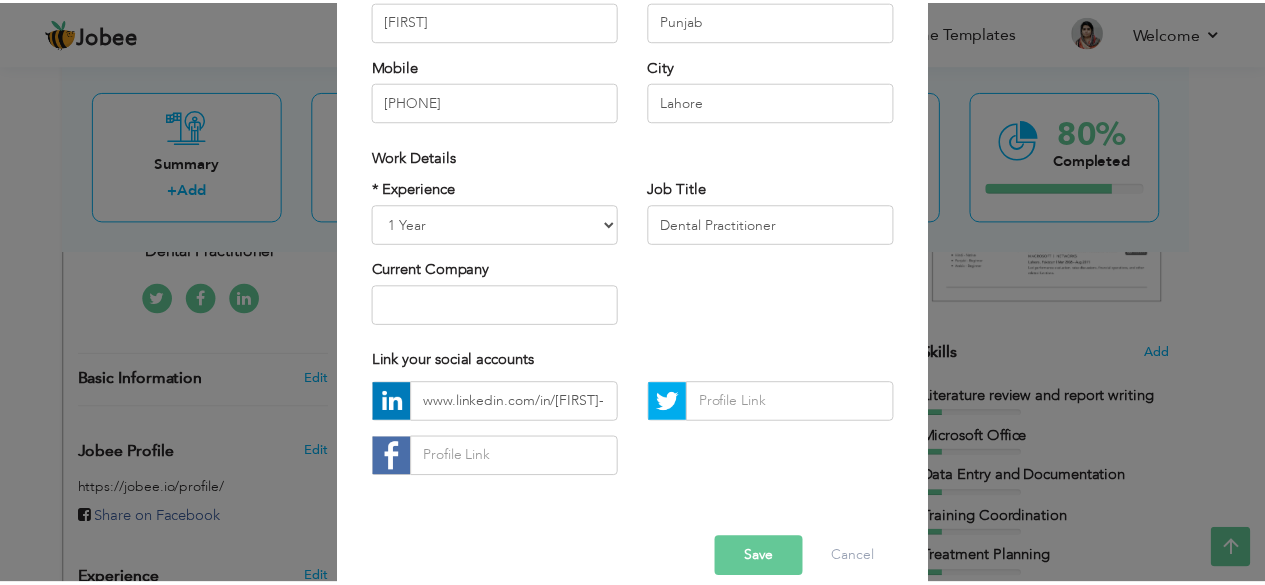 scroll, scrollTop: 311, scrollLeft: 0, axis: vertical 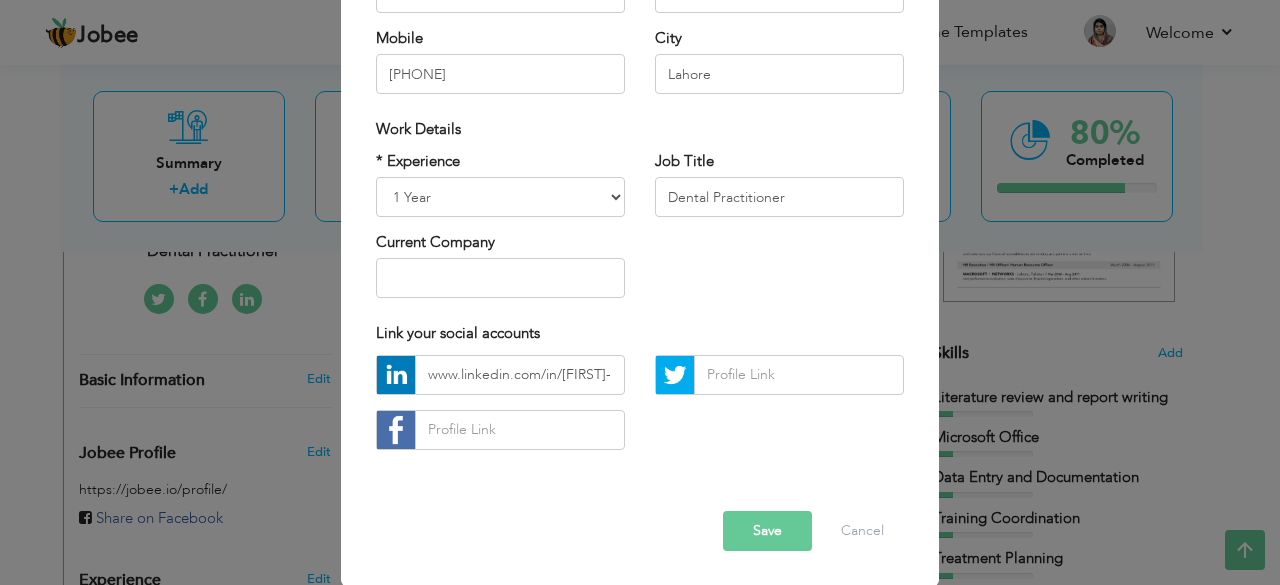 click on "Save" at bounding box center [767, 531] 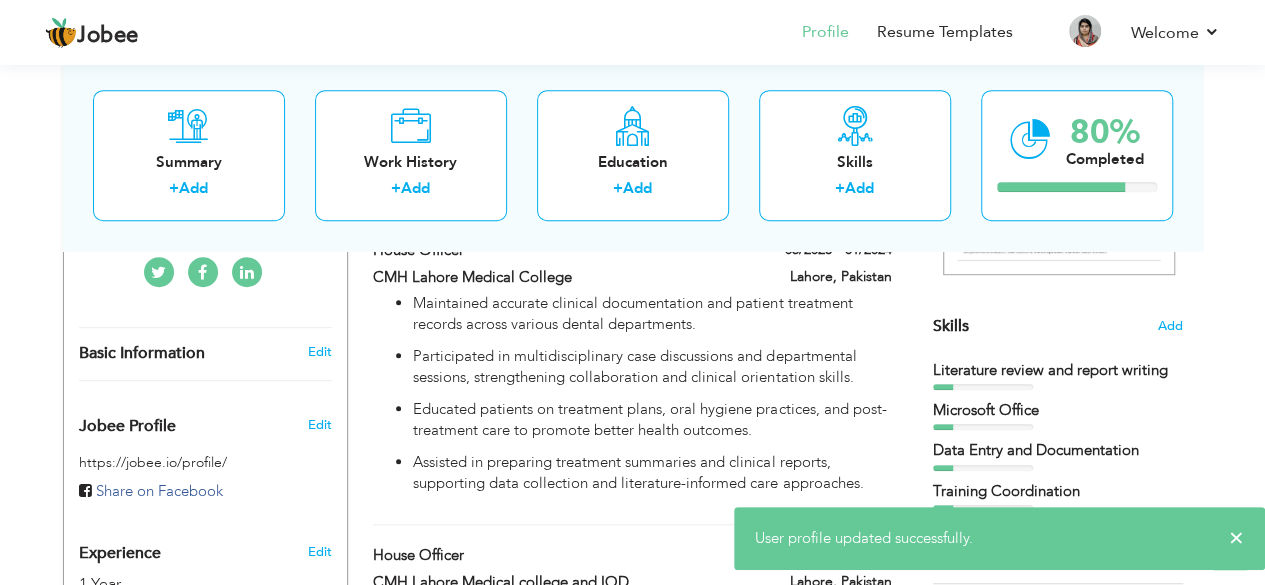 scroll, scrollTop: 469, scrollLeft: 0, axis: vertical 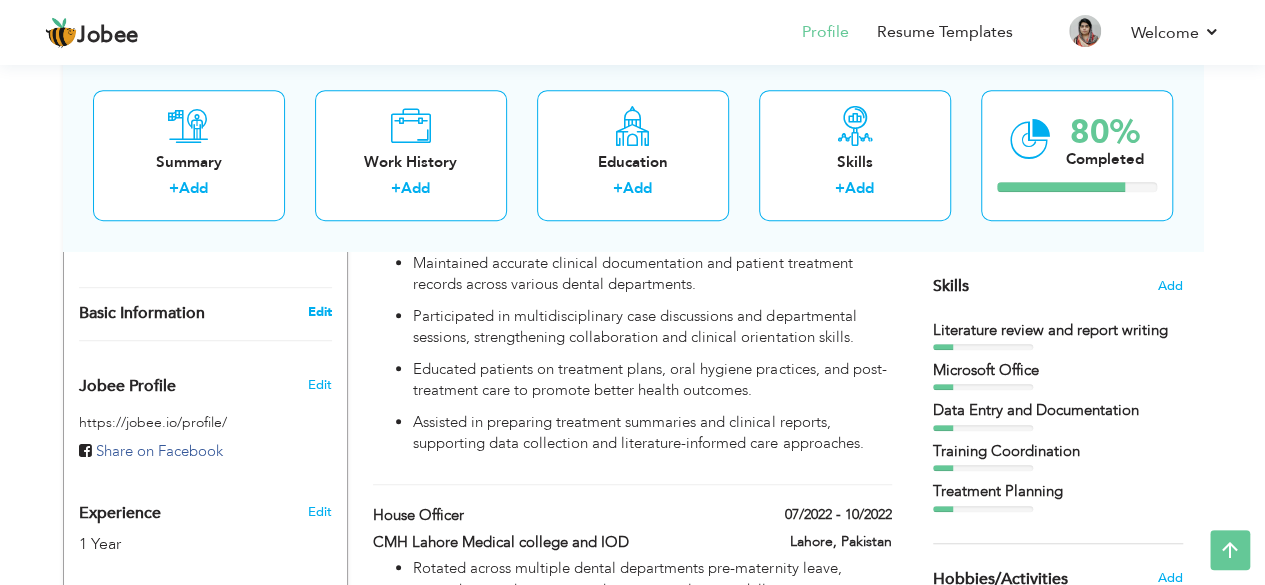 click on "Edit" at bounding box center (319, 312) 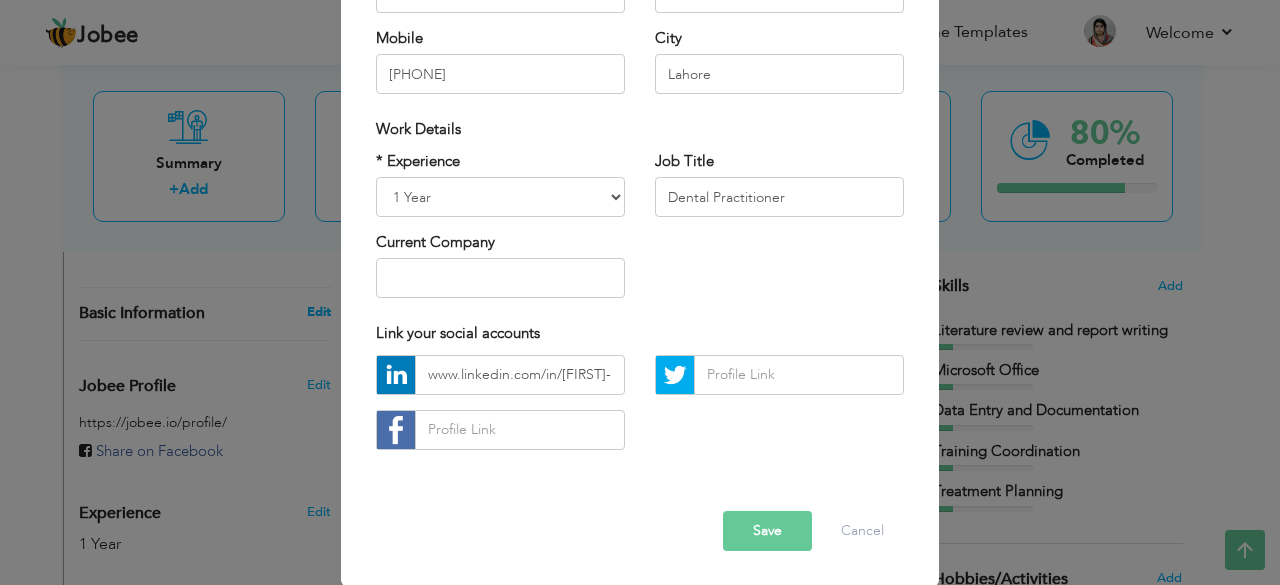 scroll, scrollTop: 0, scrollLeft: 0, axis: both 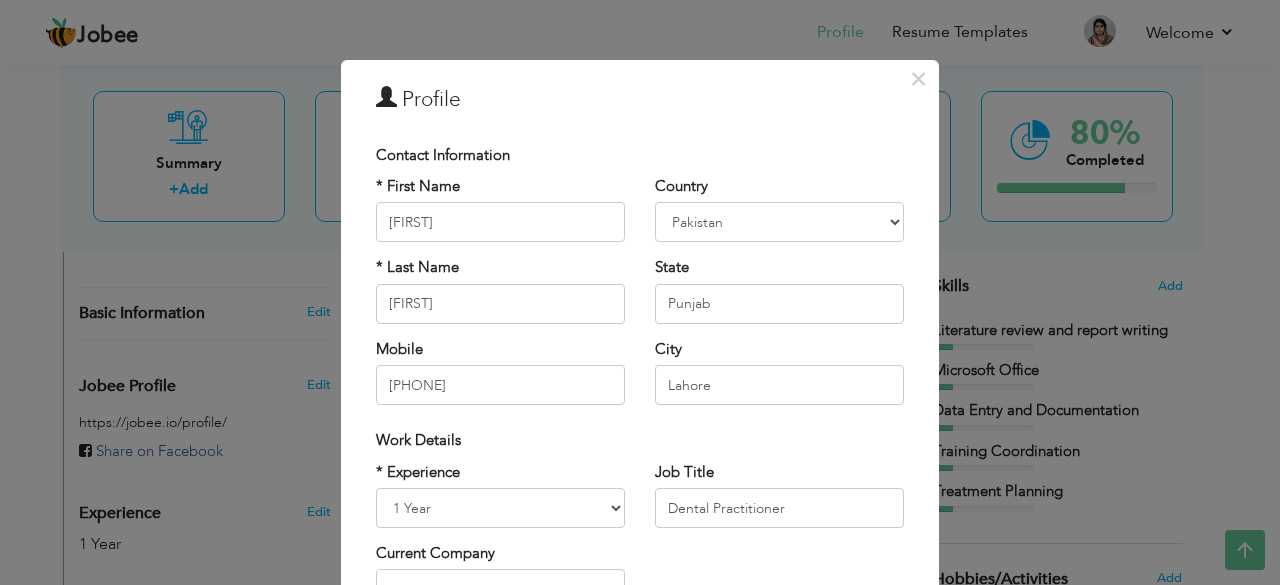 click on "×
Profile
Contact Information
* First Name
Amna
* Last Name
Amad
Mobile  Aruba" at bounding box center [640, 478] 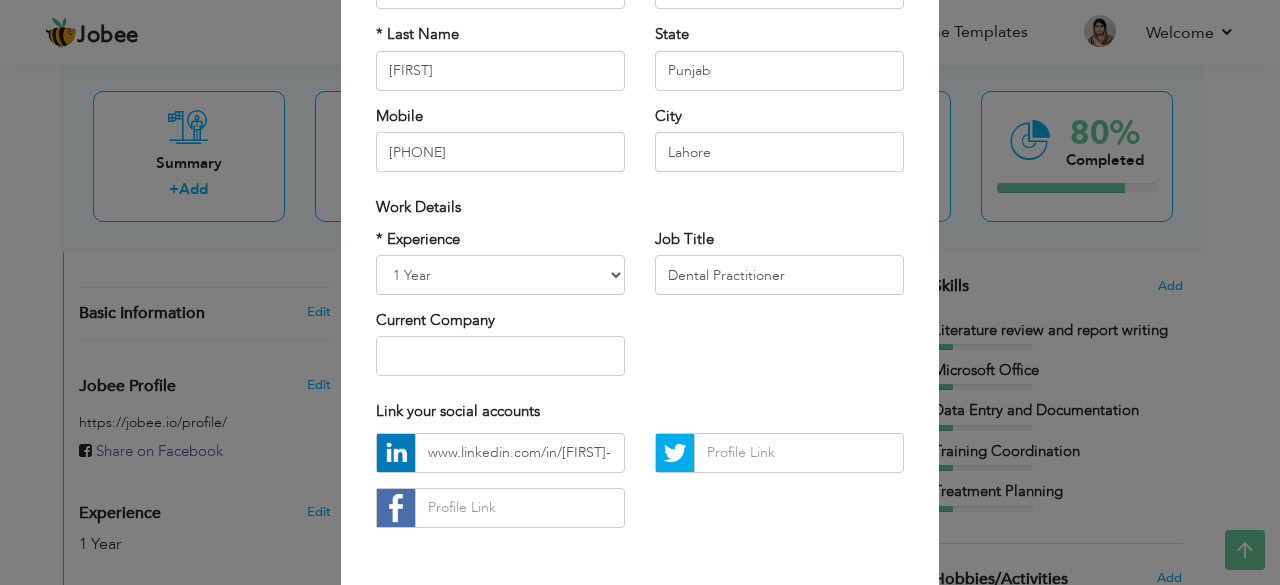 scroll, scrollTop: 234, scrollLeft: 0, axis: vertical 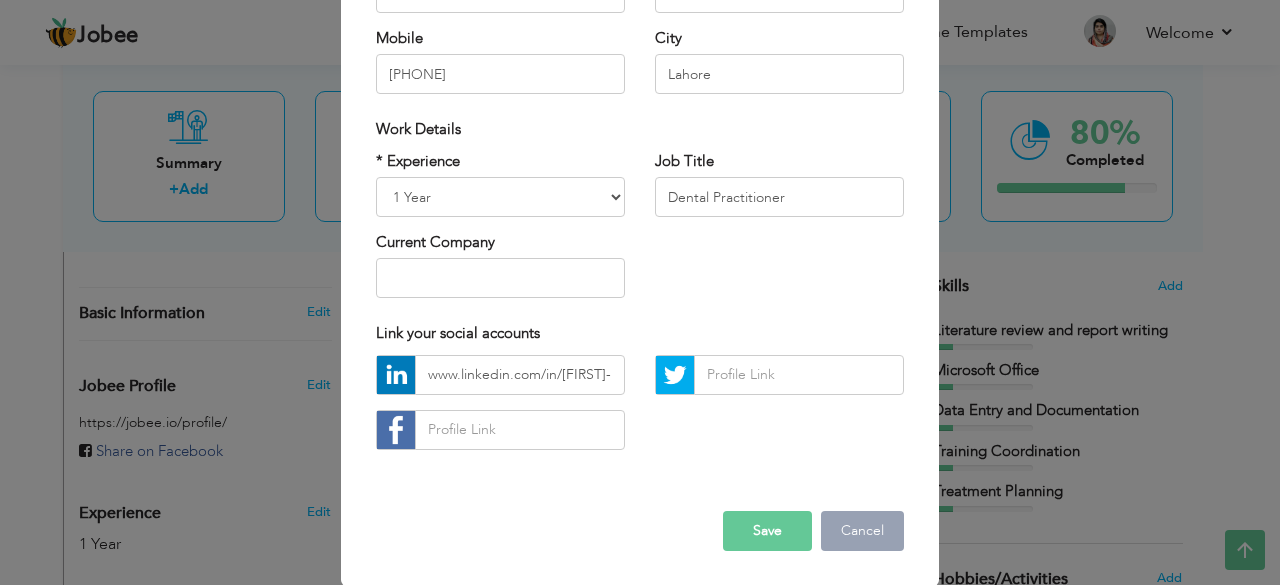 click on "Cancel" at bounding box center [862, 531] 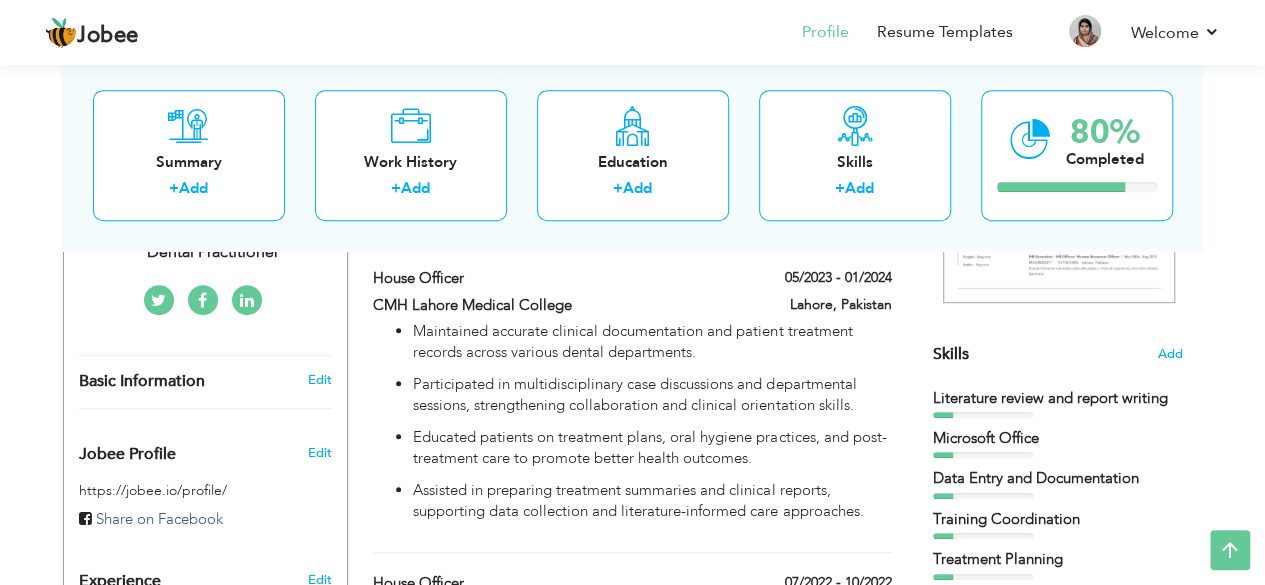 scroll, scrollTop: 414, scrollLeft: 0, axis: vertical 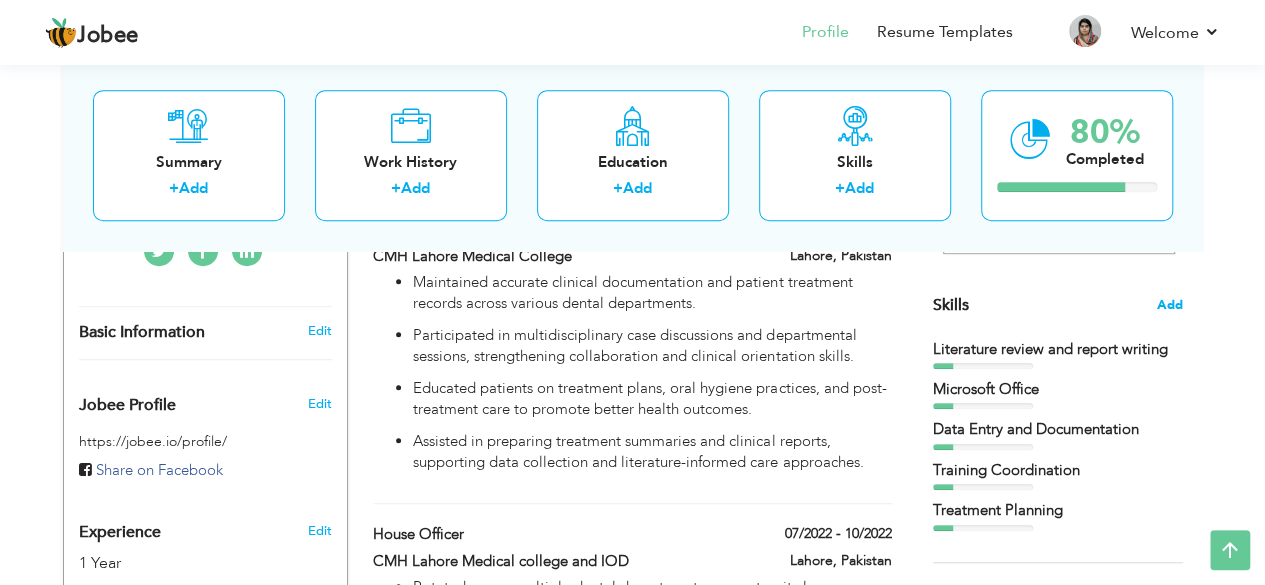 click on "Add" at bounding box center [1170, 305] 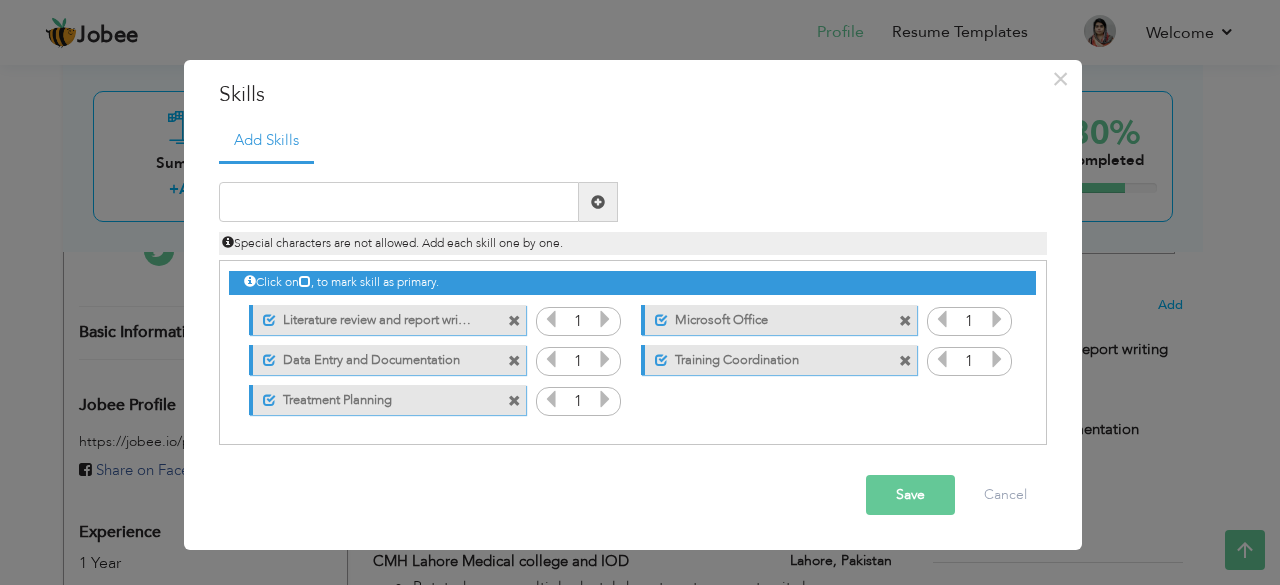 click at bounding box center [605, 319] 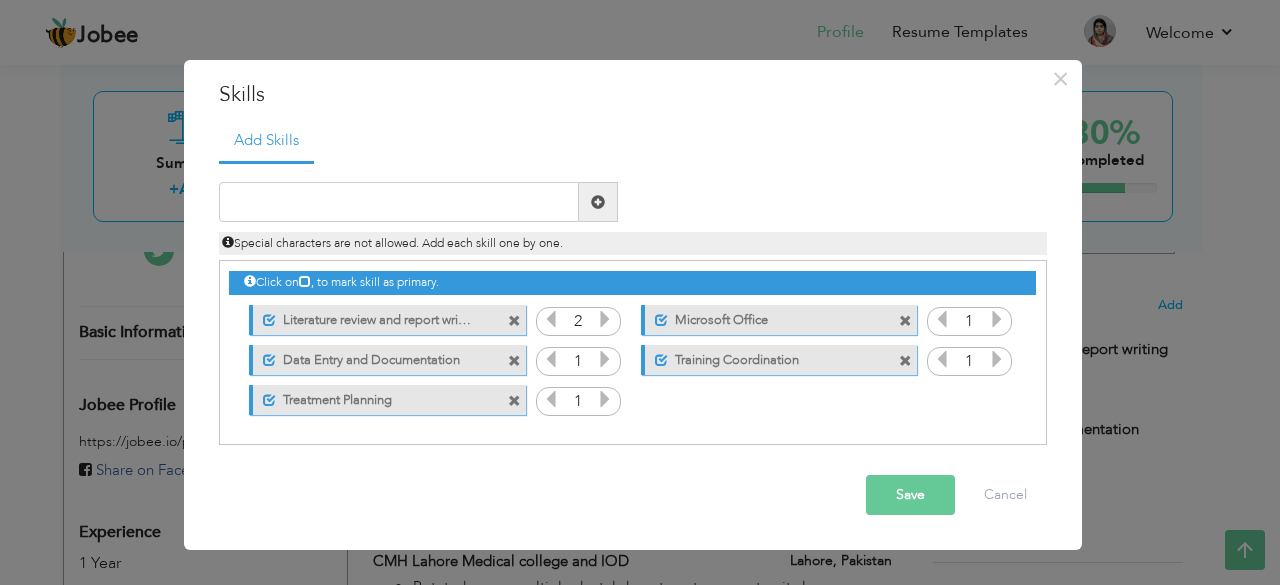 click at bounding box center [605, 319] 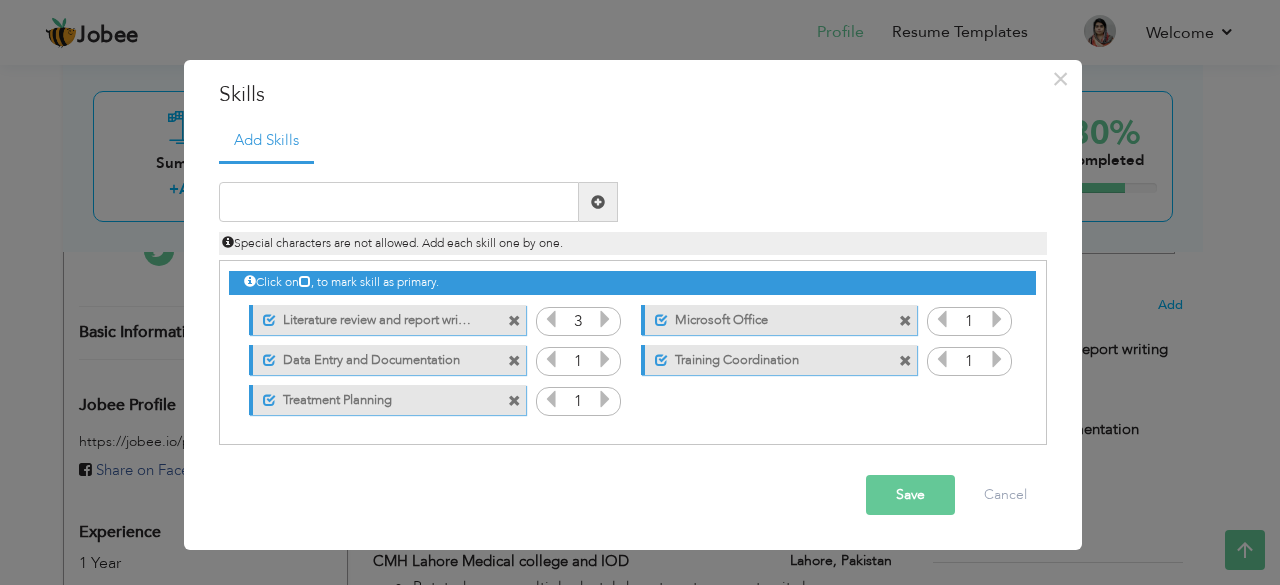 click at bounding box center [605, 319] 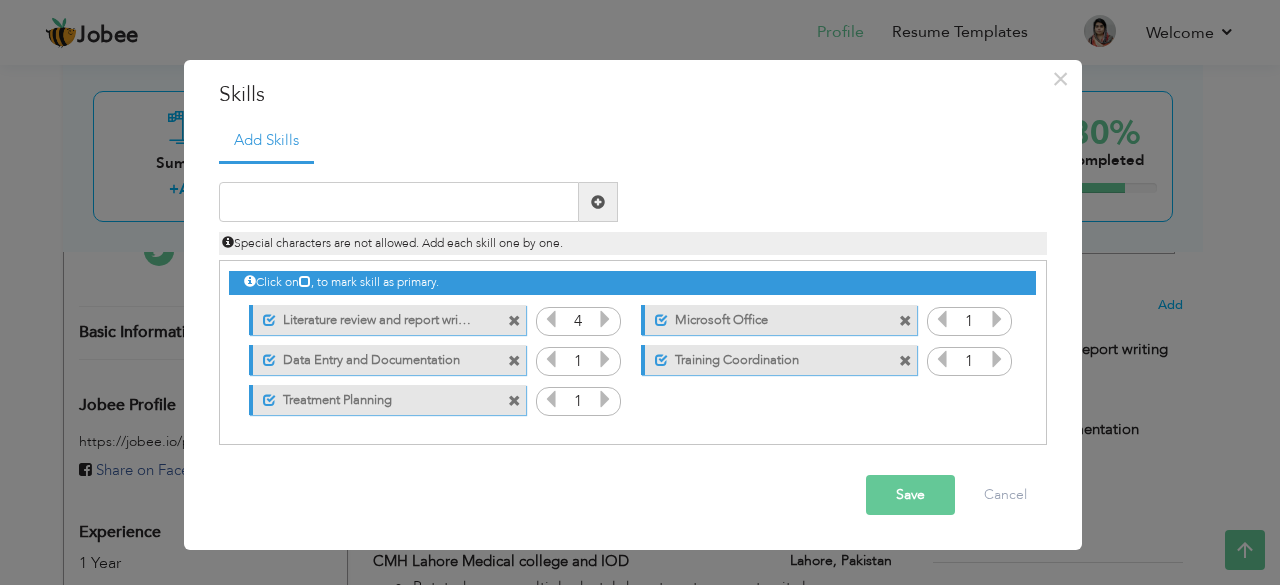 click at bounding box center (605, 319) 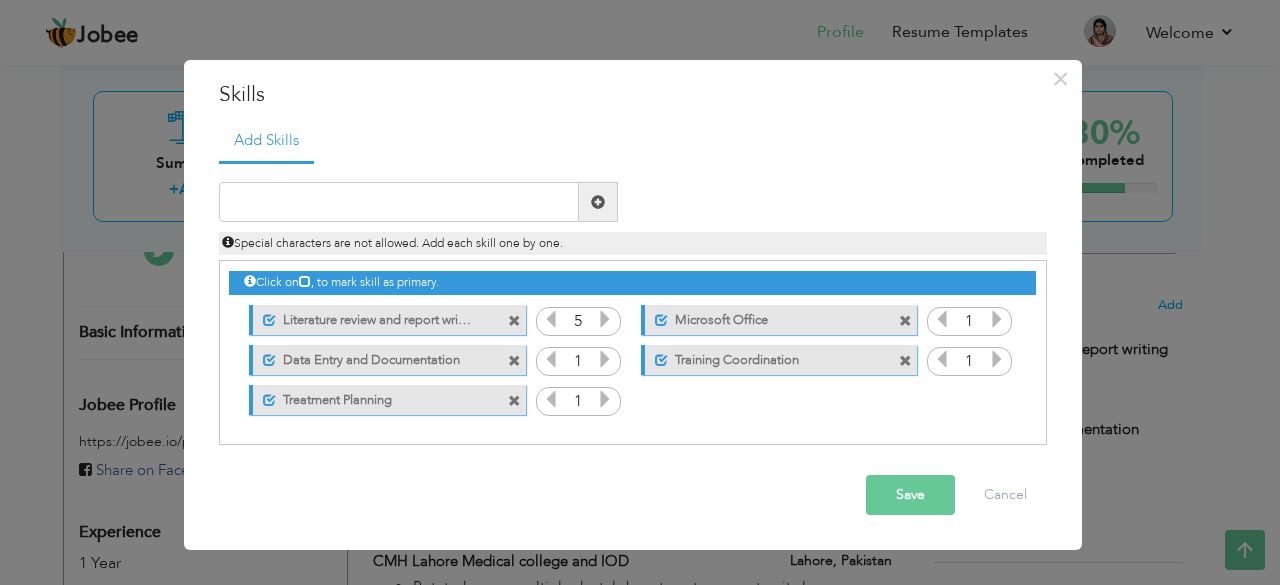 click at bounding box center (605, 319) 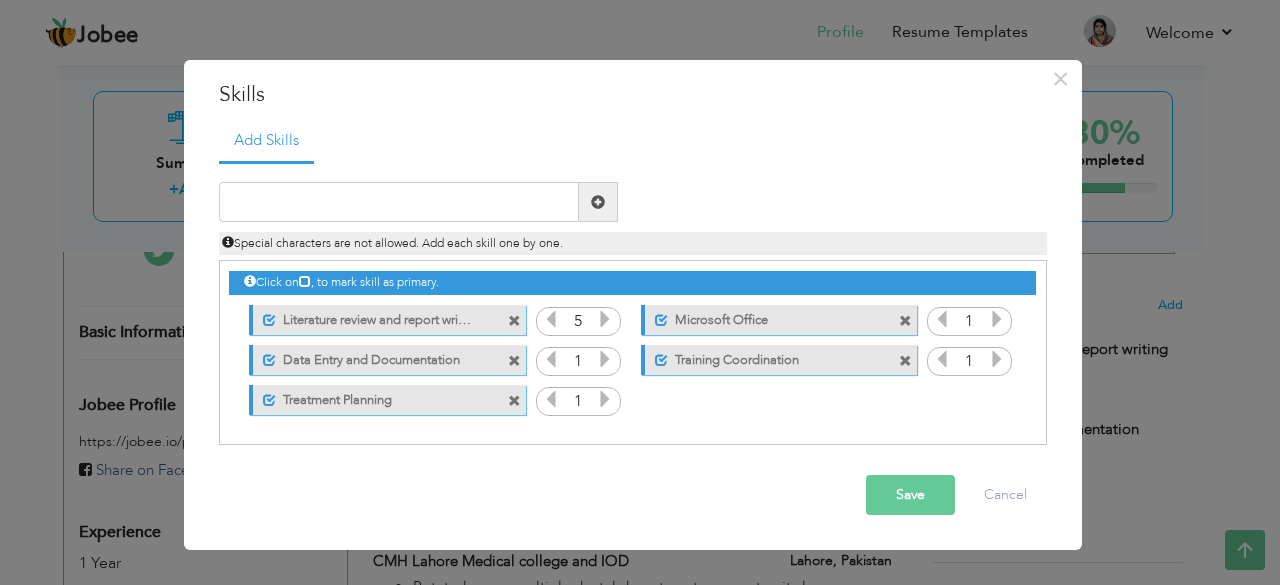 click at bounding box center (551, 319) 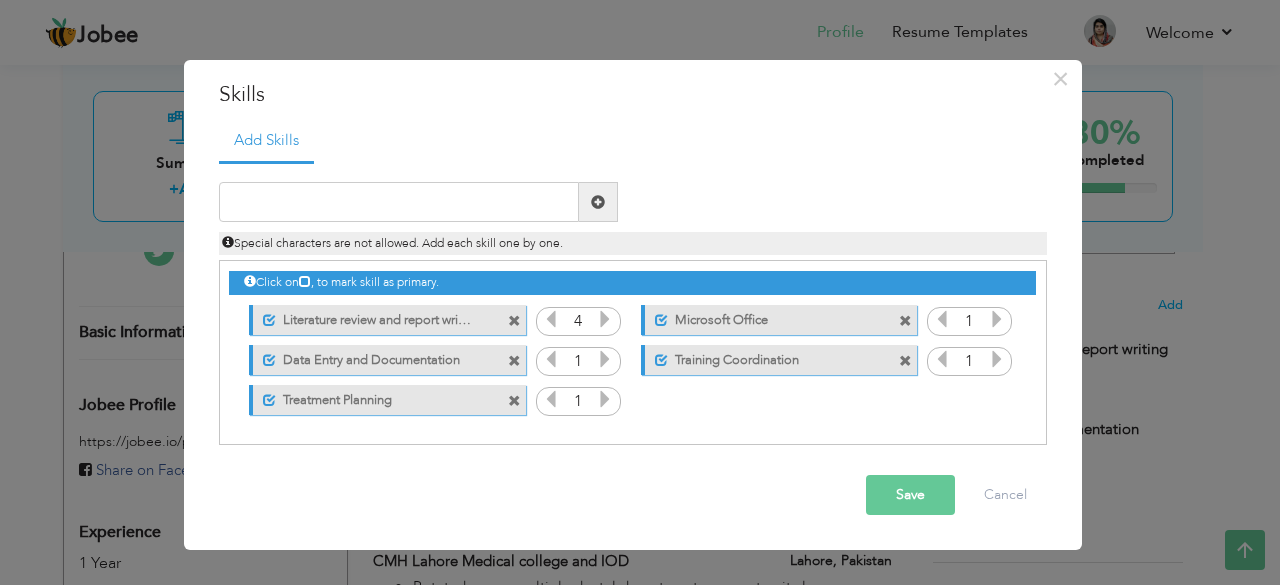 click at bounding box center (551, 319) 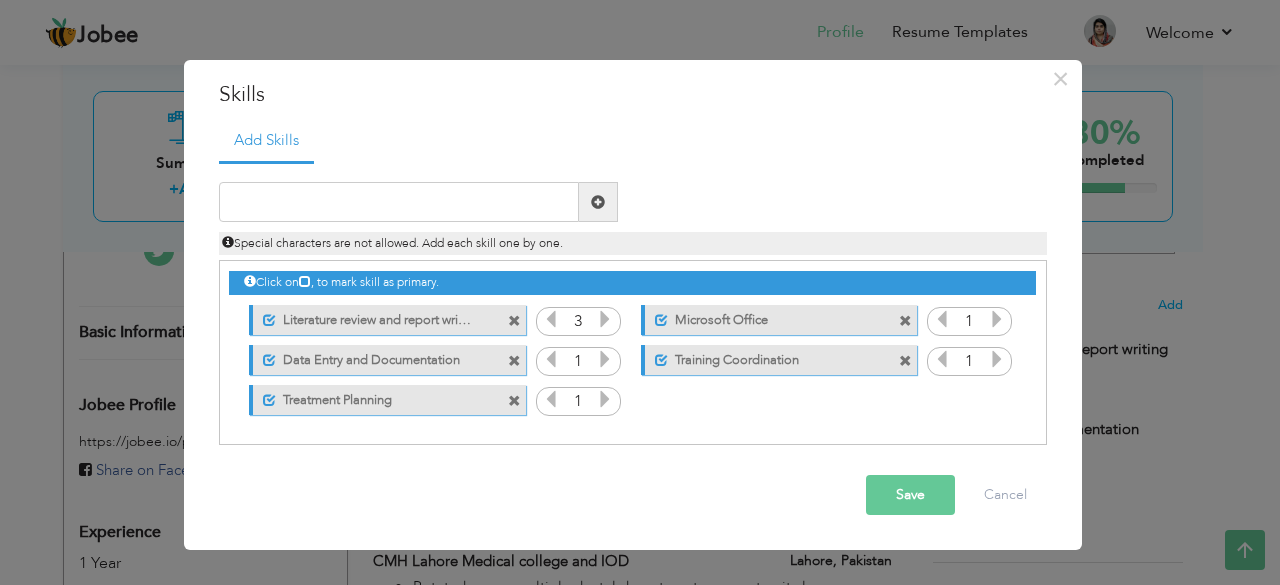 click at bounding box center [551, 319] 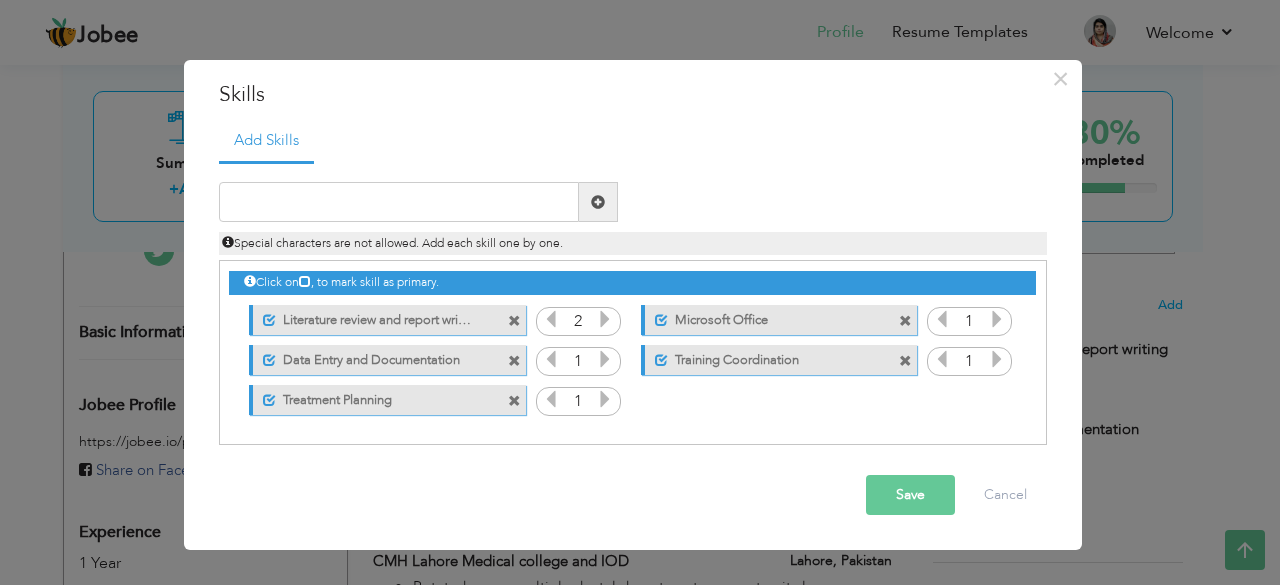 click at bounding box center [605, 359] 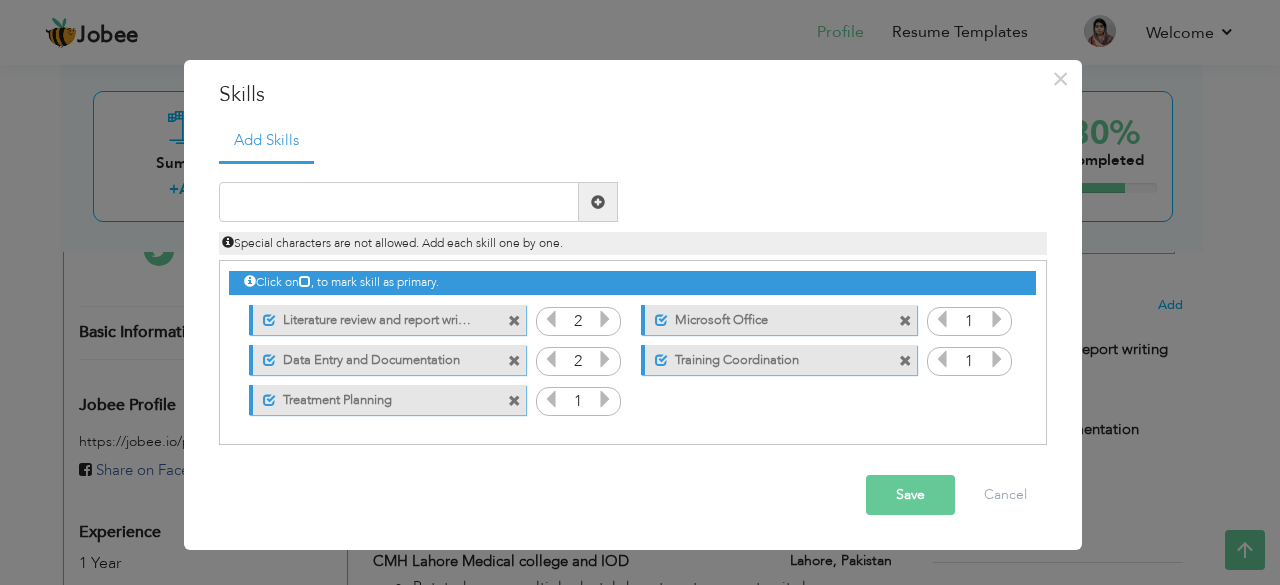 click at bounding box center (605, 399) 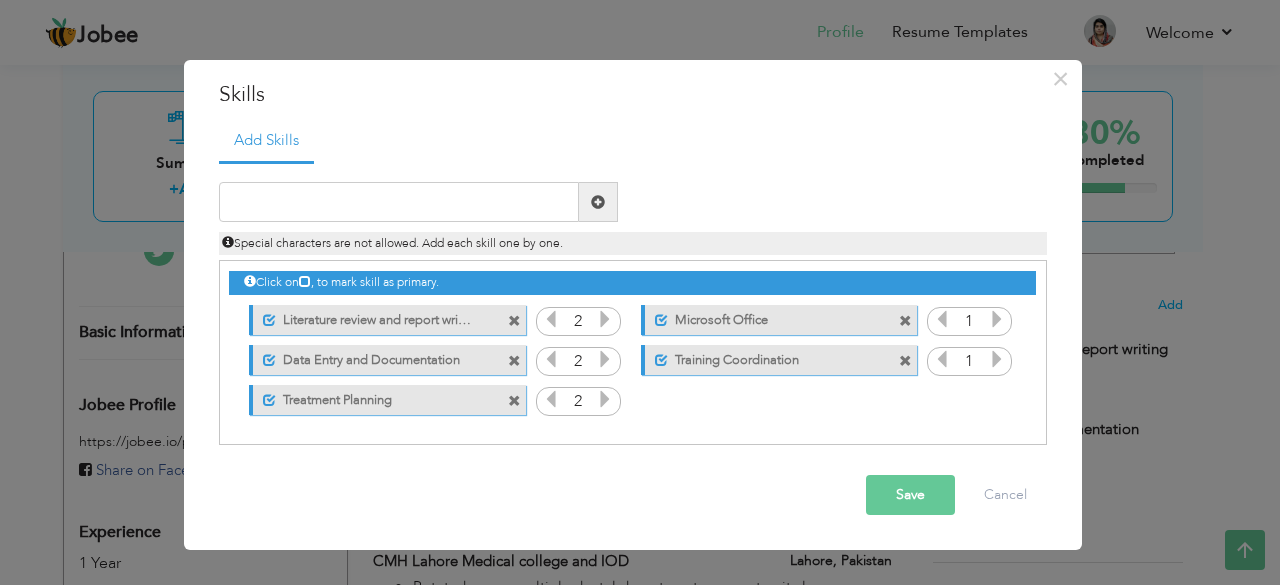 click at bounding box center [605, 399] 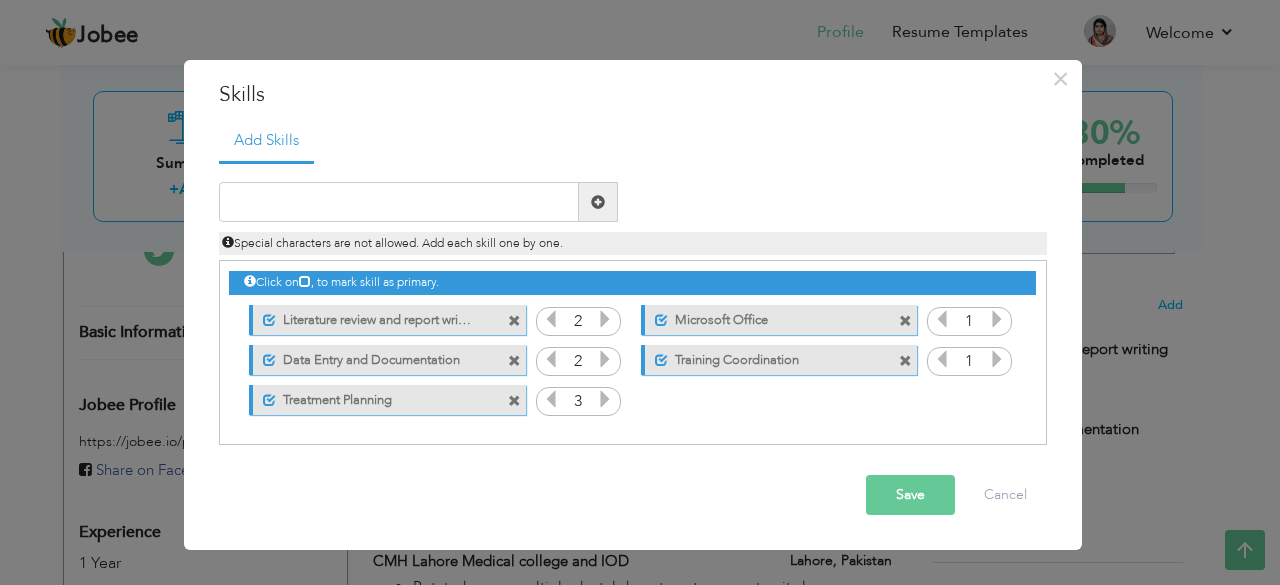 click at bounding box center (605, 399) 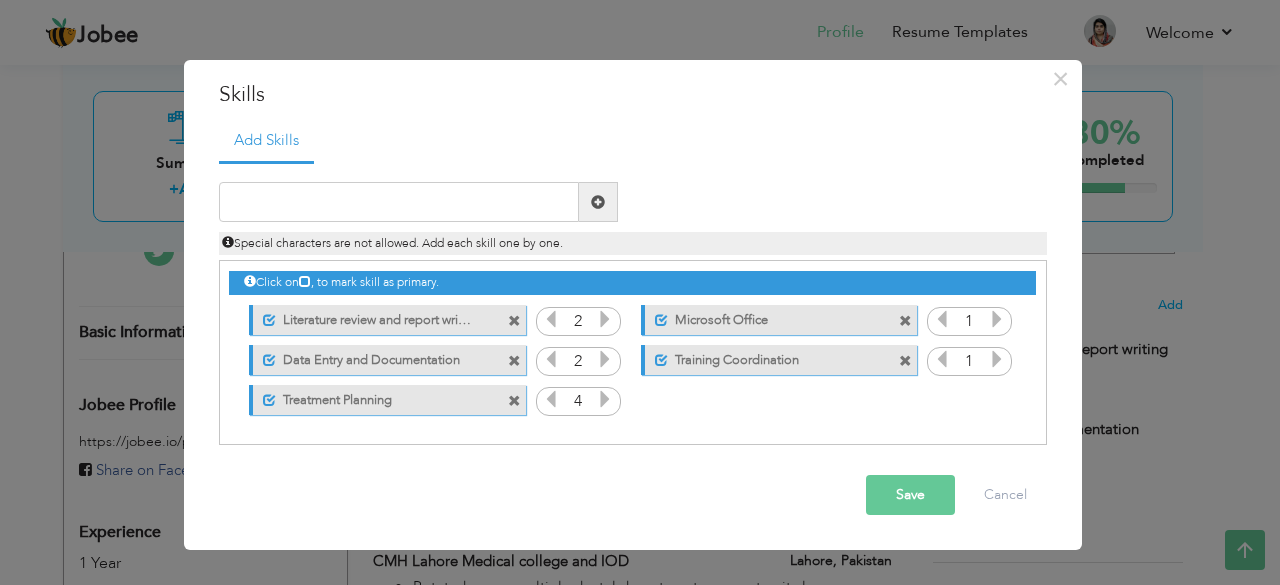 click at bounding box center [997, 319] 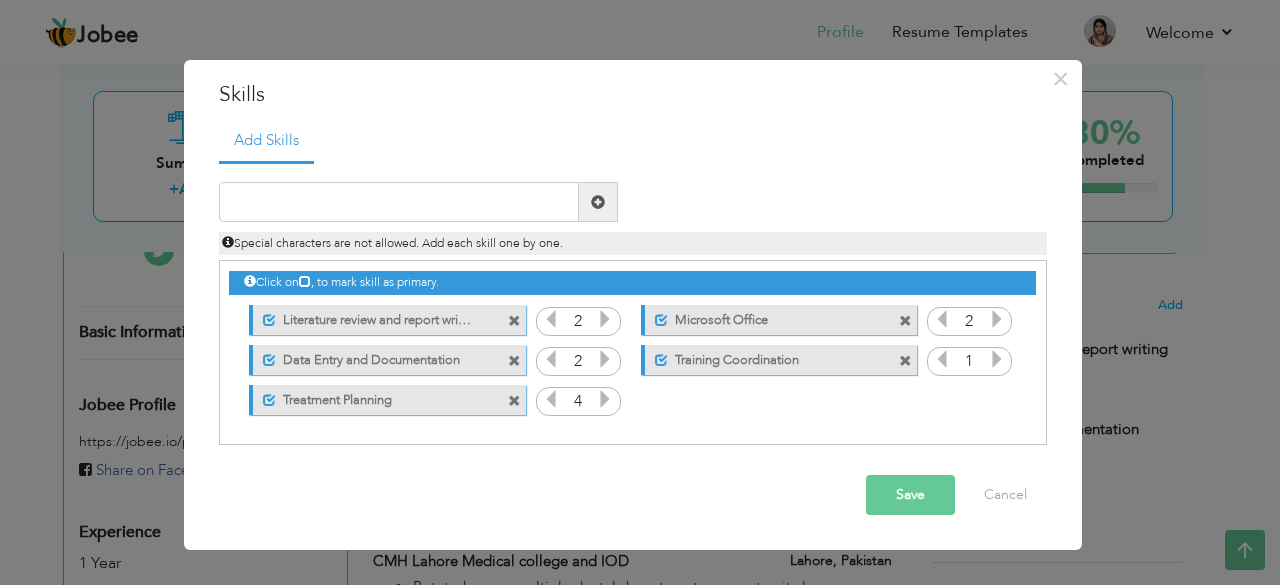click at bounding box center [997, 319] 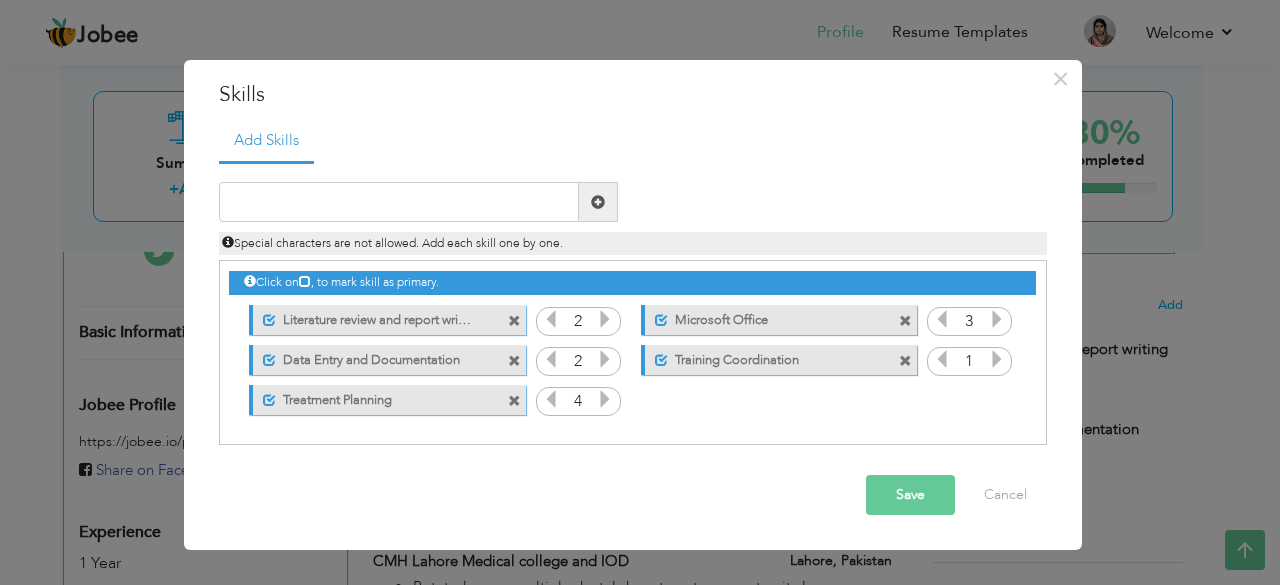 click at bounding box center [997, 359] 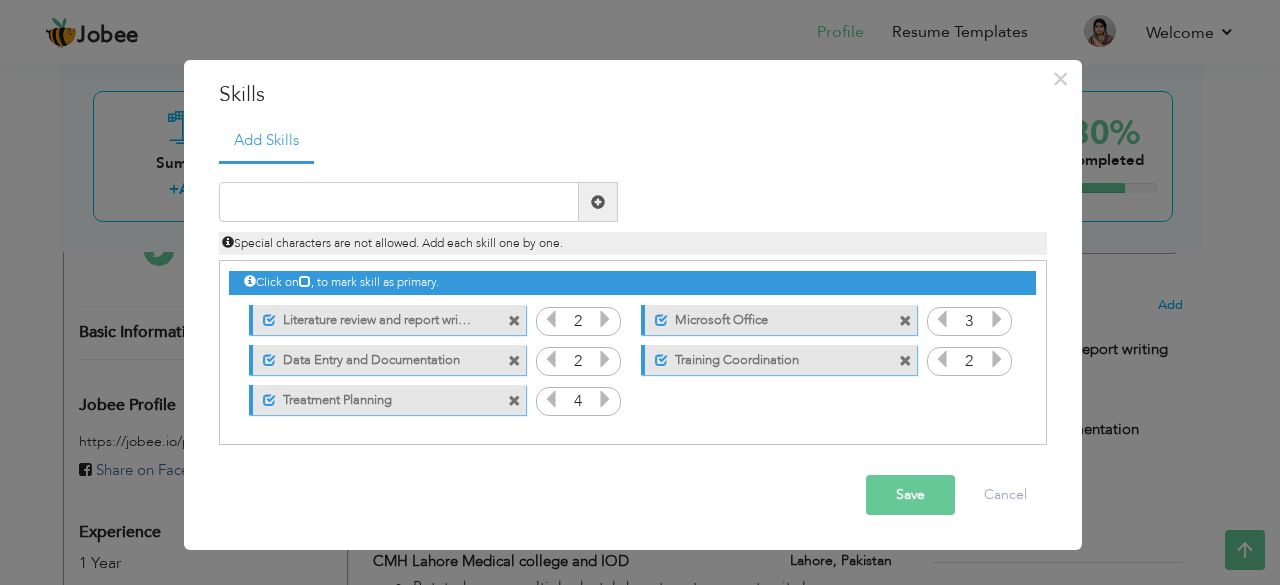 click at bounding box center (605, 359) 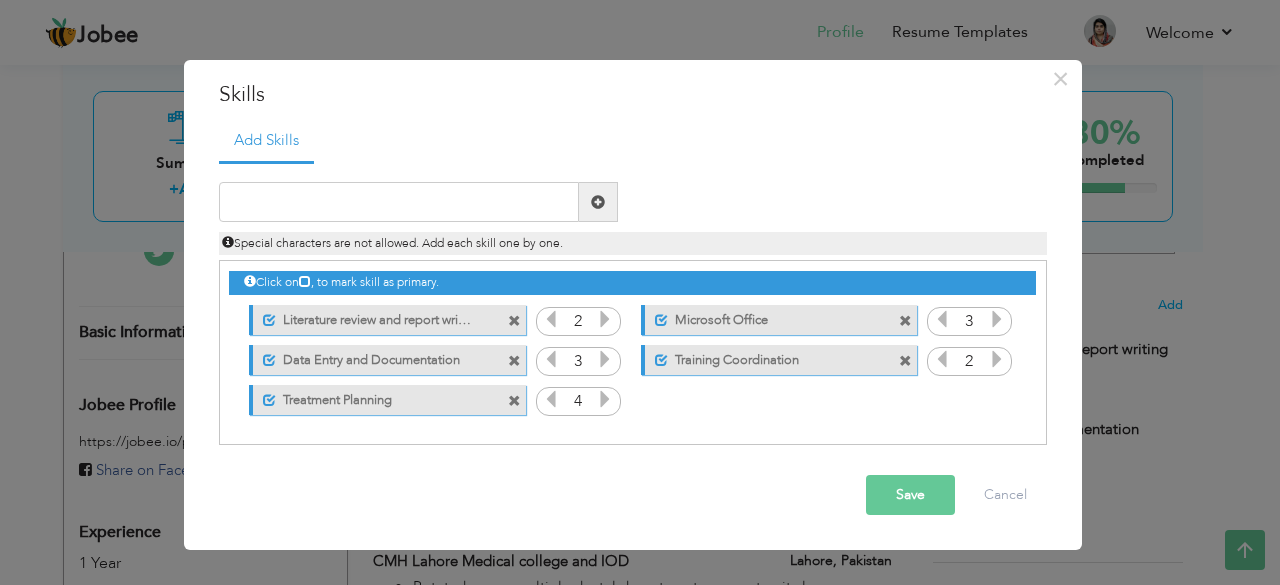 click at bounding box center [605, 359] 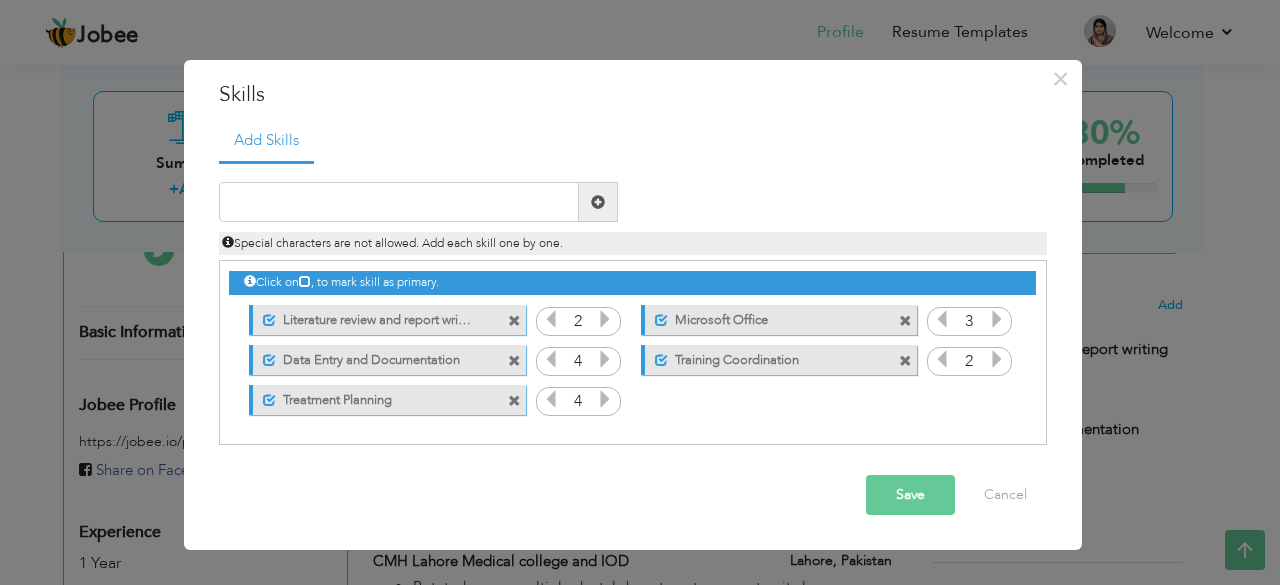 click at bounding box center [605, 359] 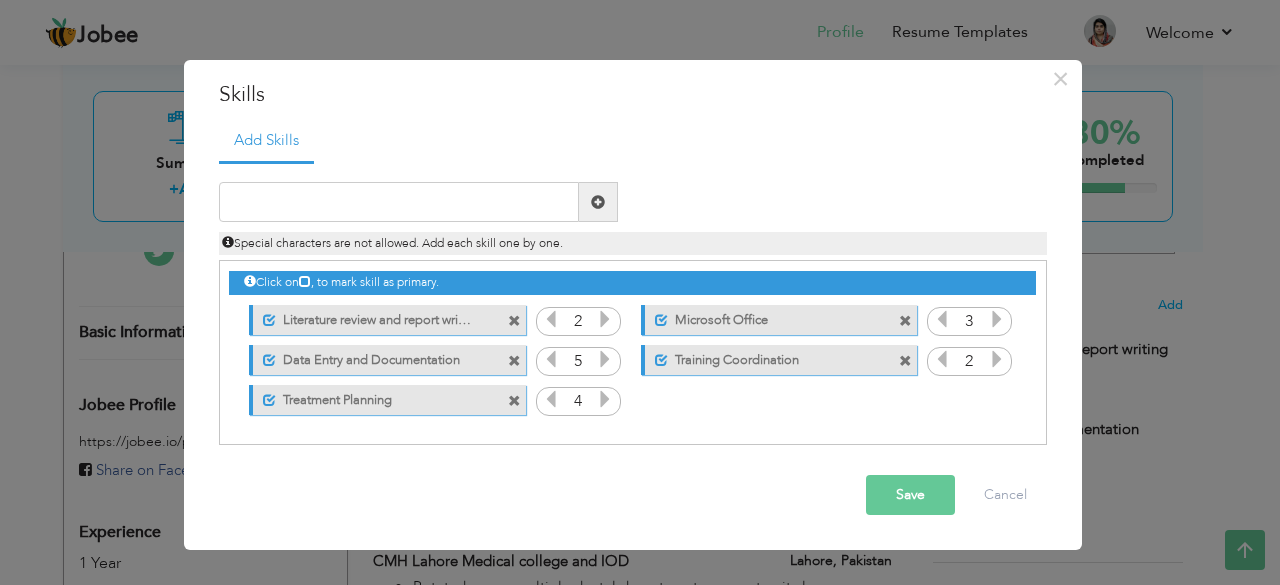 click at bounding box center [605, 319] 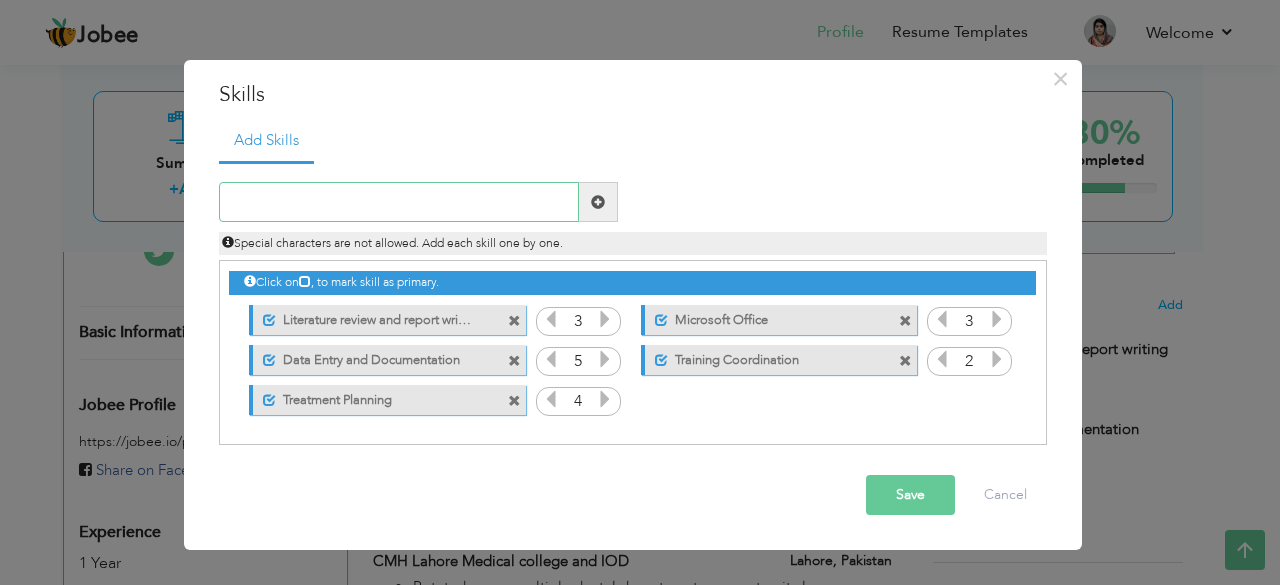 click at bounding box center (399, 202) 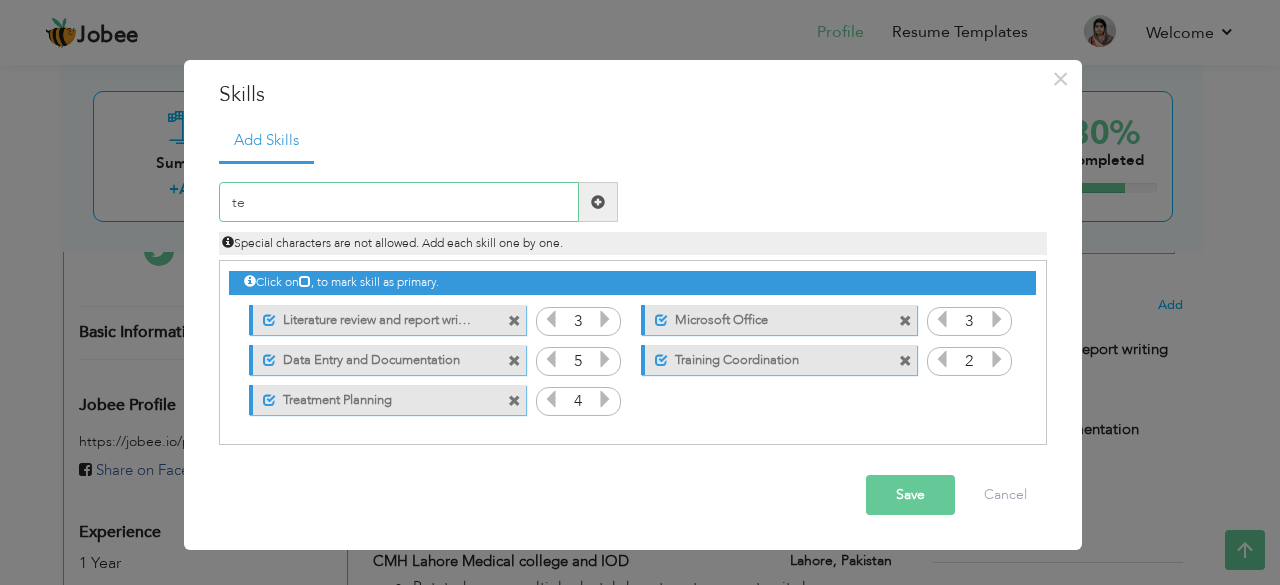 type on "t" 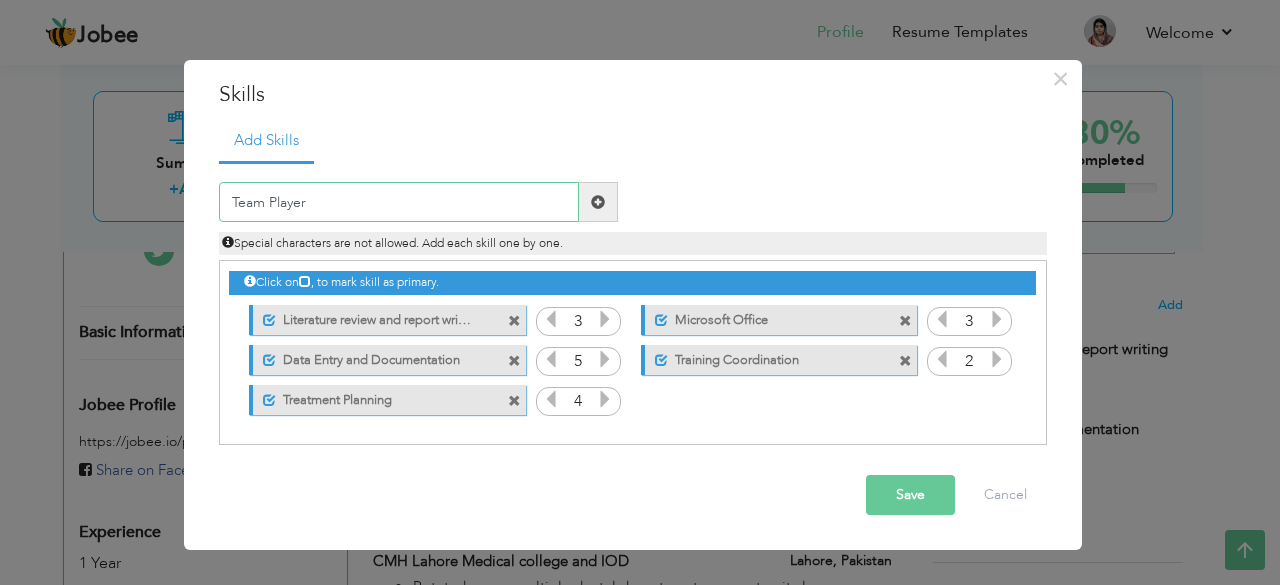 drag, startPoint x: 578, startPoint y: 207, endPoint x: 591, endPoint y: 207, distance: 13 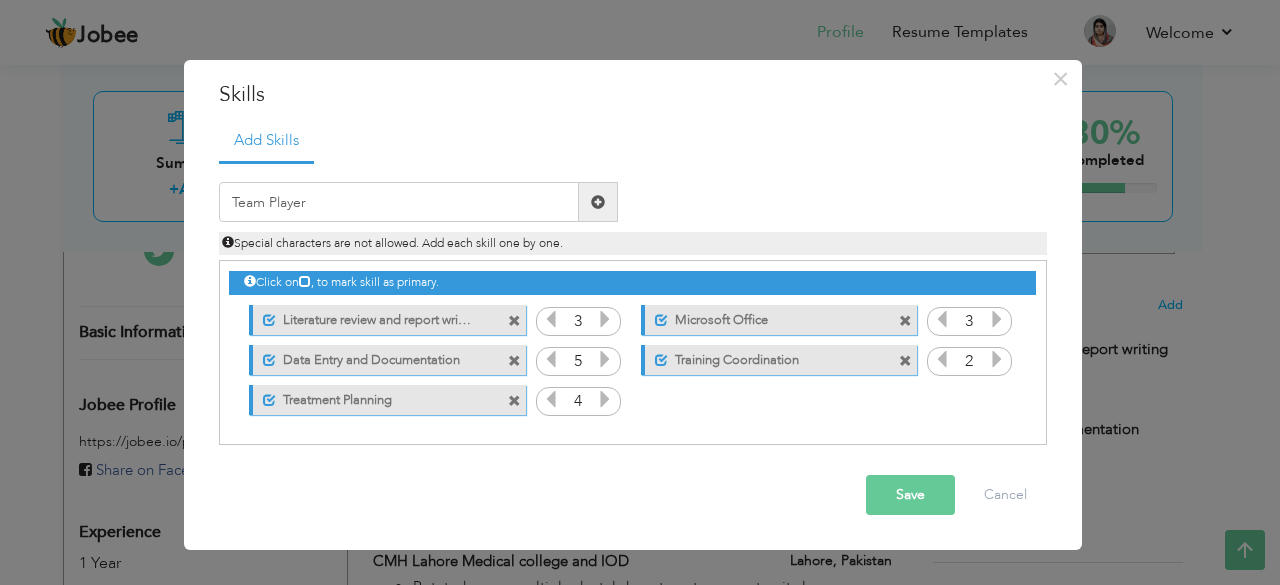 click at bounding box center (598, 202) 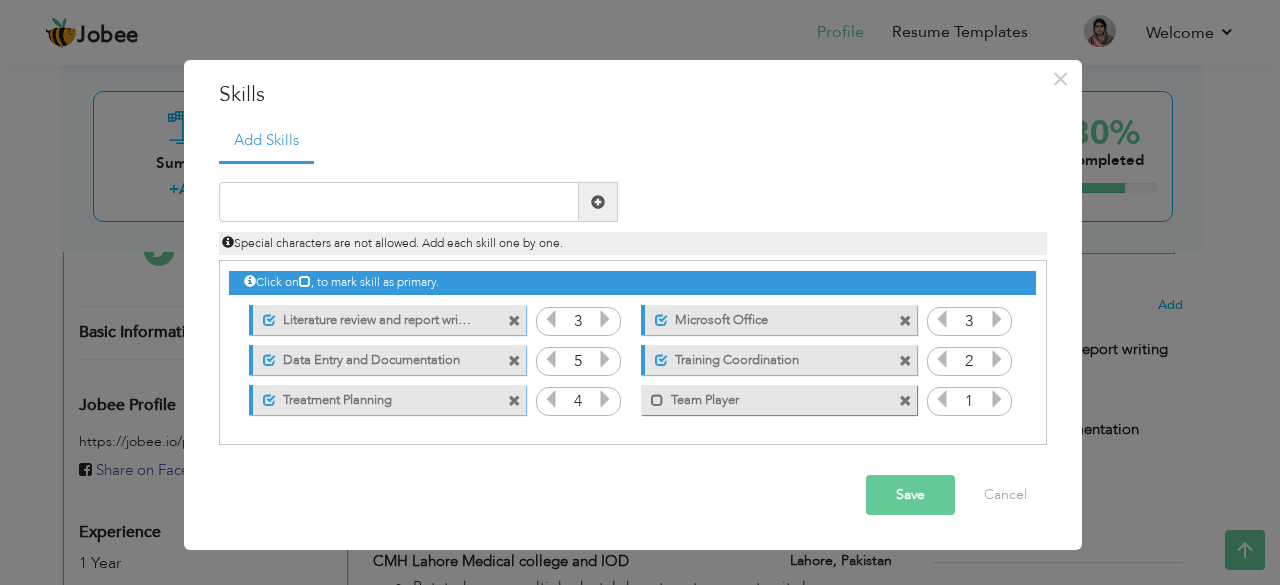 click at bounding box center [997, 399] 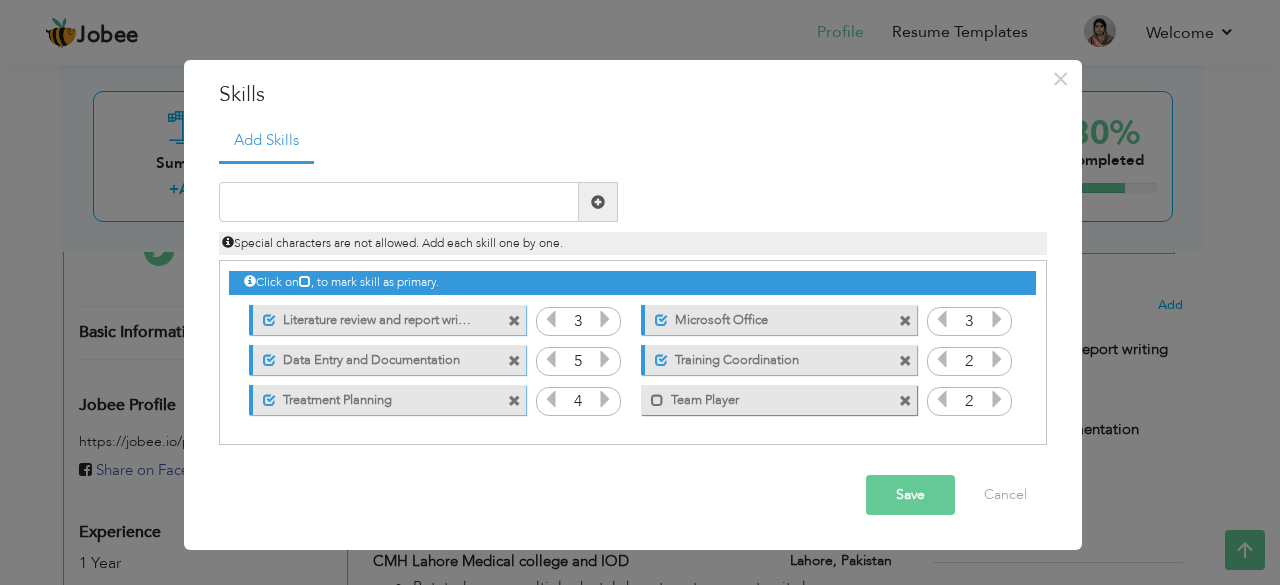 click at bounding box center [997, 399] 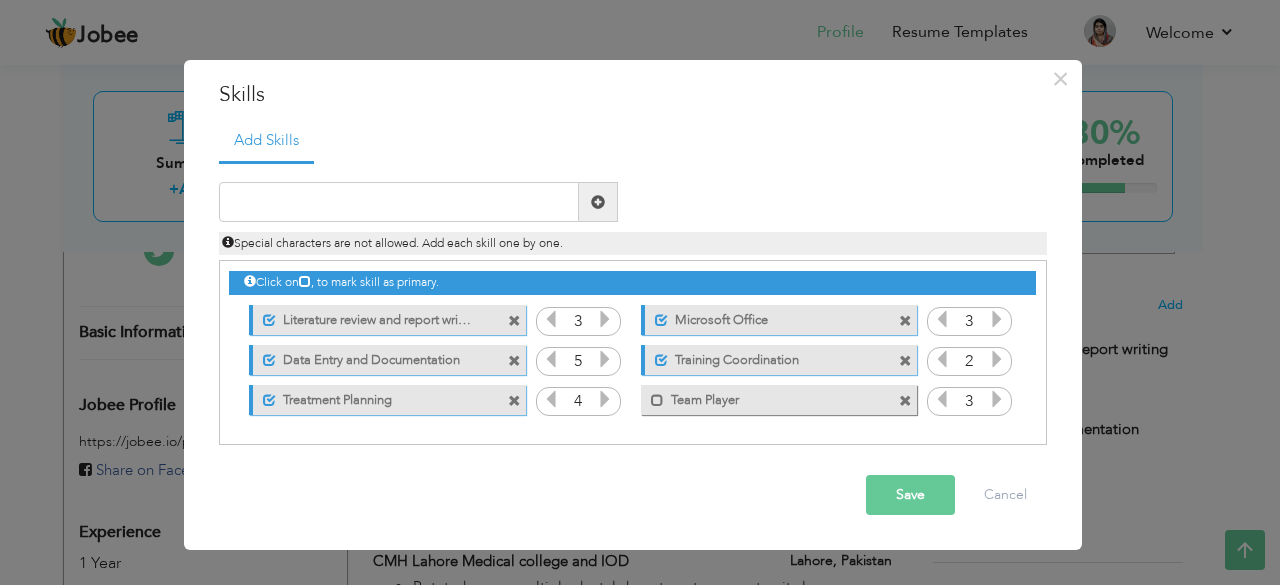 click at bounding box center (997, 399) 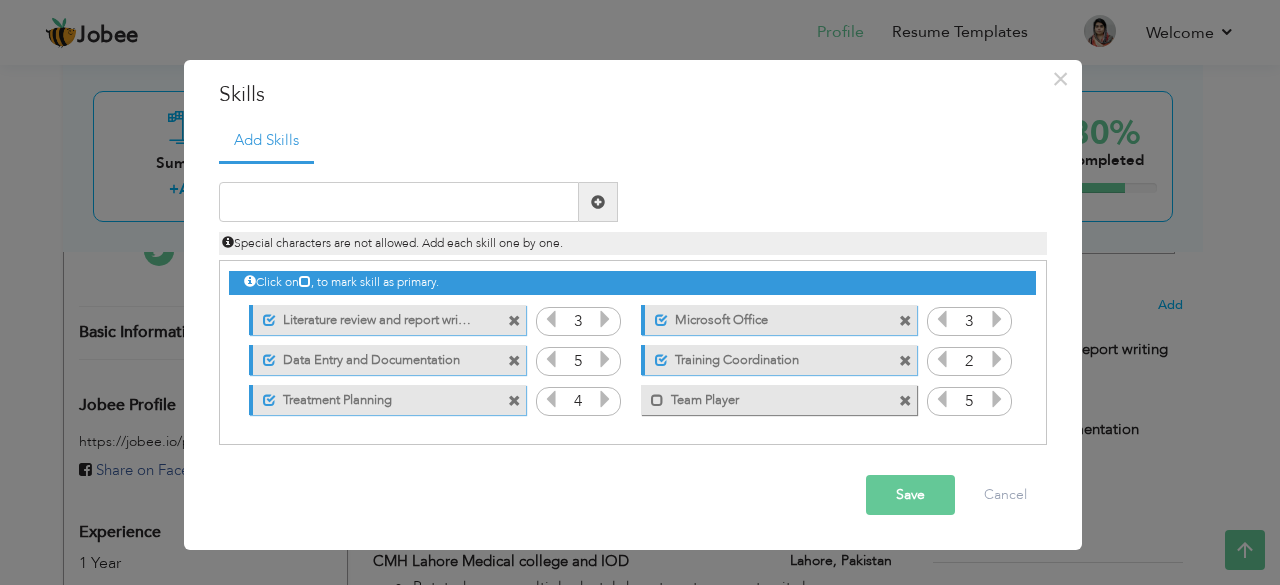 click at bounding box center (997, 399) 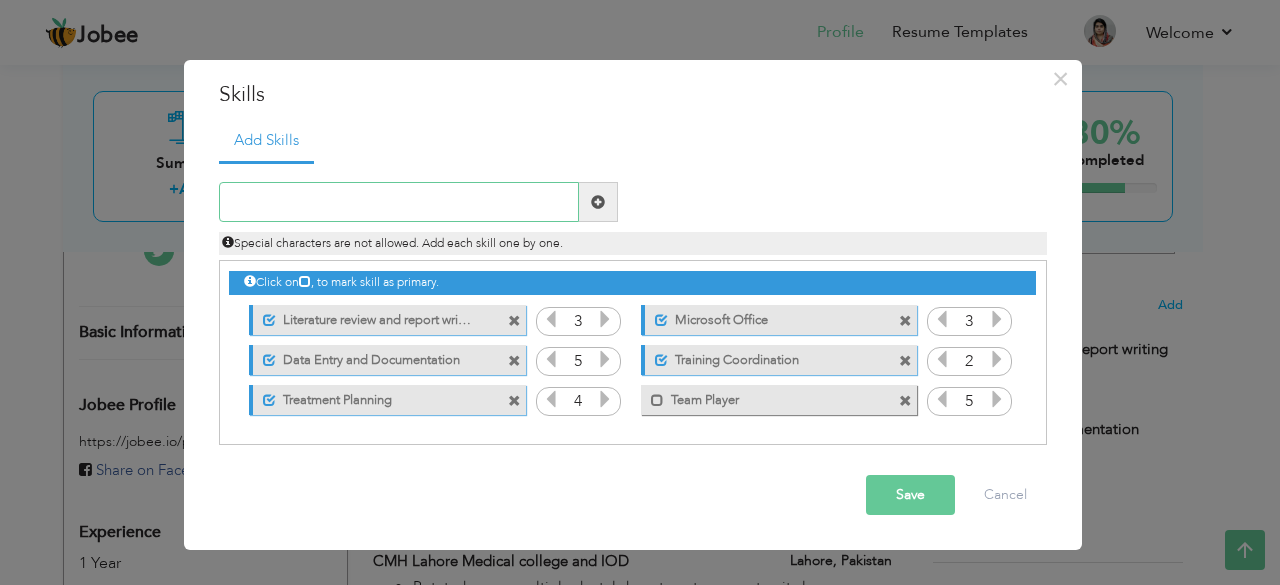 click at bounding box center [399, 202] 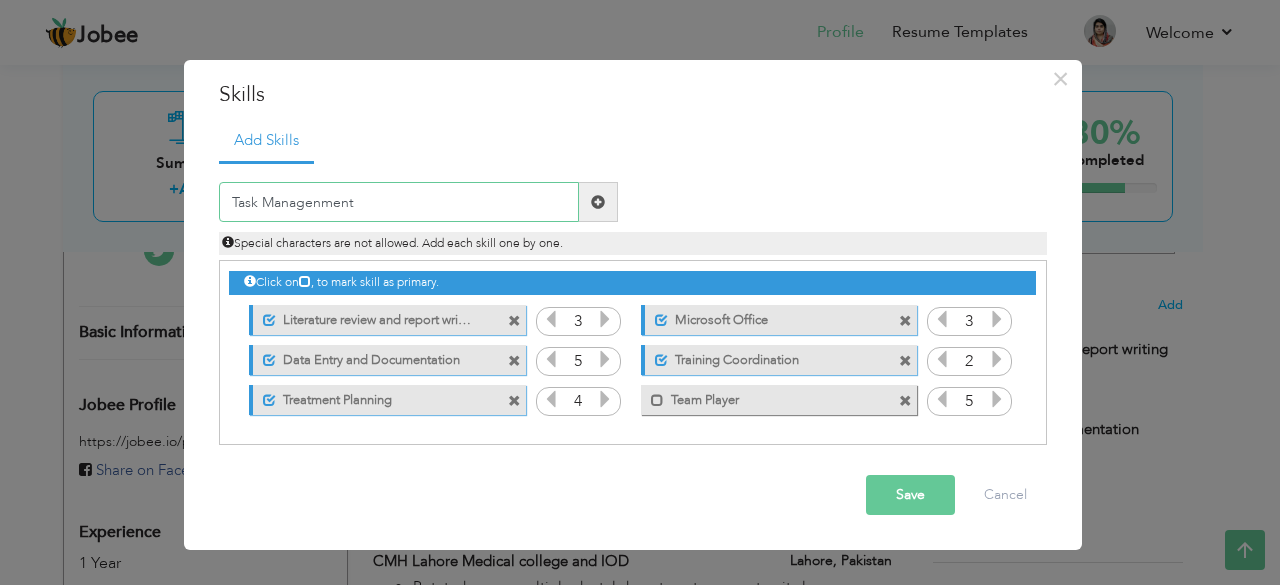 click on "Task Managenment" at bounding box center [399, 202] 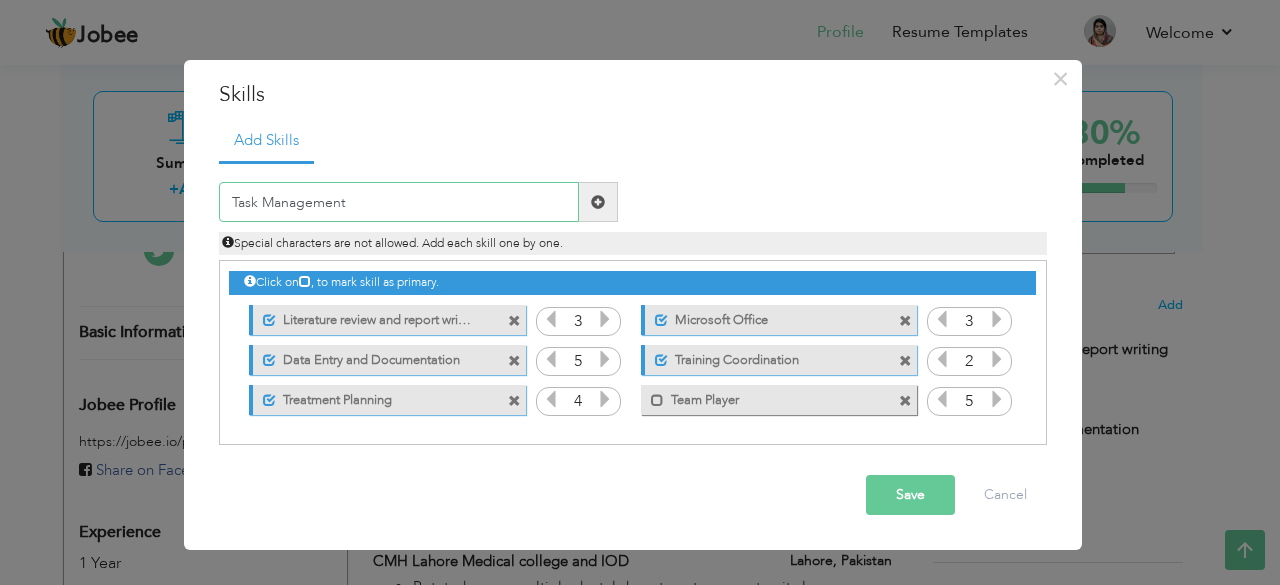 type on "Task Management" 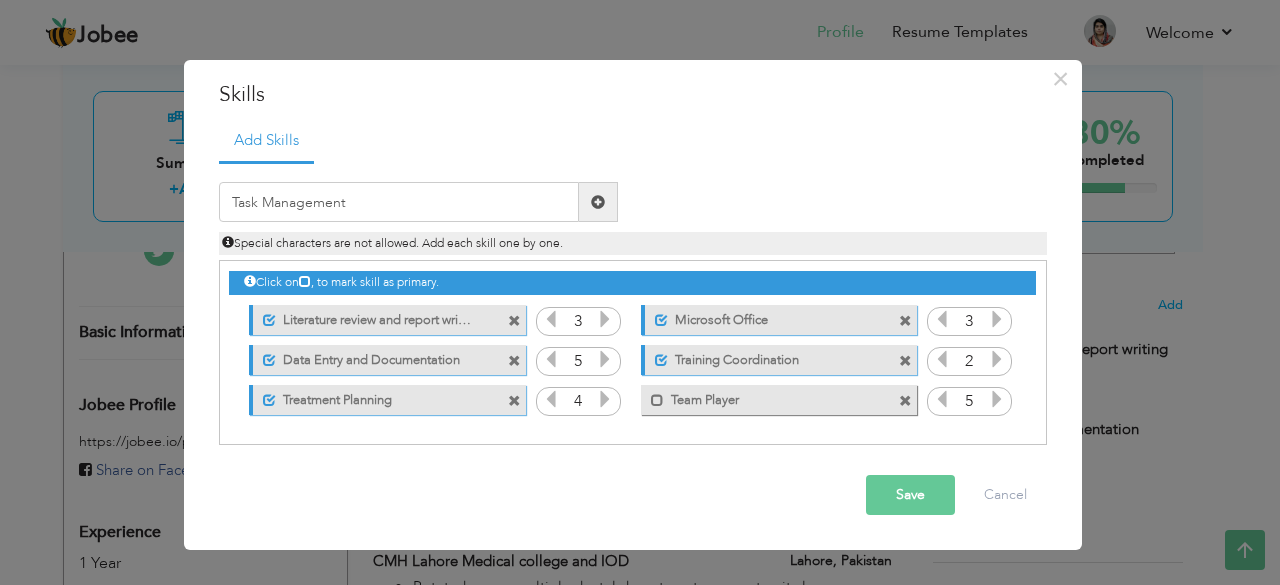 click at bounding box center (598, 202) 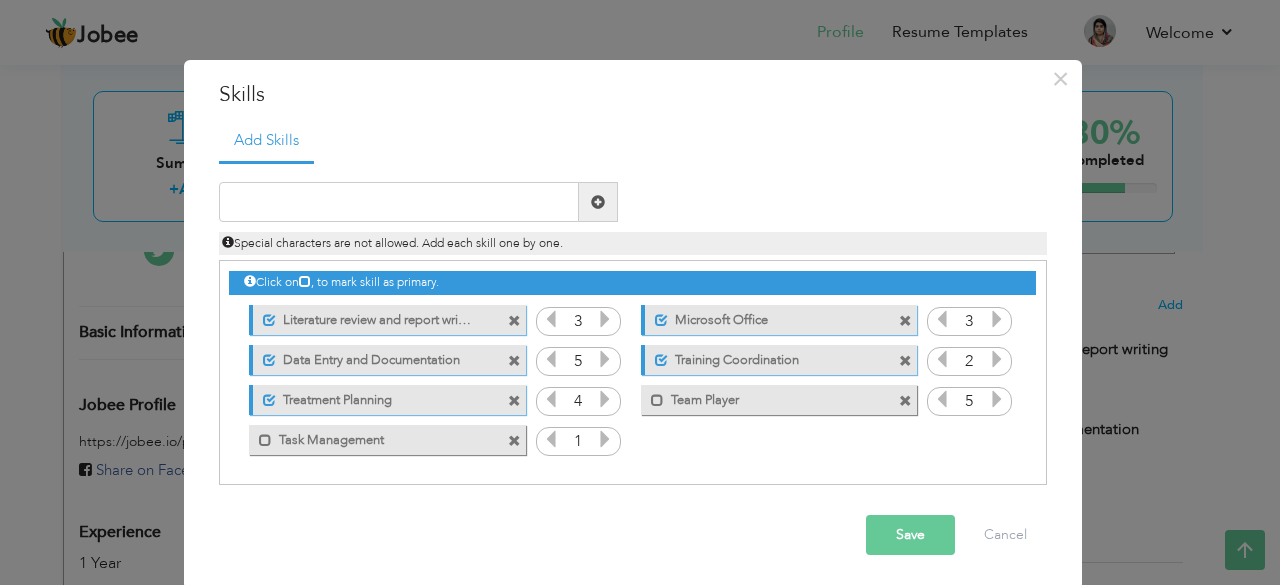 click at bounding box center [997, 399] 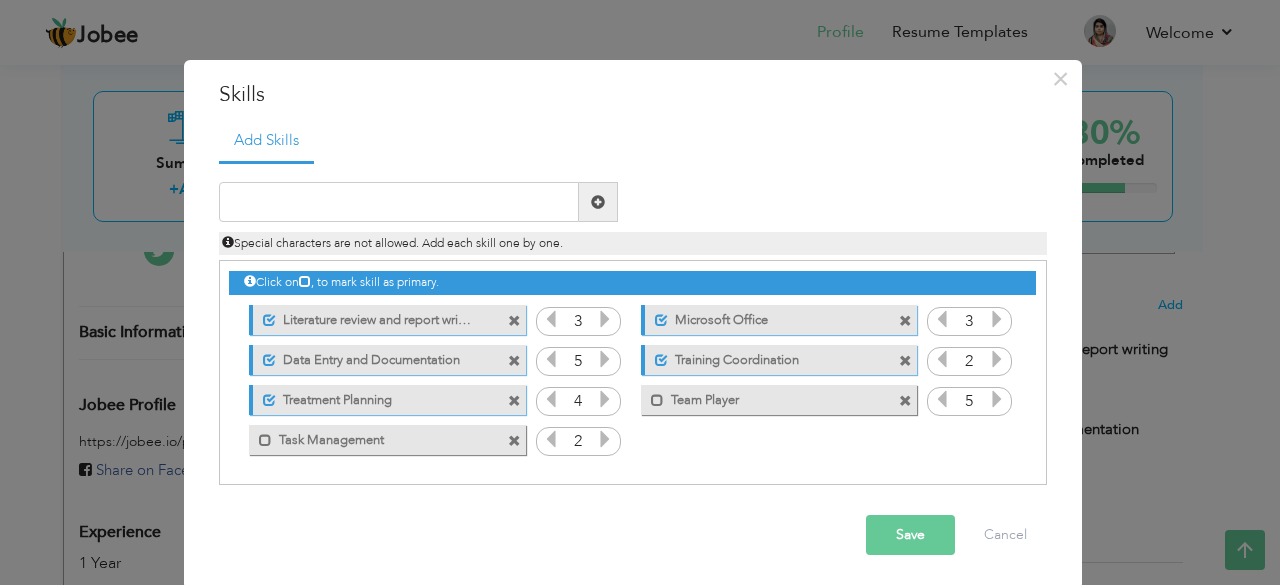 click at bounding box center (605, 439) 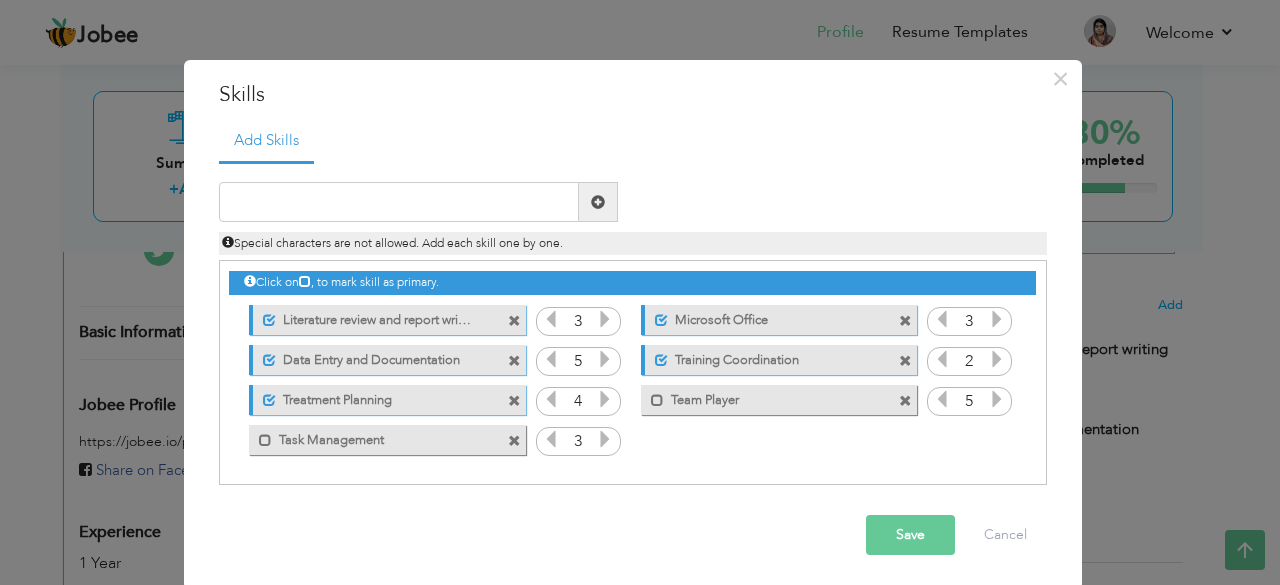 click at bounding box center (605, 439) 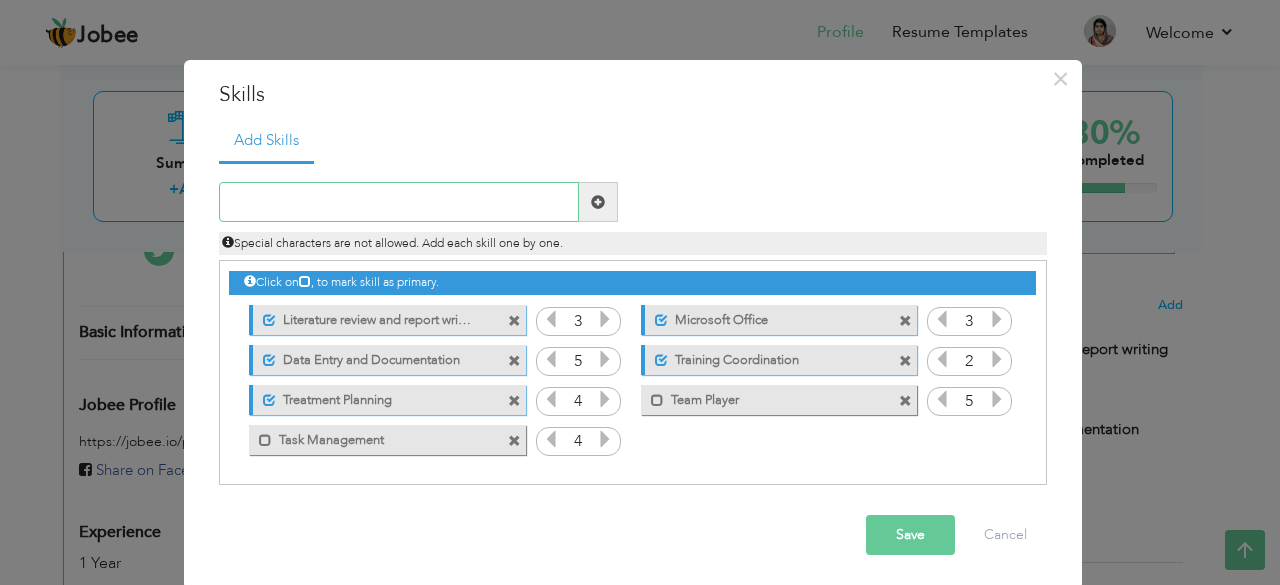 click at bounding box center [399, 202] 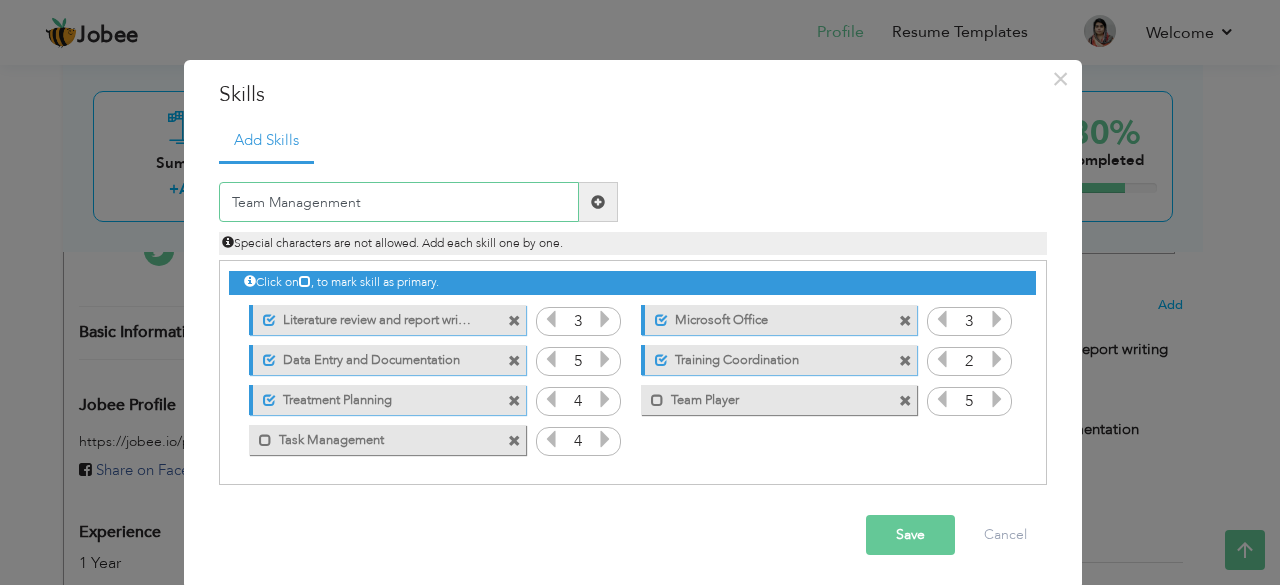 click on "Team Managenment" at bounding box center [399, 202] 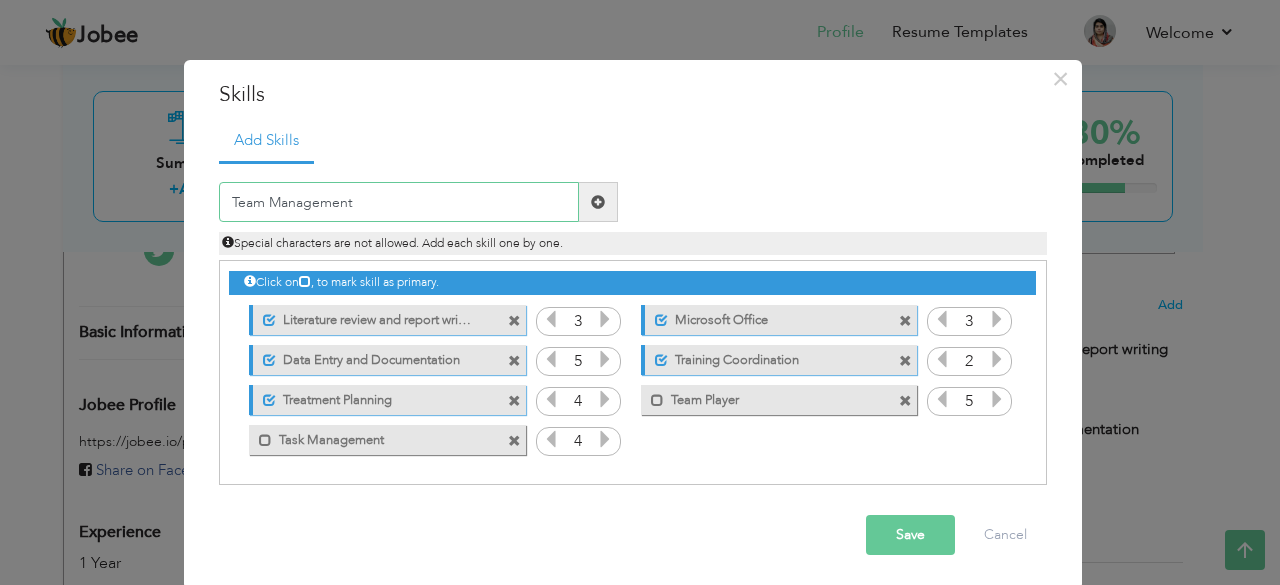 type on "Team Management" 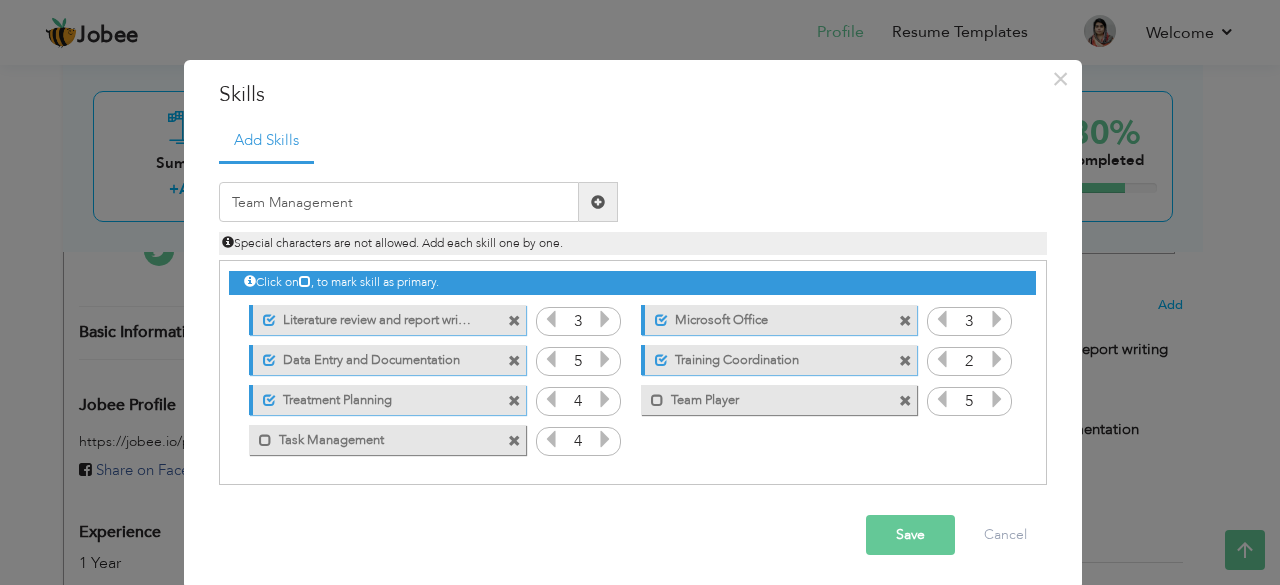 click at bounding box center [598, 202] 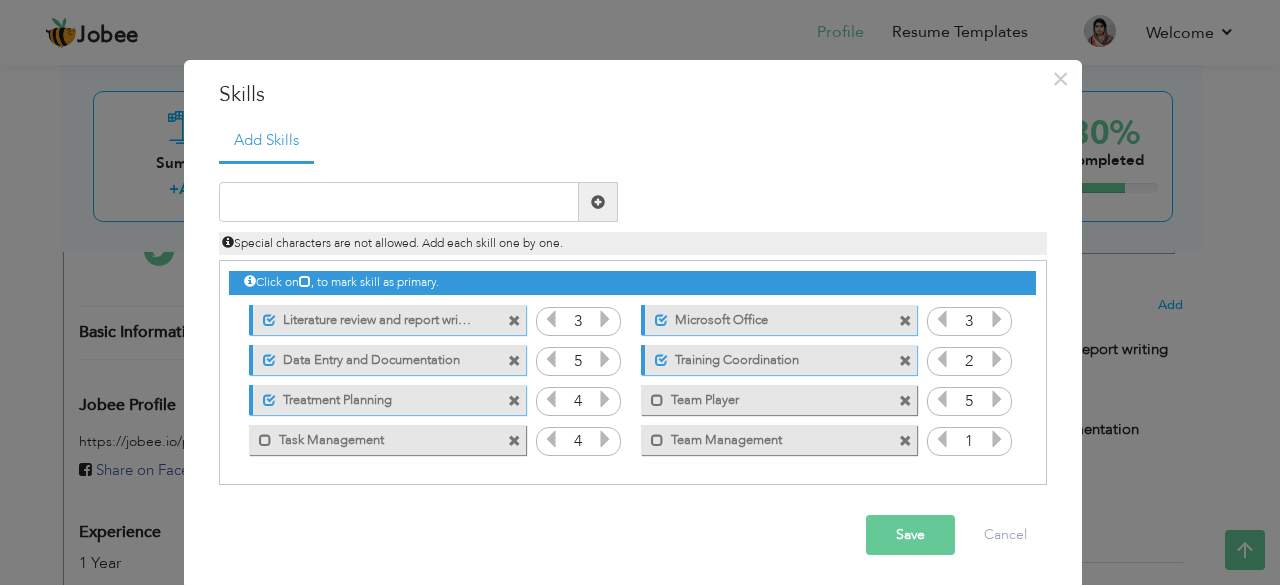 click at bounding box center [997, 439] 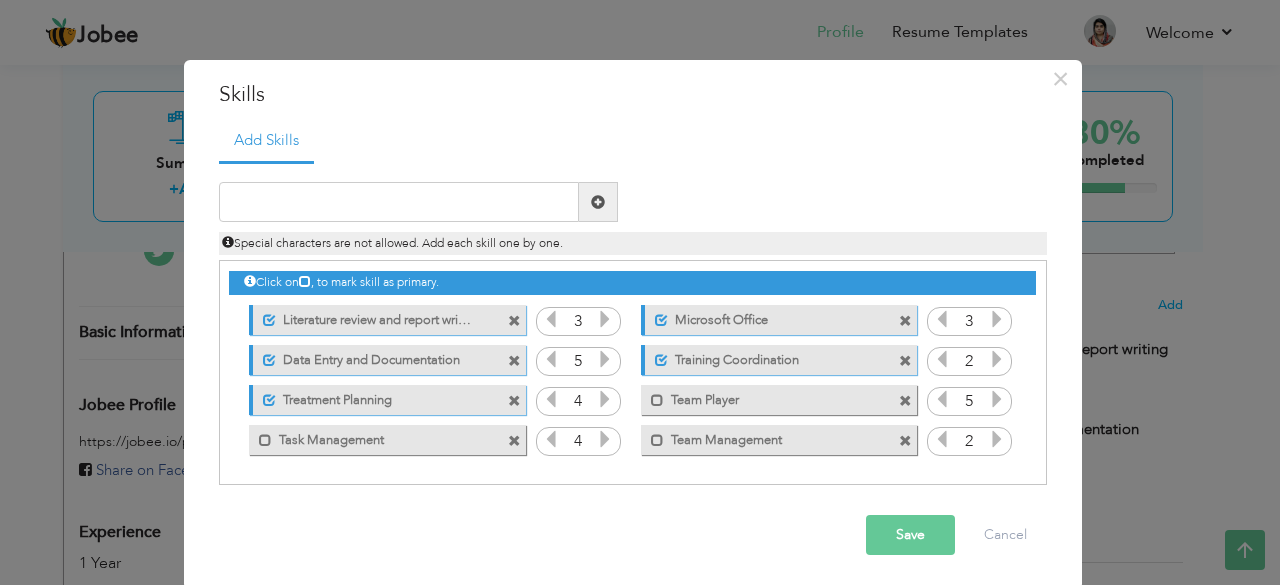 click at bounding box center (997, 439) 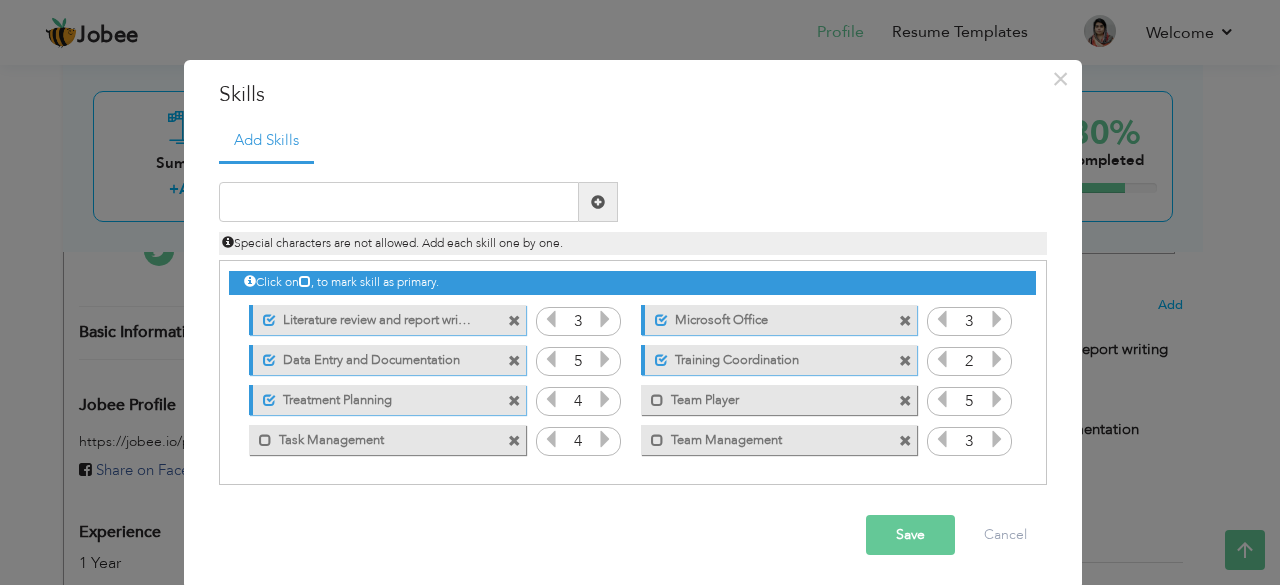 click at bounding box center [997, 439] 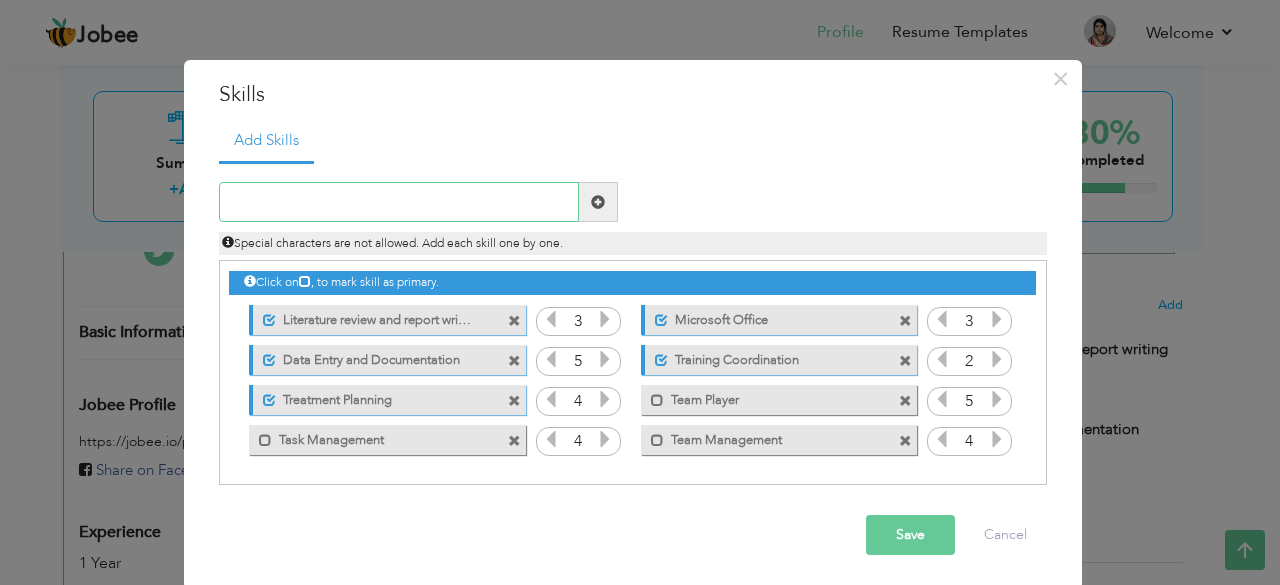 click at bounding box center (399, 202) 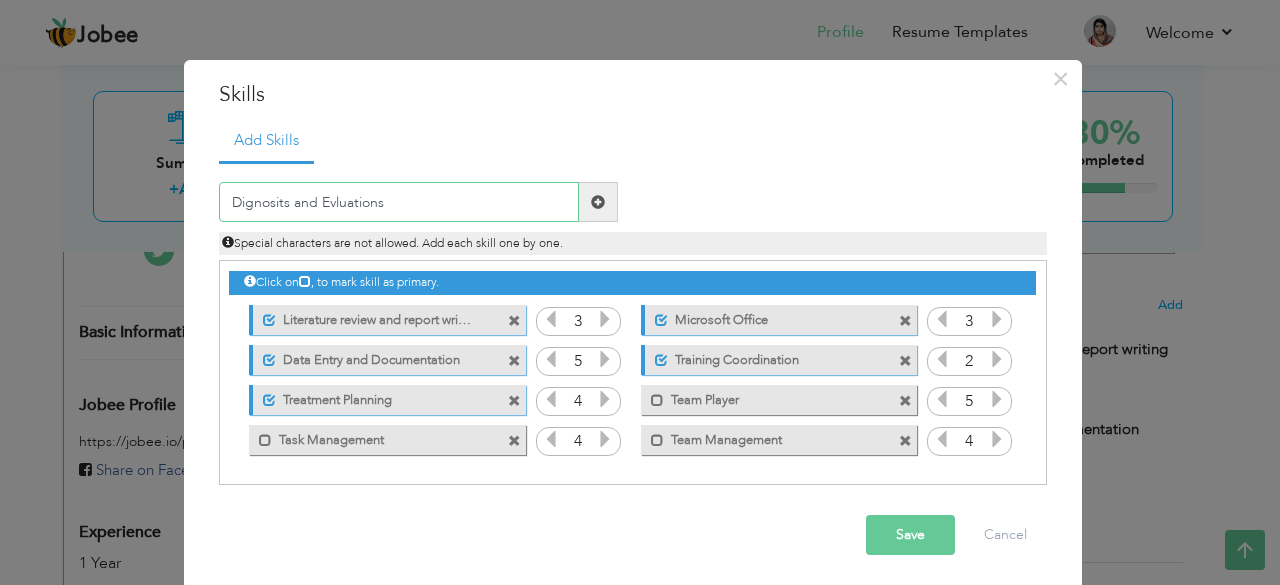 click on "Dignosits and Evluations" at bounding box center [399, 202] 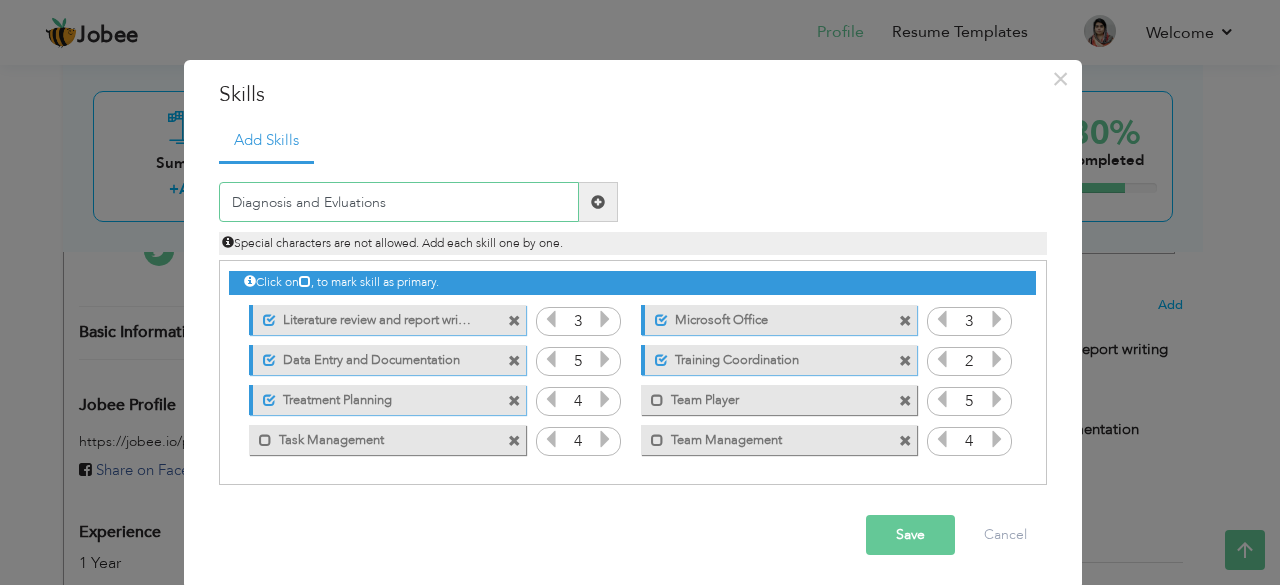 click on "Diagnosis and Evluations" at bounding box center [399, 202] 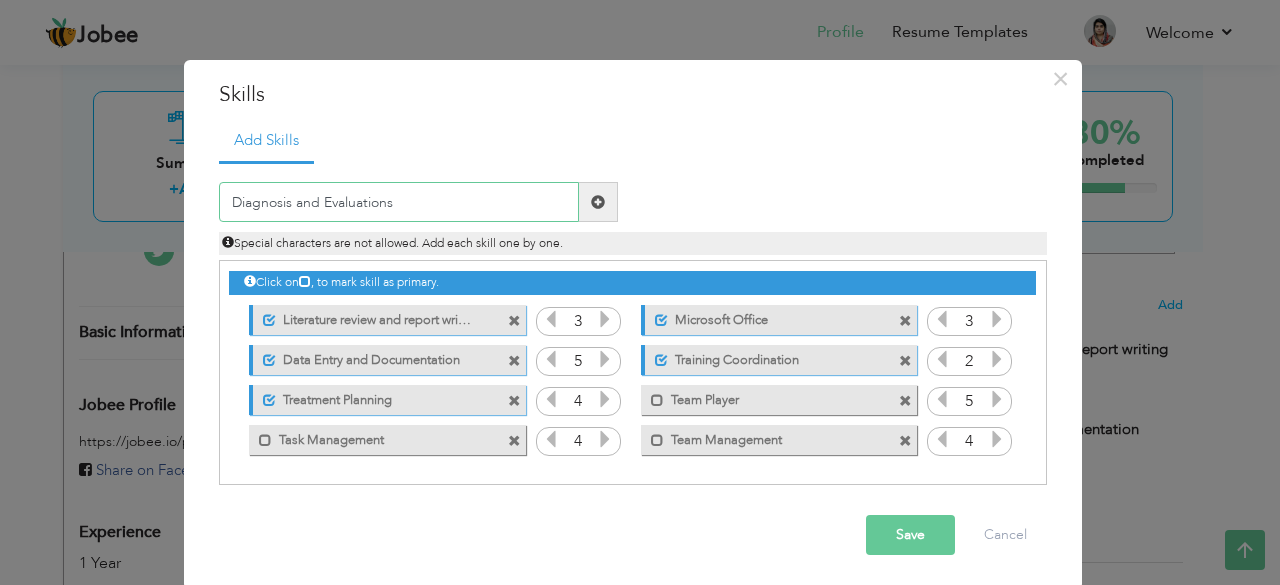 type on "Diagnosis and Evaluations" 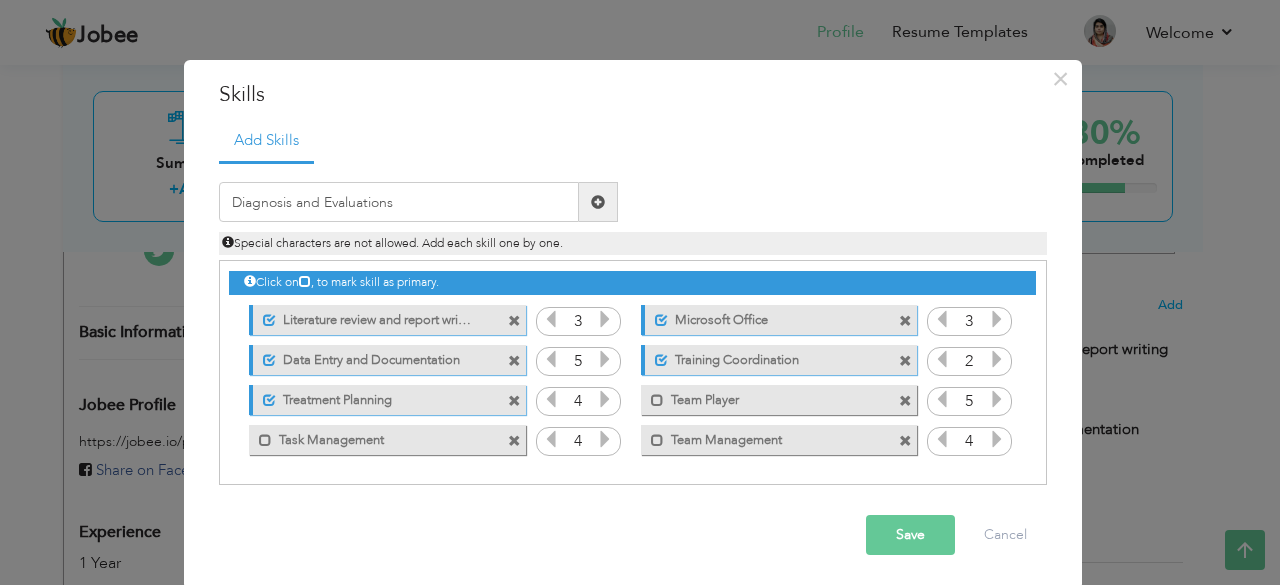 click at bounding box center (598, 202) 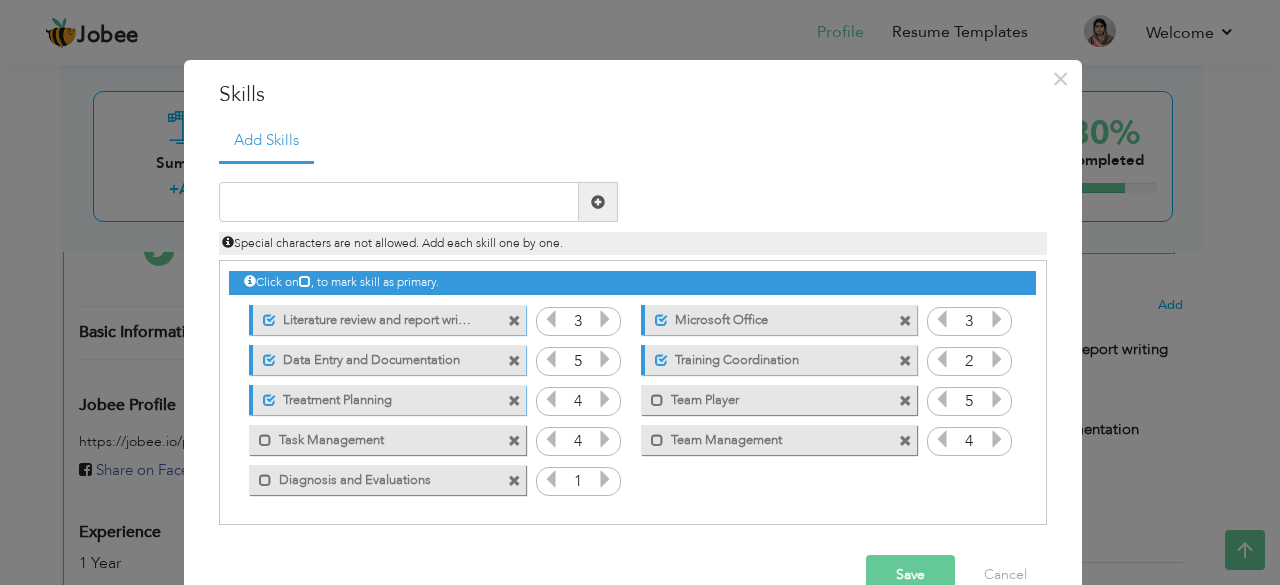 click at bounding box center (605, 479) 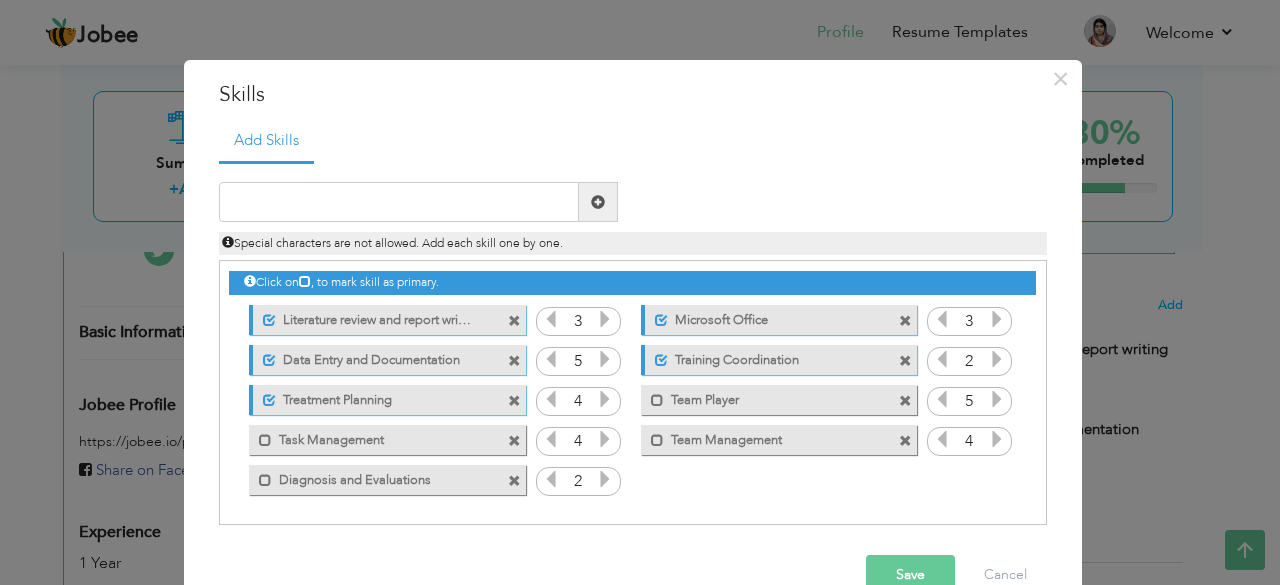 click at bounding box center [605, 479] 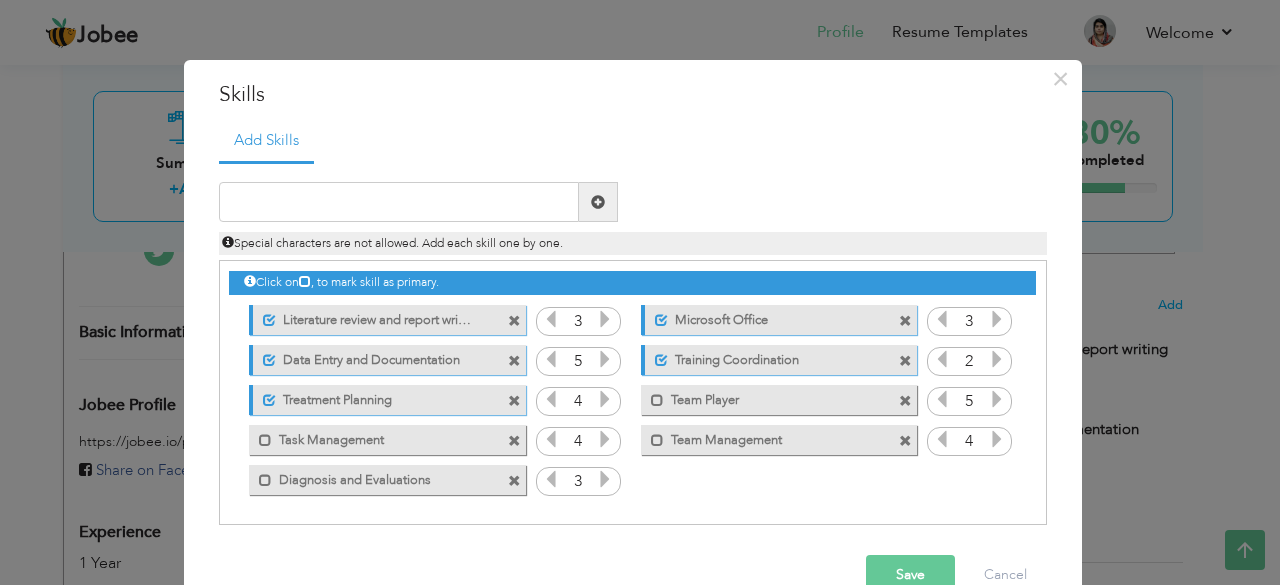 click at bounding box center [605, 479] 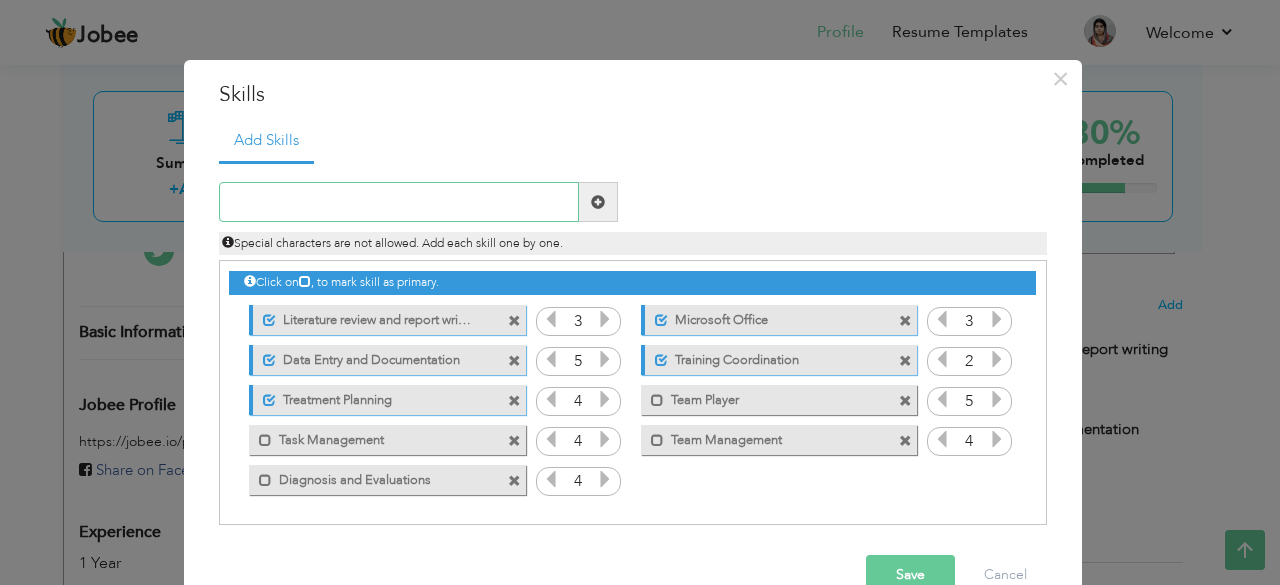 click at bounding box center [399, 202] 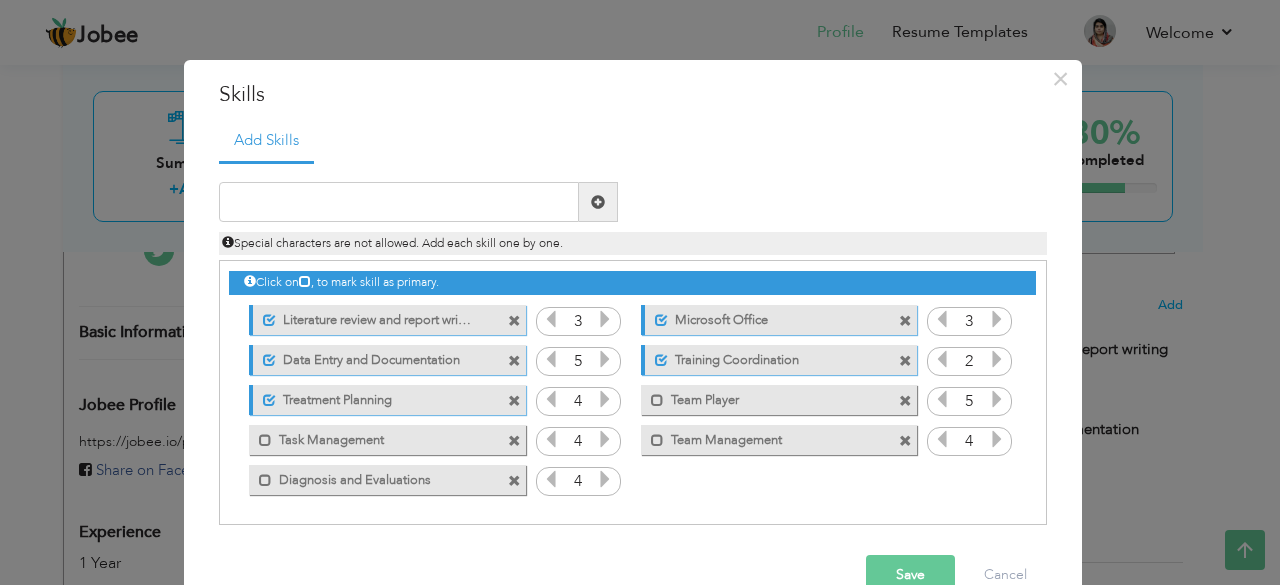 click on "Save" at bounding box center (910, 575) 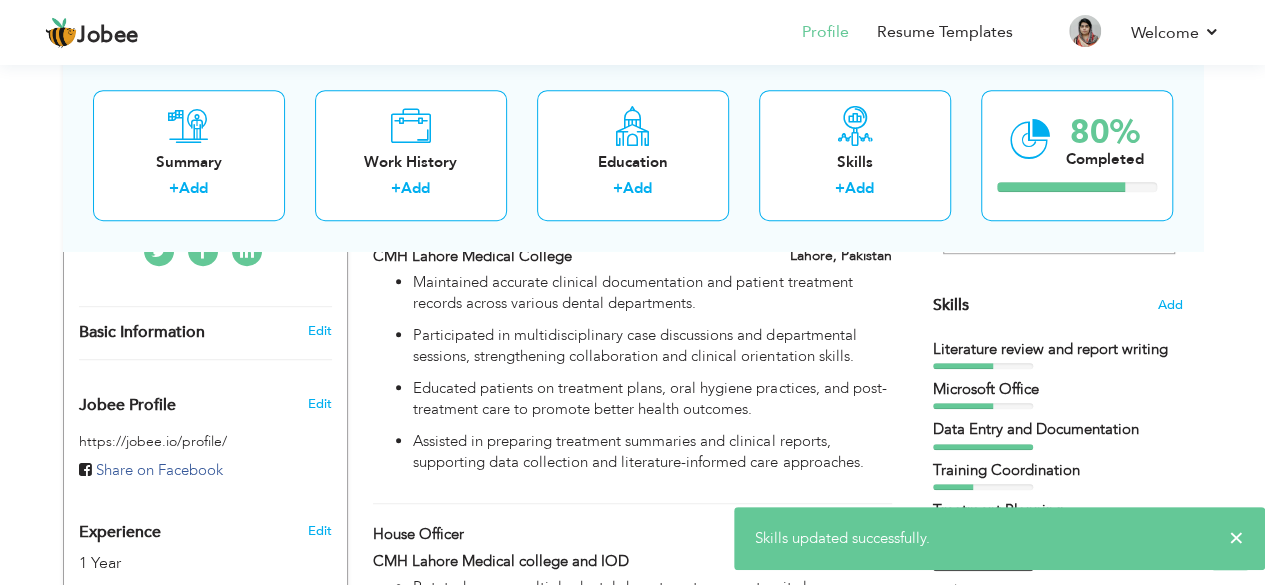 click on "×
Skills updated successfully." at bounding box center (999, 538) 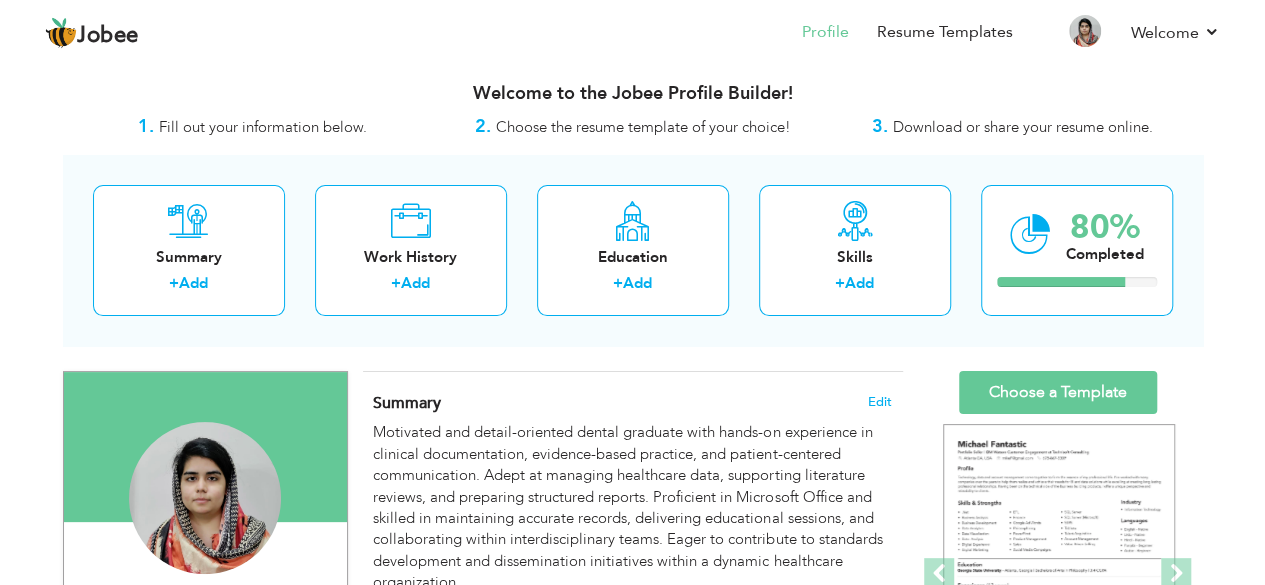scroll, scrollTop: 0, scrollLeft: 0, axis: both 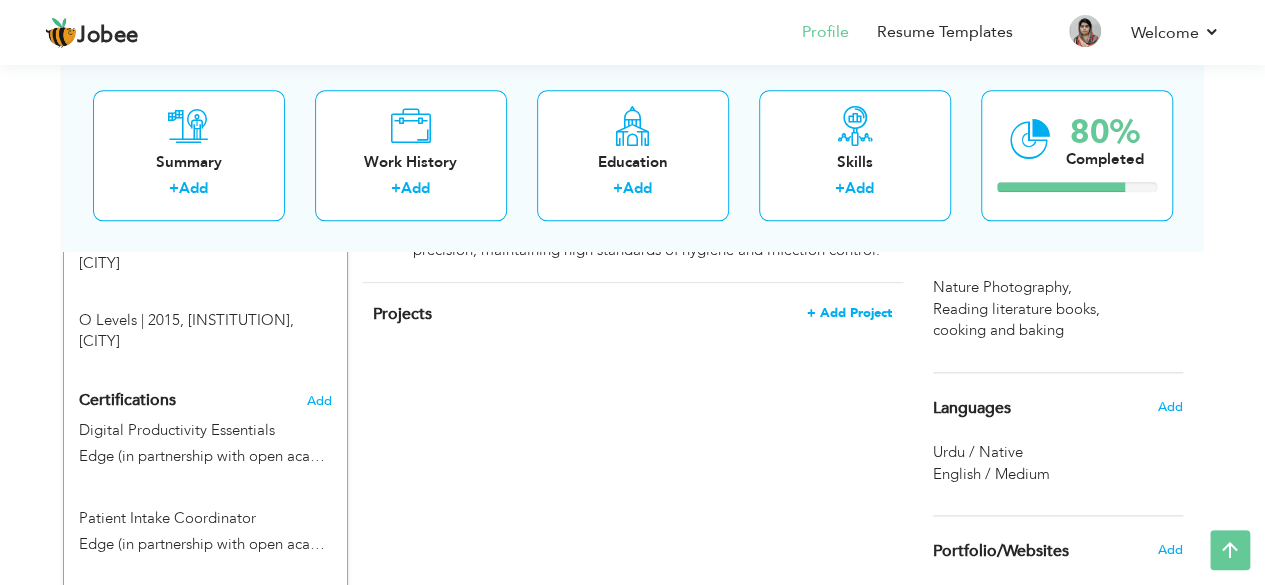 click on "+ Add Project" at bounding box center [849, 313] 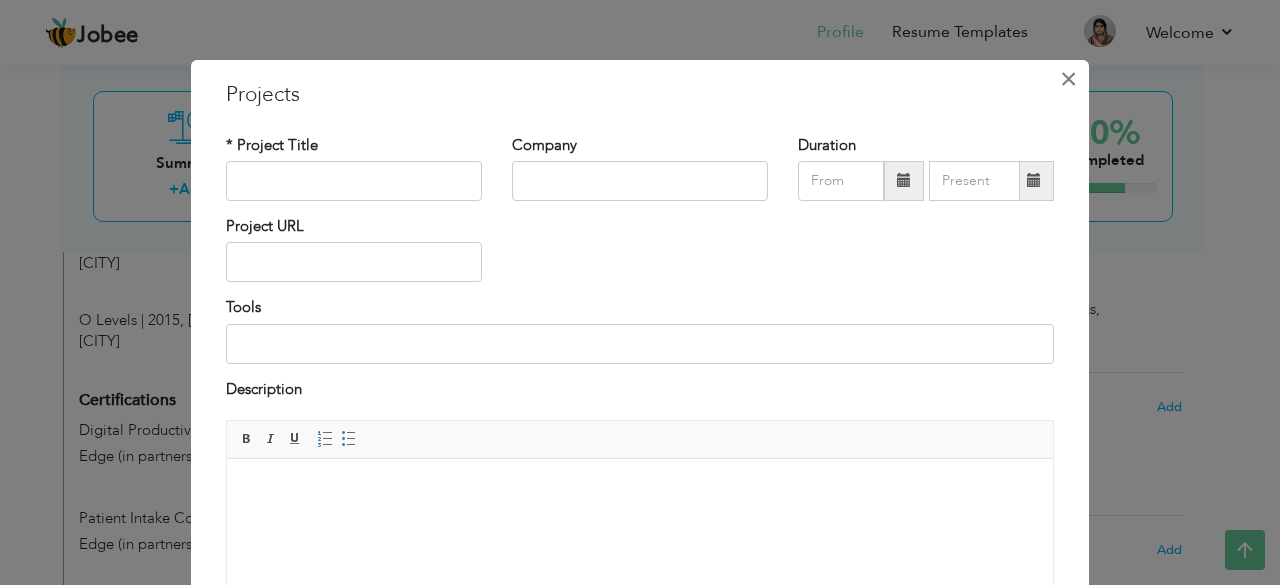click on "×" at bounding box center [1068, 79] 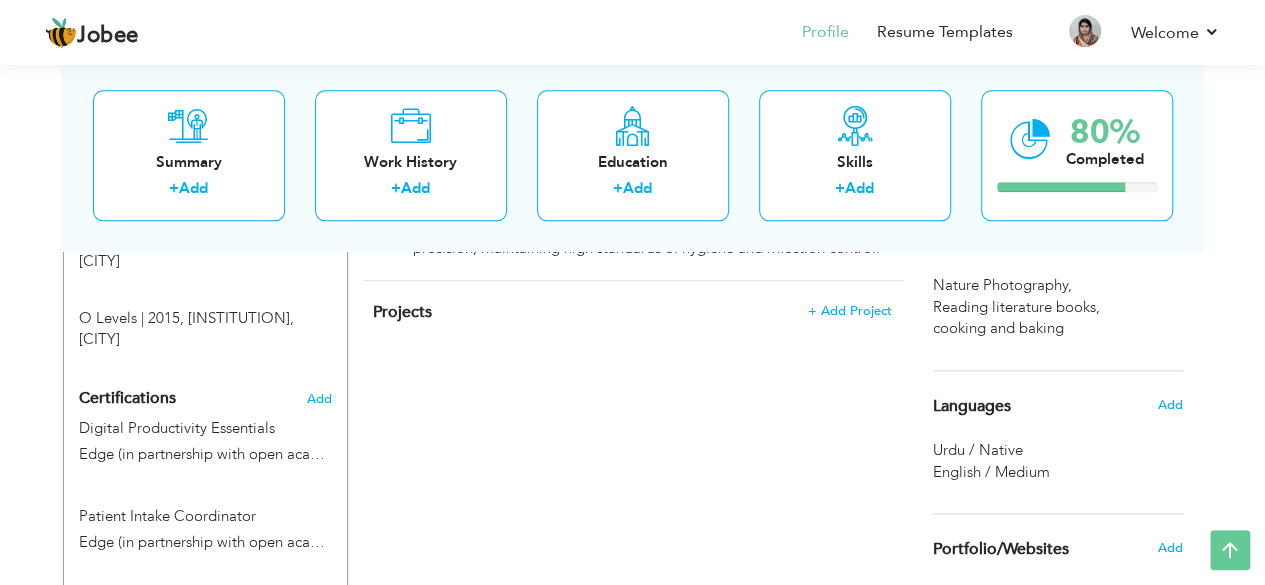 scroll, scrollTop: 984, scrollLeft: 0, axis: vertical 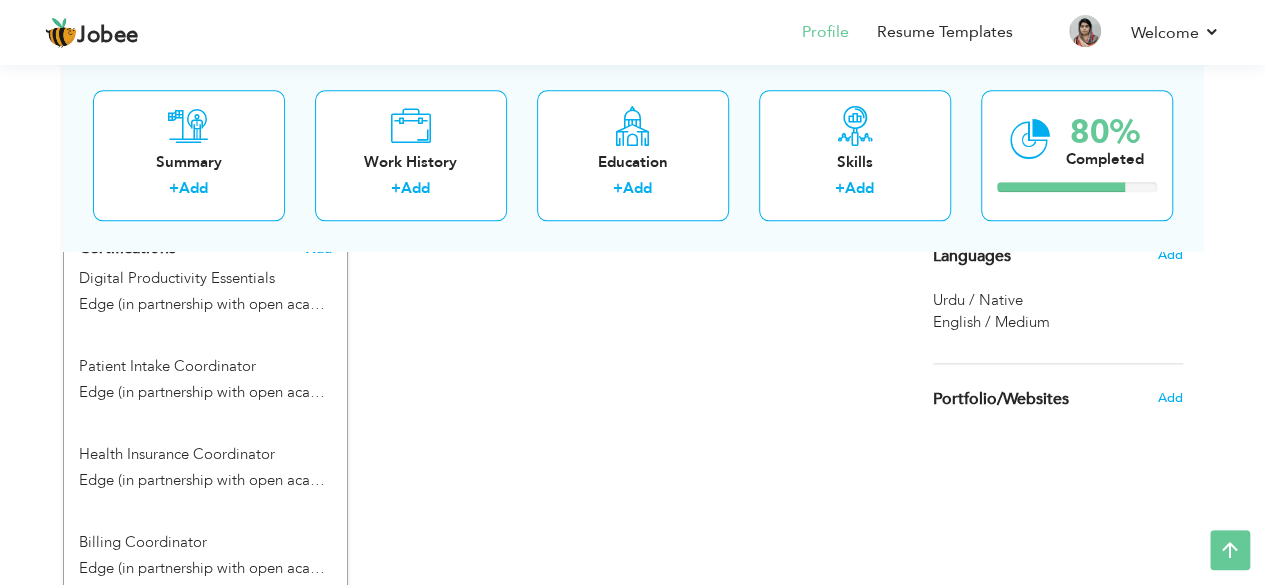 click on "Add" at bounding box center [319, 249] 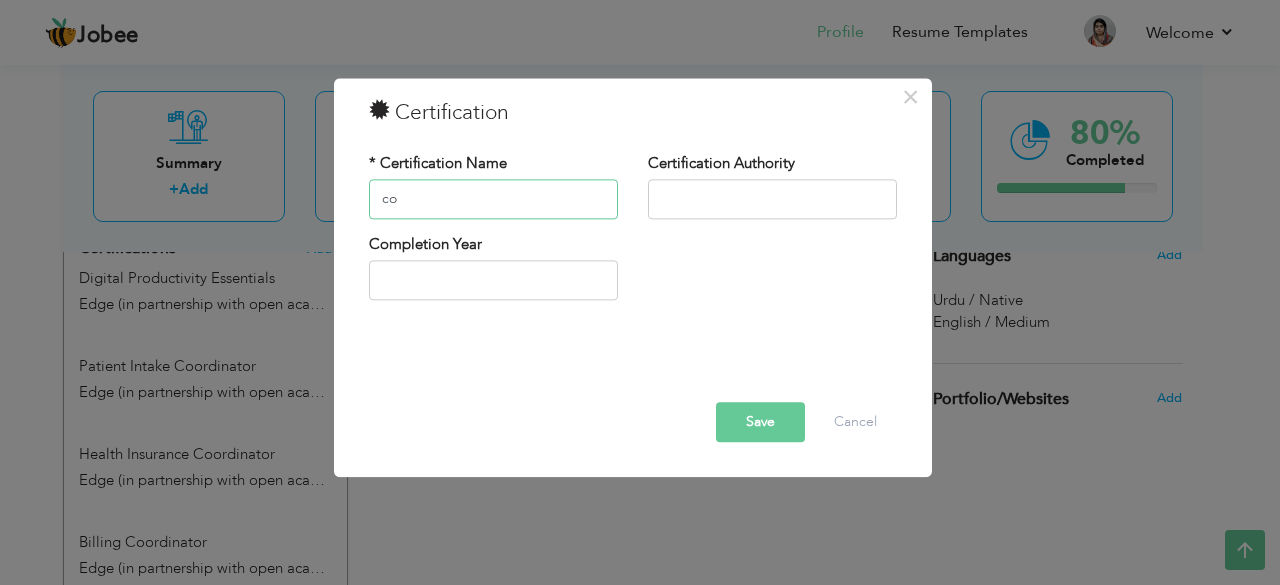 type on "c" 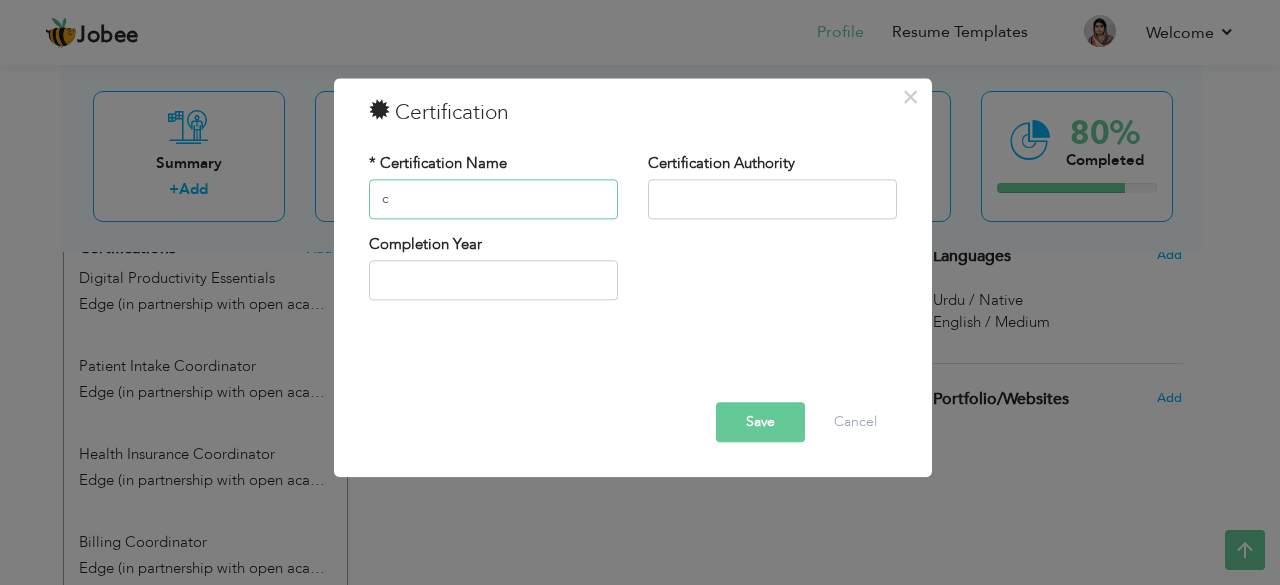 type 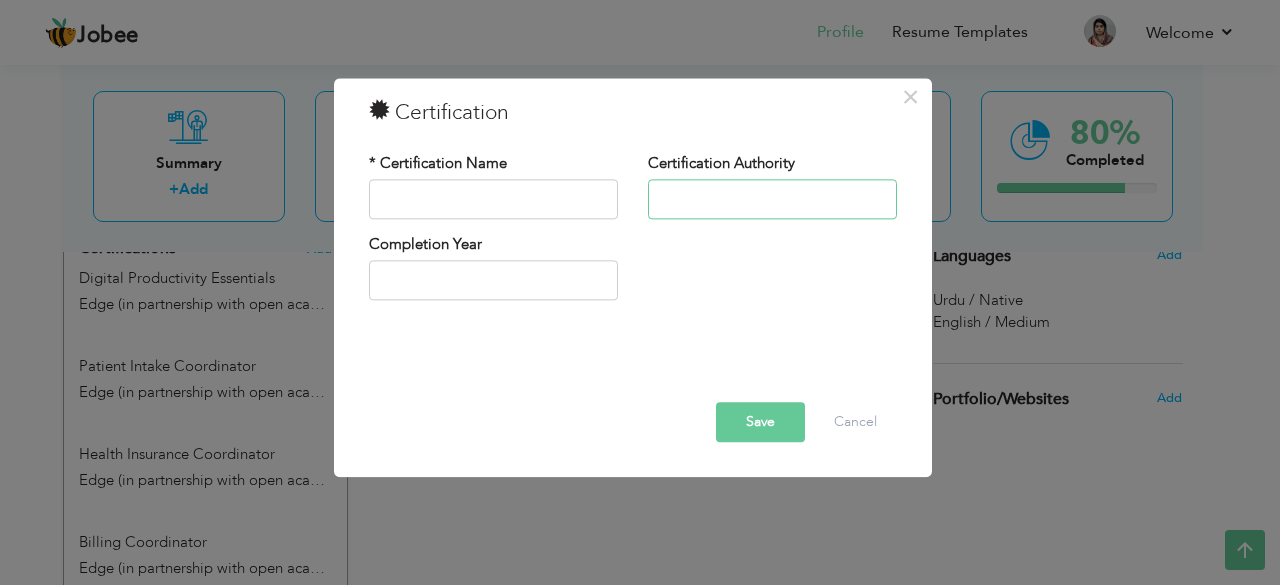 click at bounding box center [772, 199] 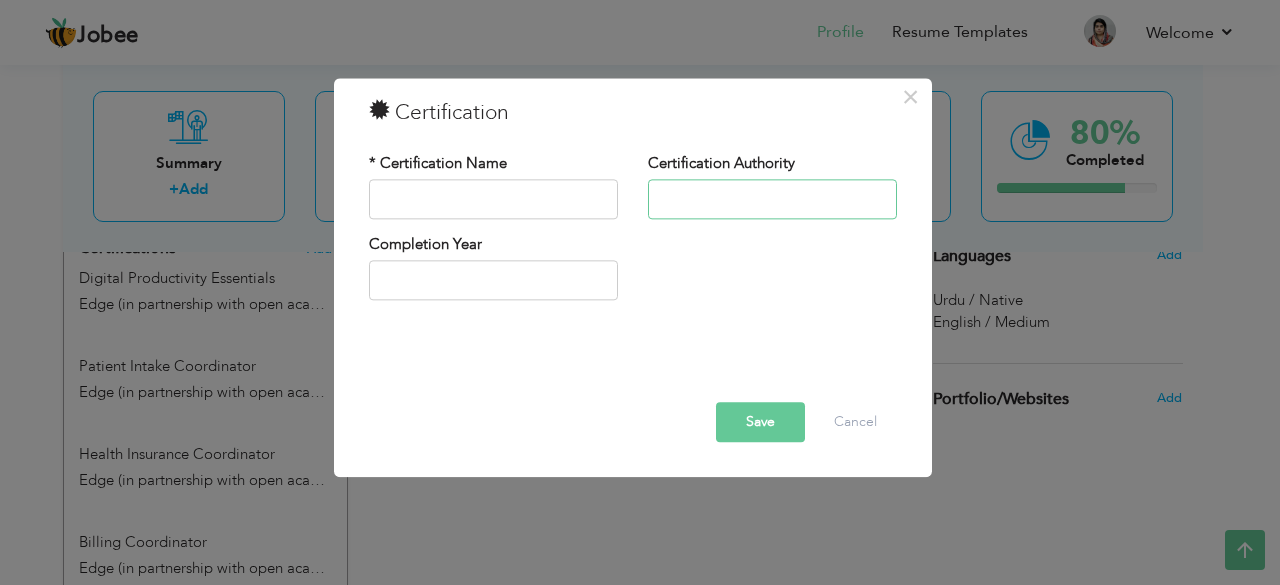 type on "Edge (in partnership with open academy)" 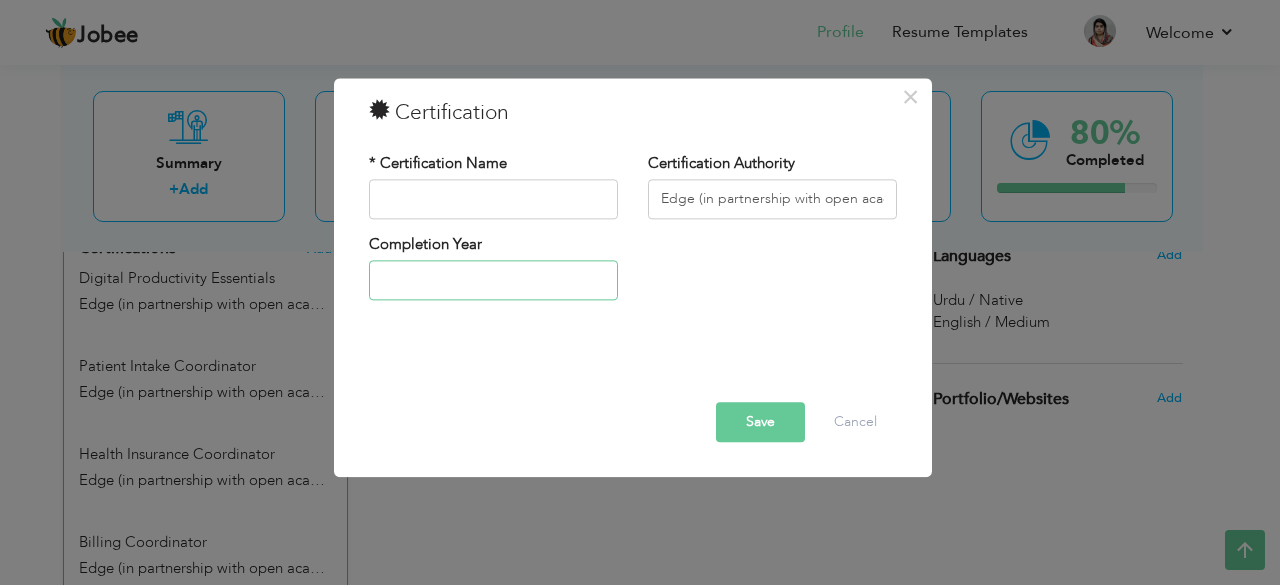 type on "2025" 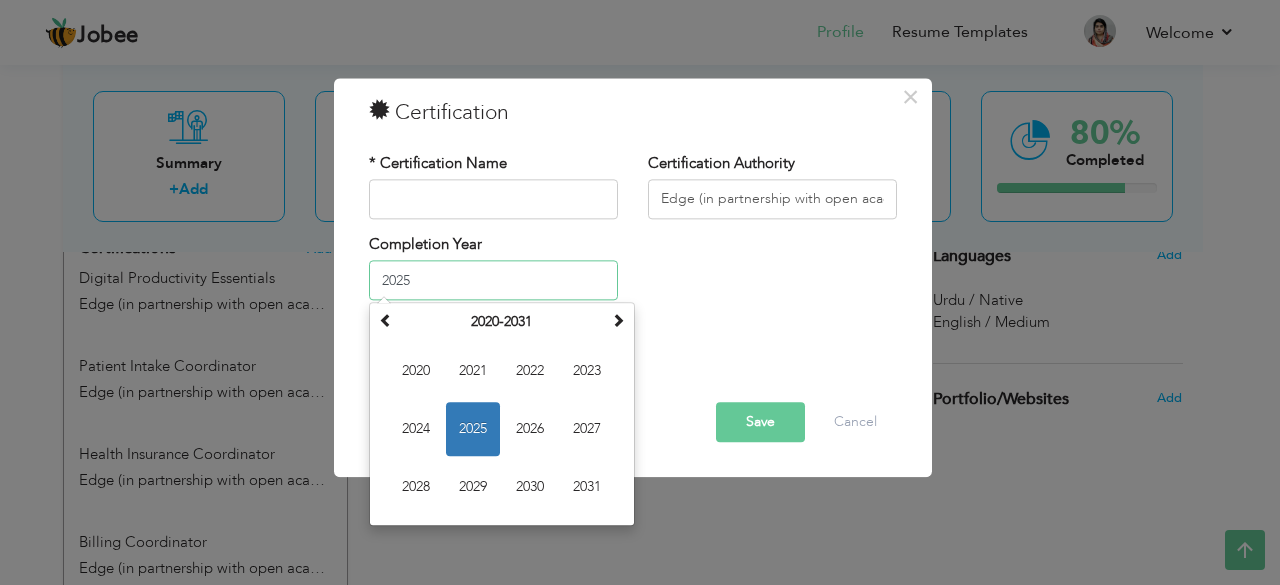 click on "2025" at bounding box center [493, 281] 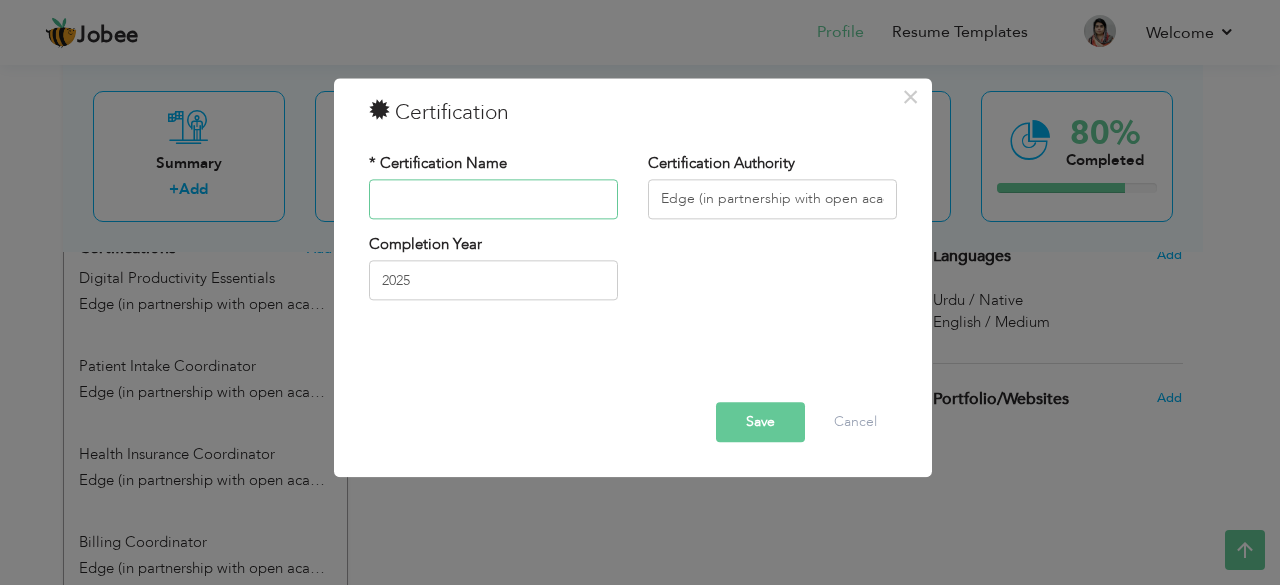 click at bounding box center (493, 199) 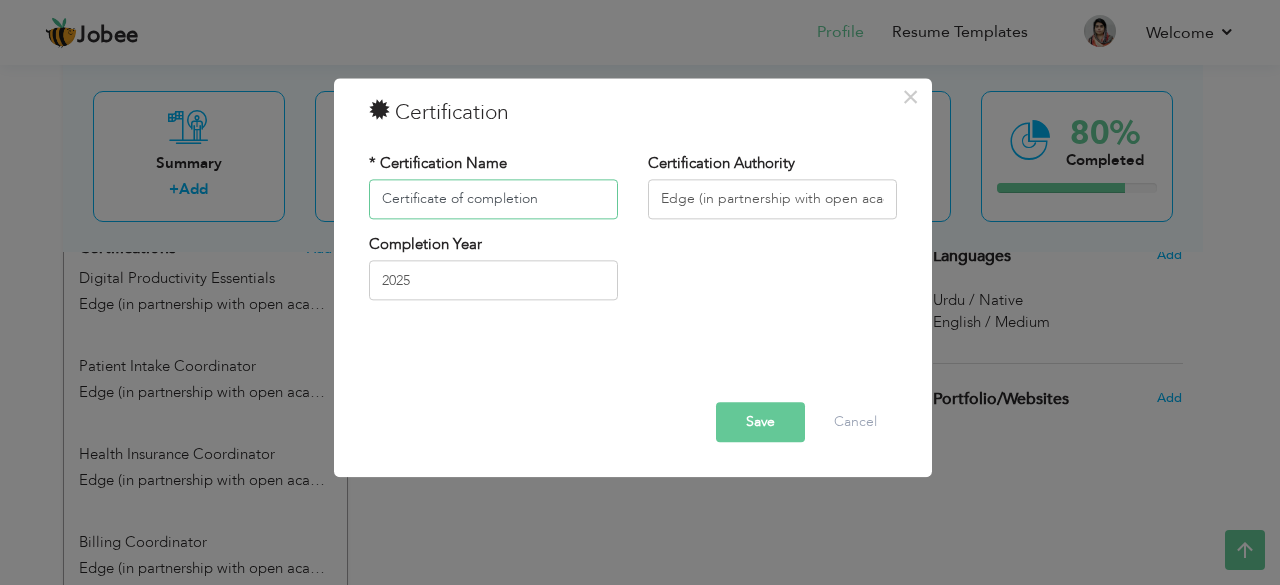 type on "Certificate of completion" 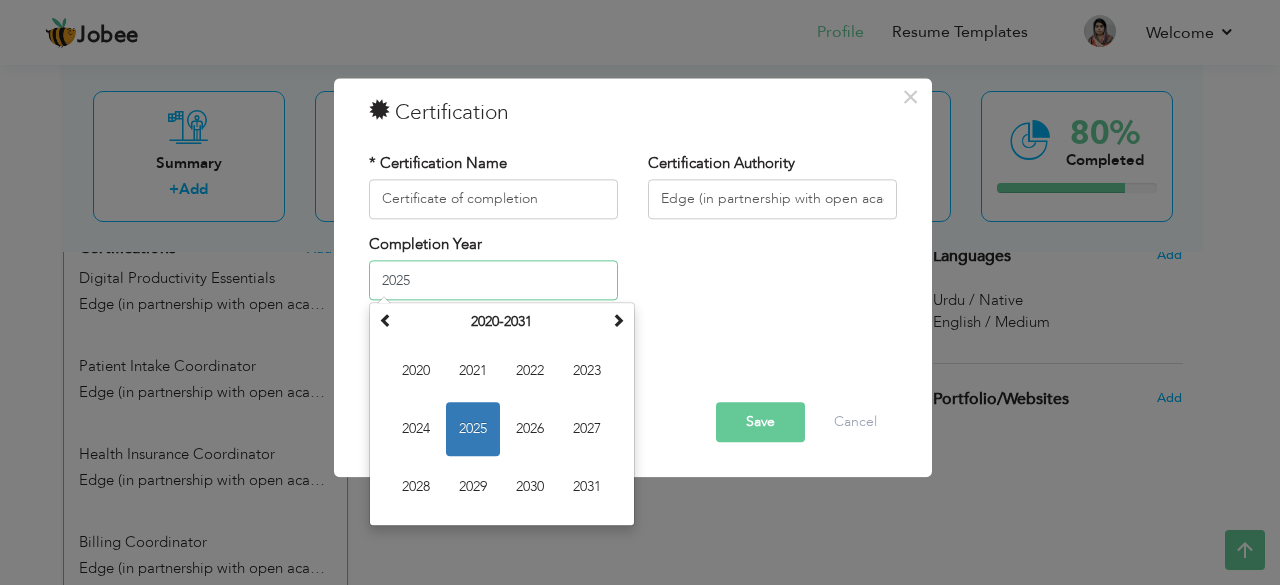 click on "2025" at bounding box center [493, 281] 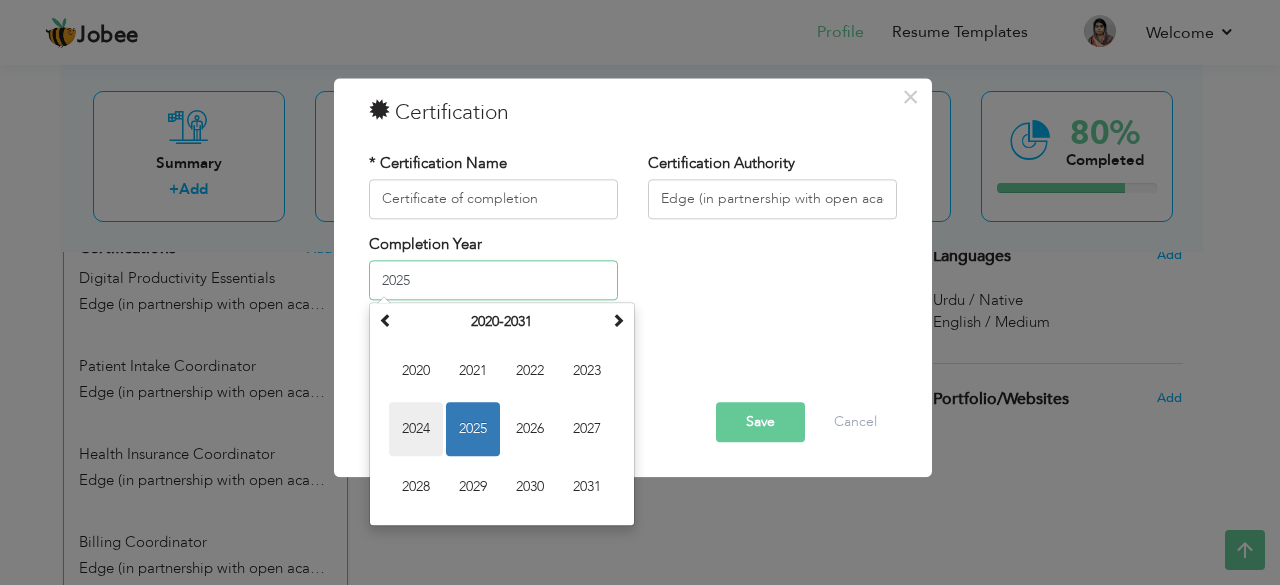 click on "2024" at bounding box center [416, 430] 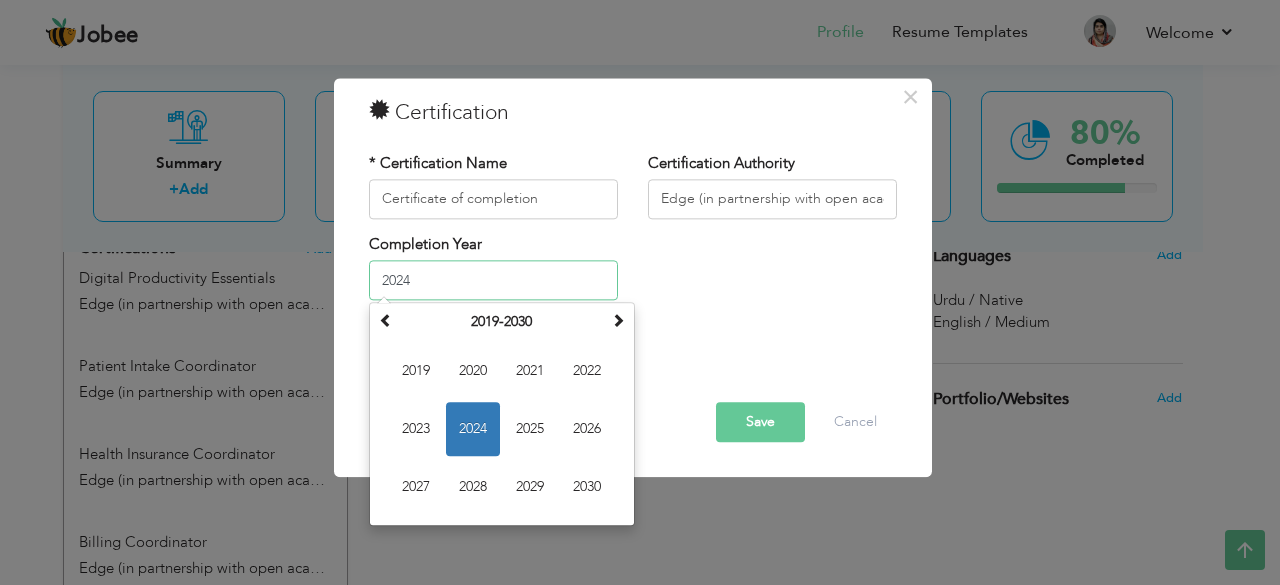 click on "2024" at bounding box center (493, 281) 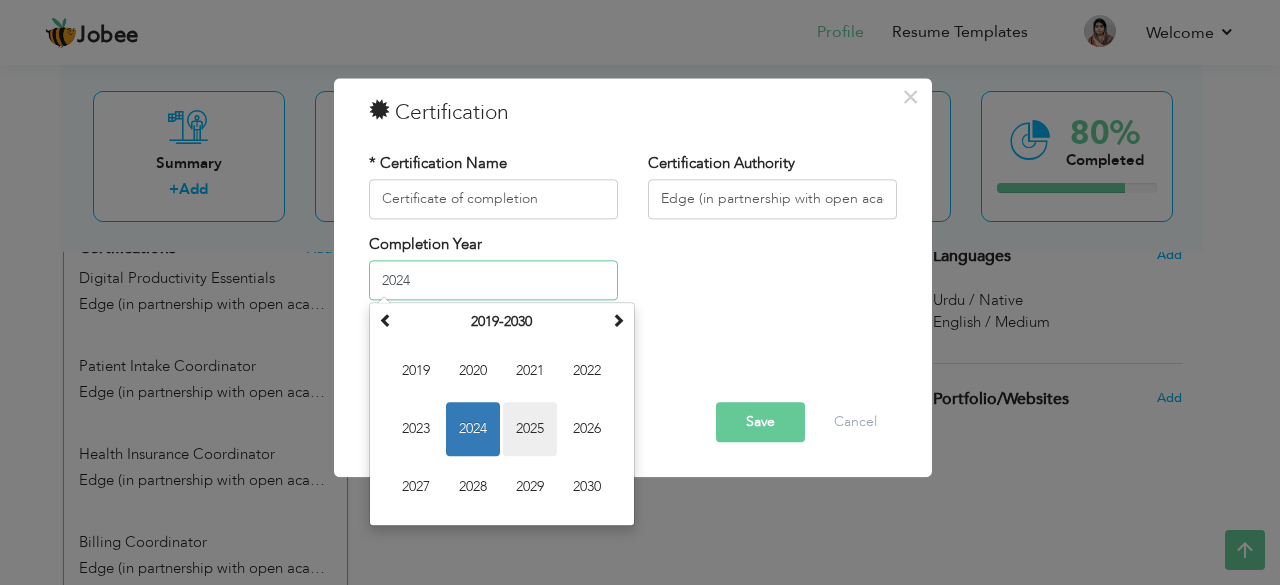 click on "2025" at bounding box center [530, 430] 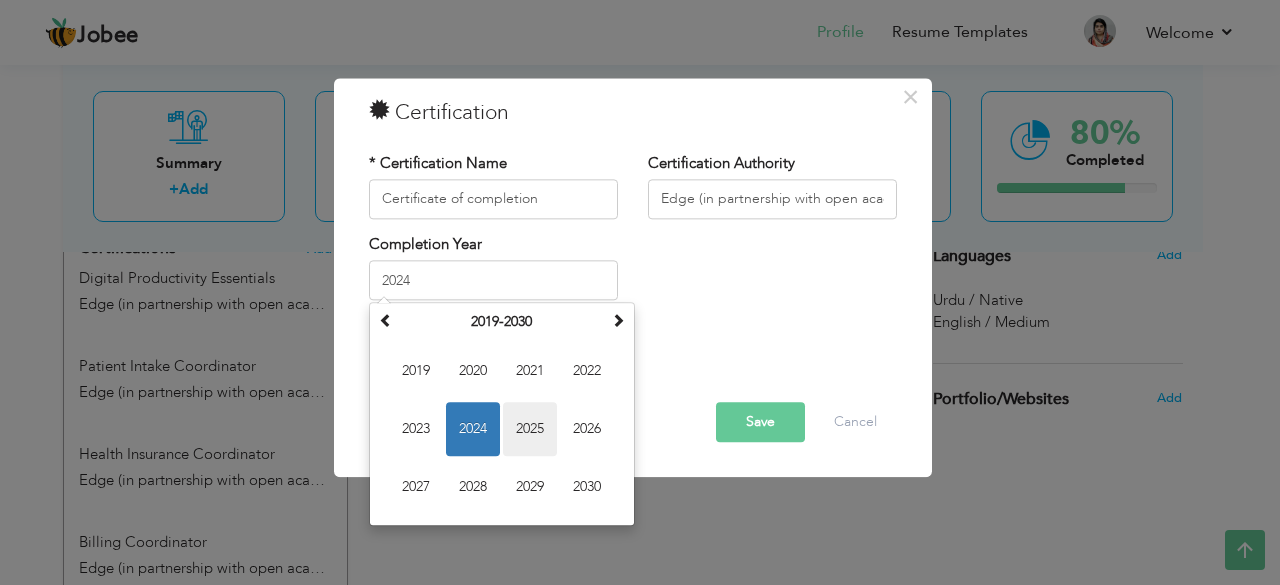 type on "2025" 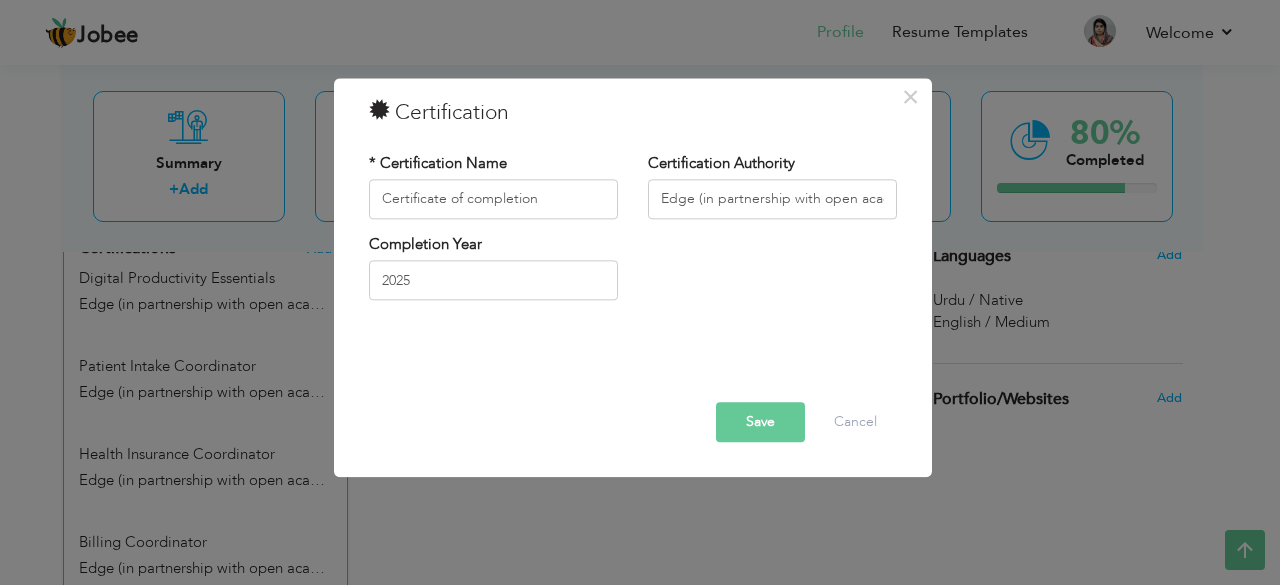 click on "Save" at bounding box center [760, 422] 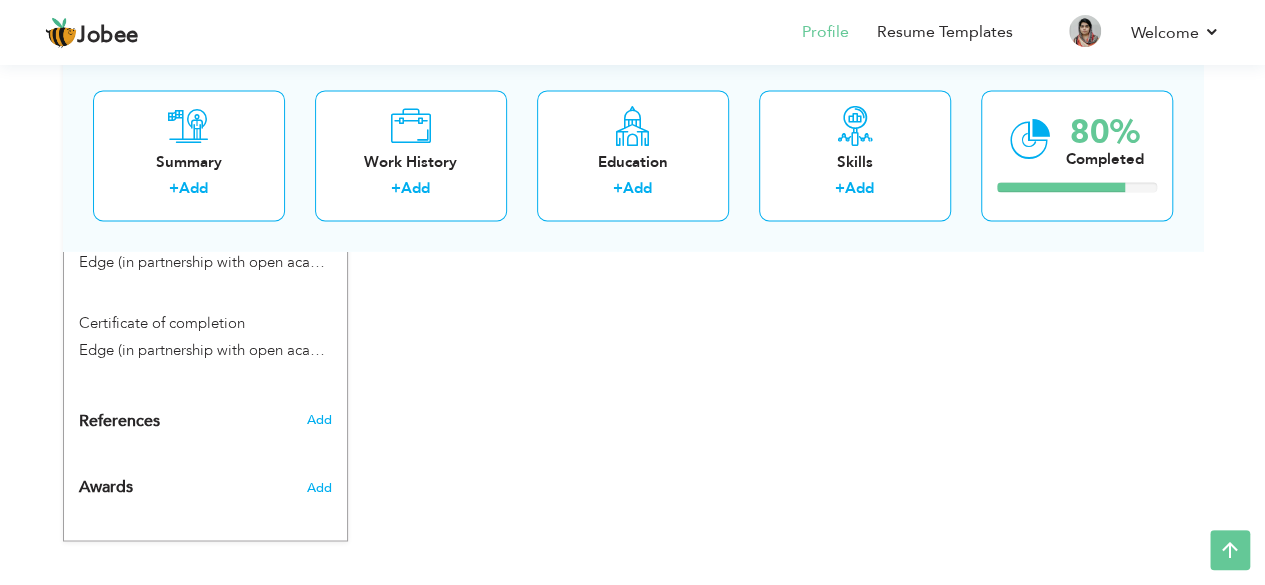 scroll, scrollTop: 1458, scrollLeft: 0, axis: vertical 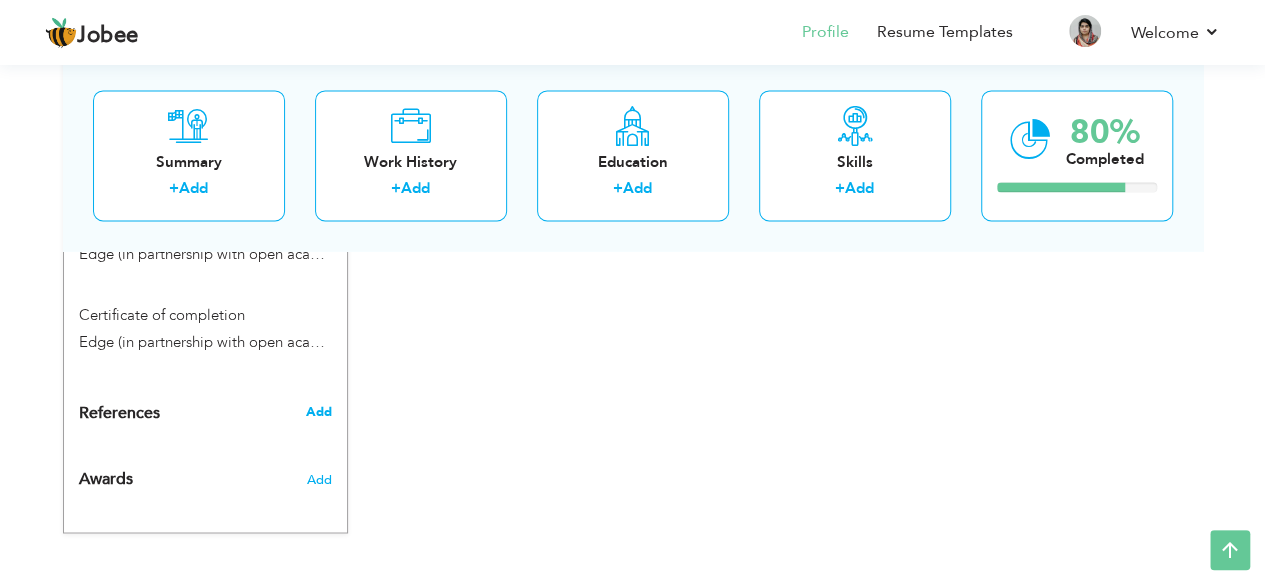 click on "Add" at bounding box center (318, 412) 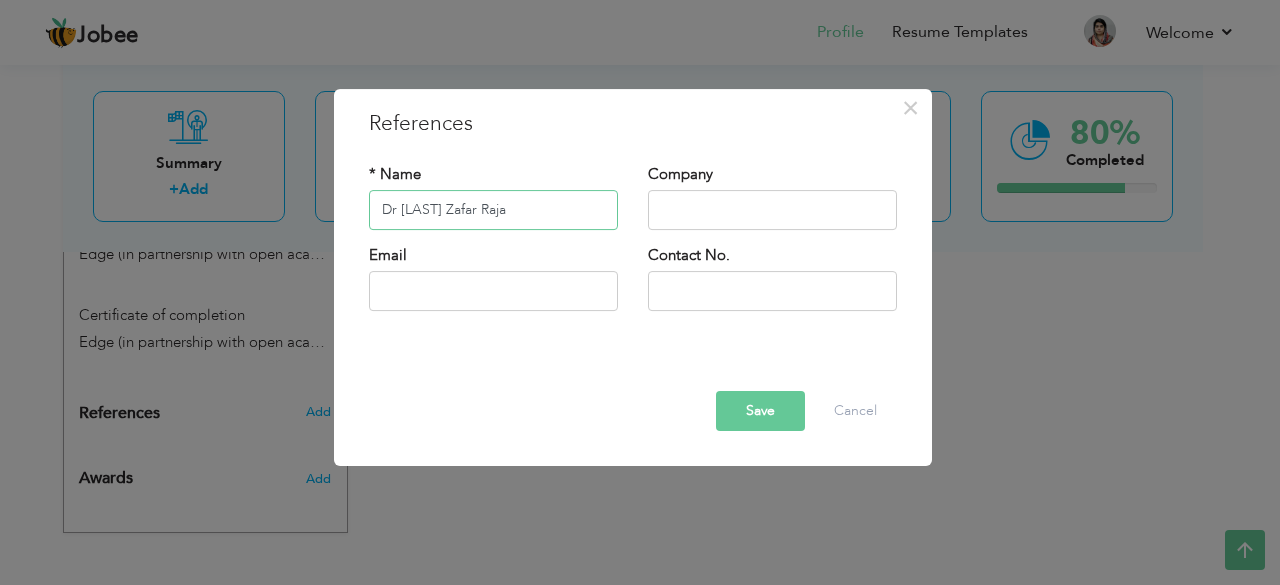 type on "Dr Hina Zafar Raja" 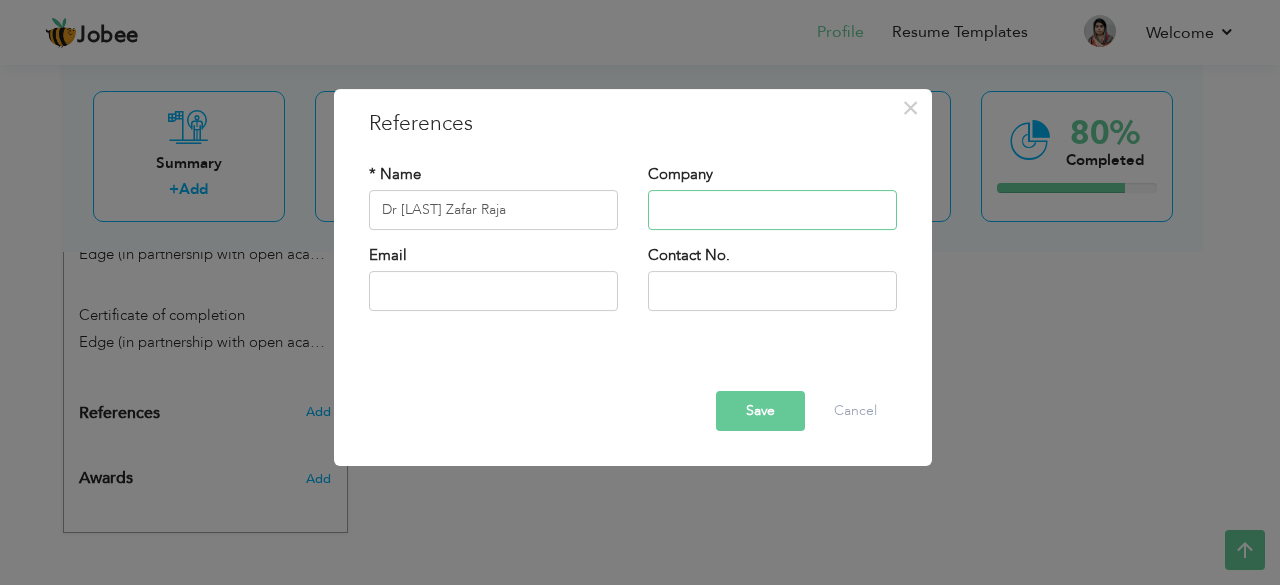 click at bounding box center [772, 210] 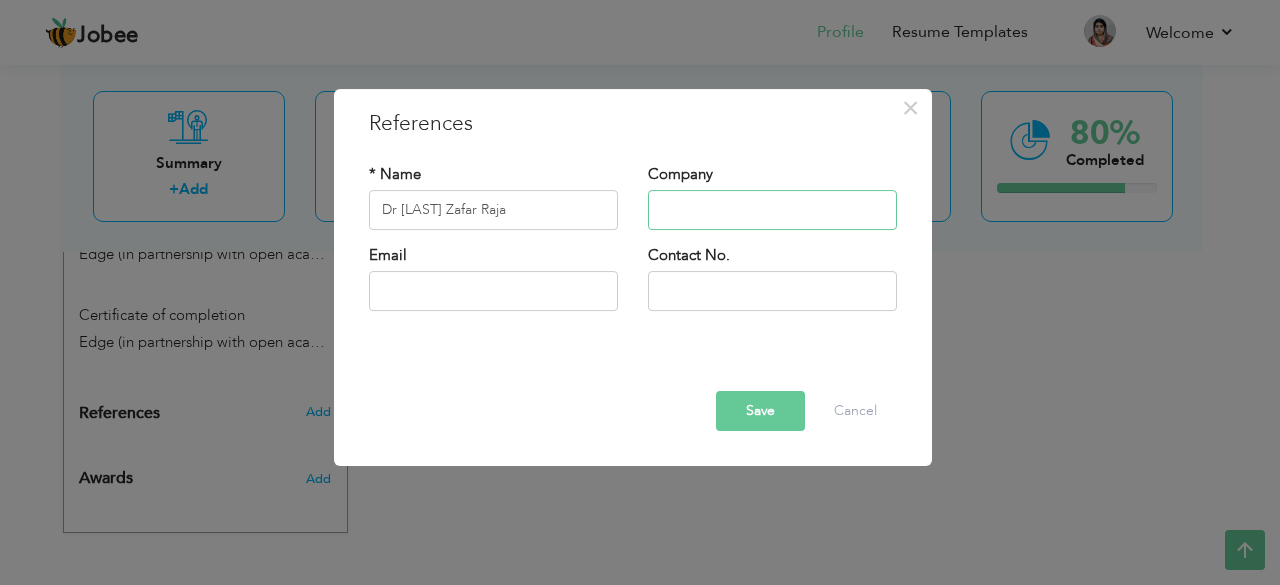 type on "r" 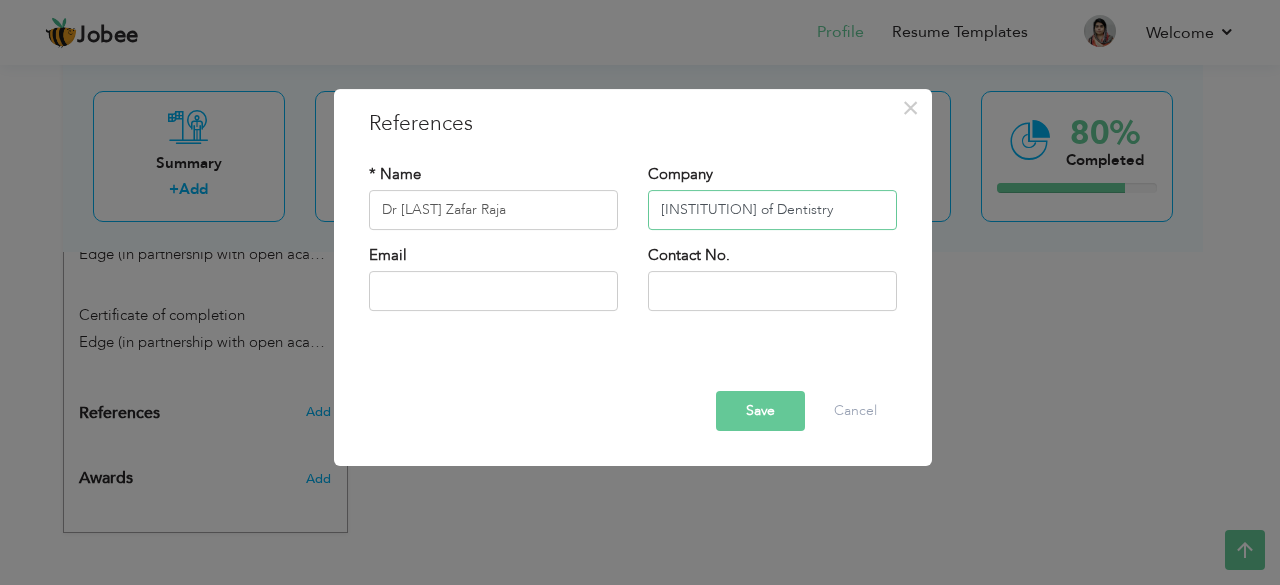 type on "Rahbar College of Dentistry" 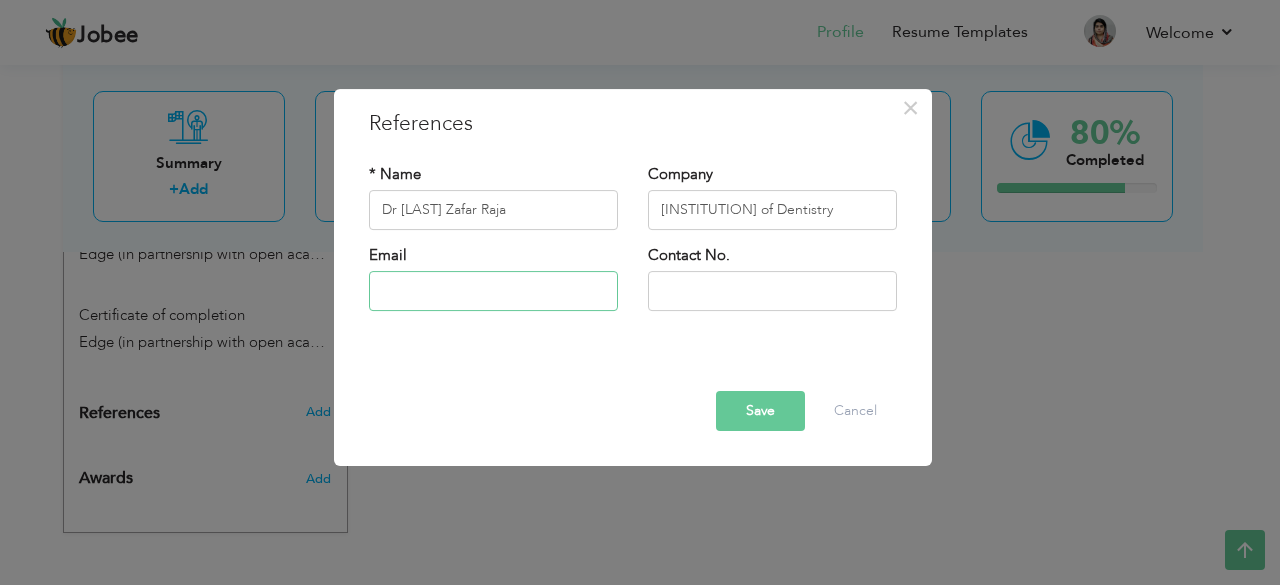 click at bounding box center (493, 291) 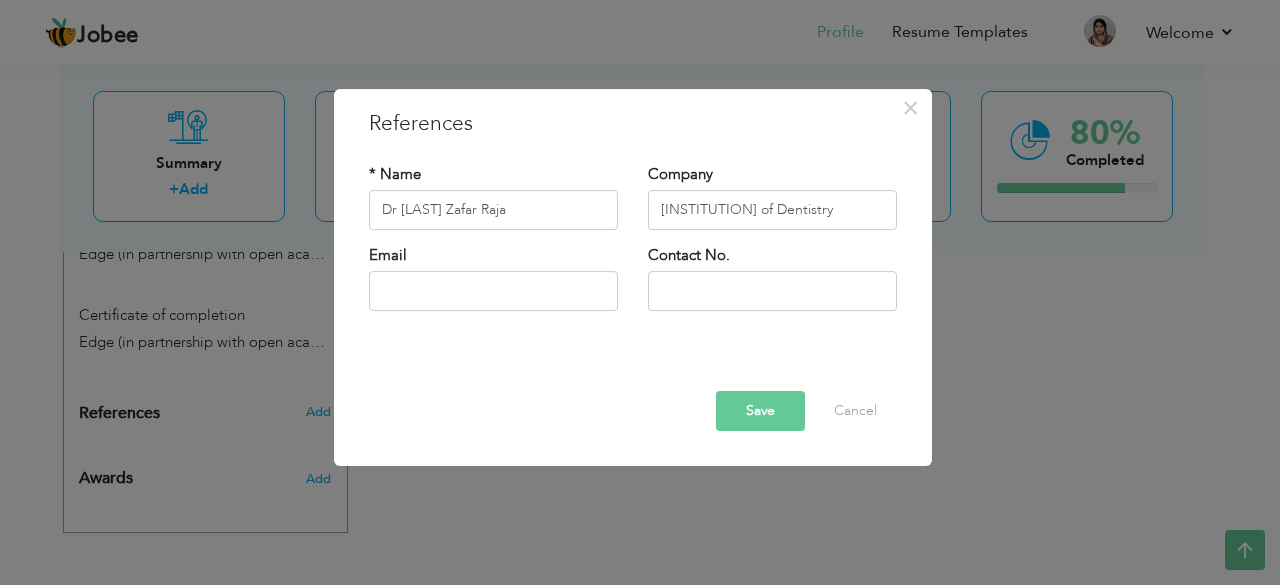click on "Save" at bounding box center (760, 411) 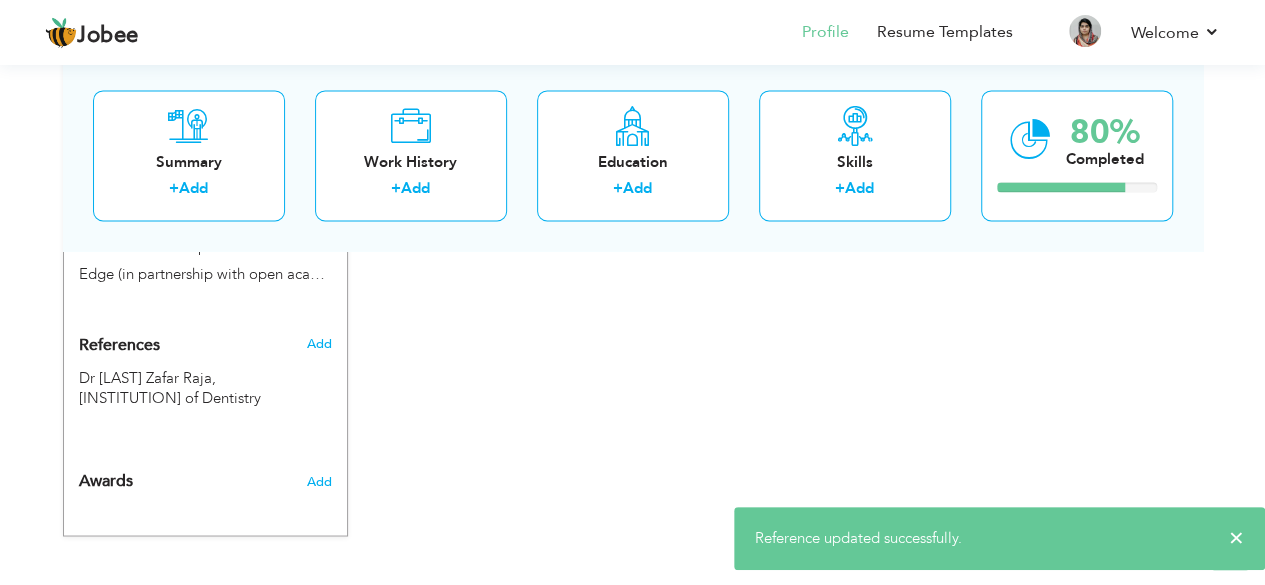 scroll, scrollTop: 1530, scrollLeft: 0, axis: vertical 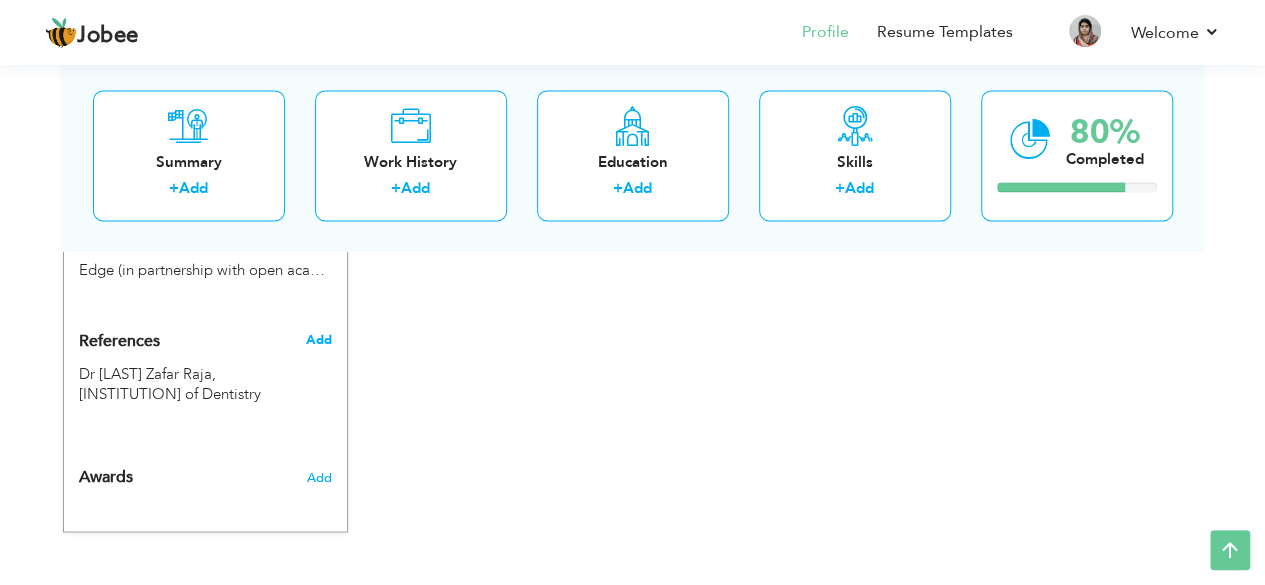 click on "Add" at bounding box center (318, 340) 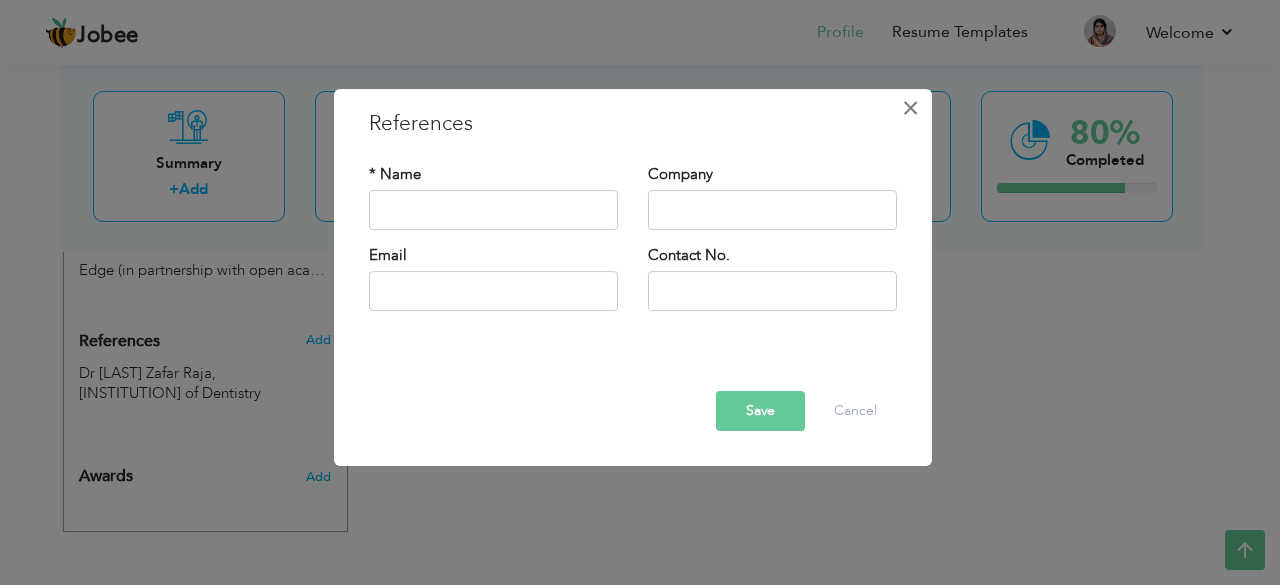 click on "×" at bounding box center (910, 108) 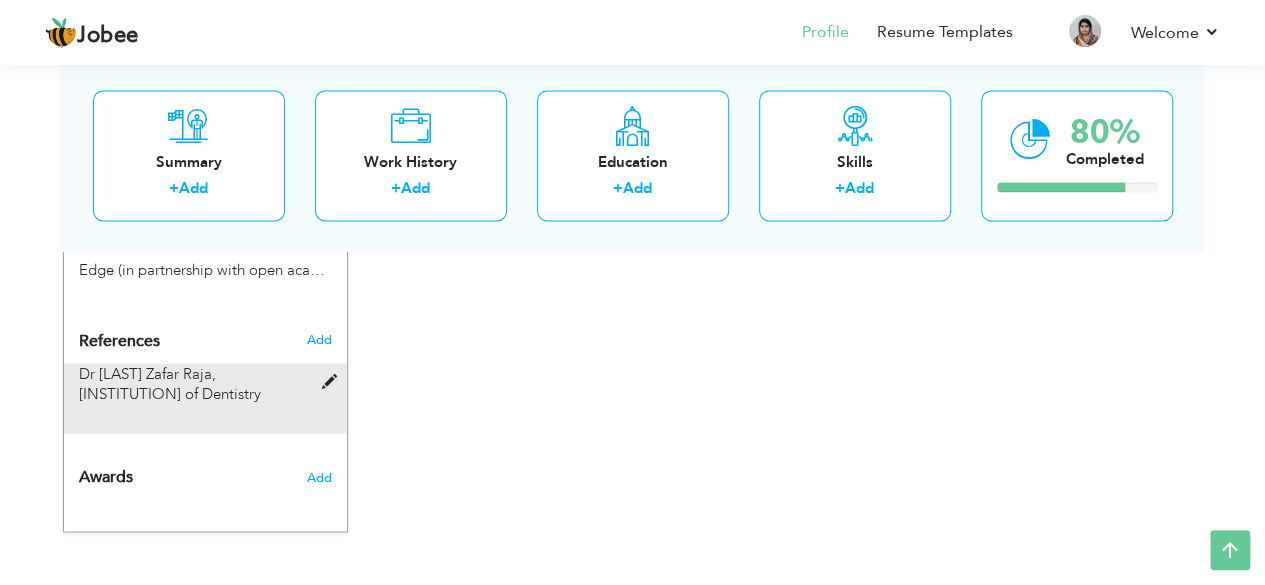 click on "Rahbar College of Dentistry" at bounding box center (170, 393) 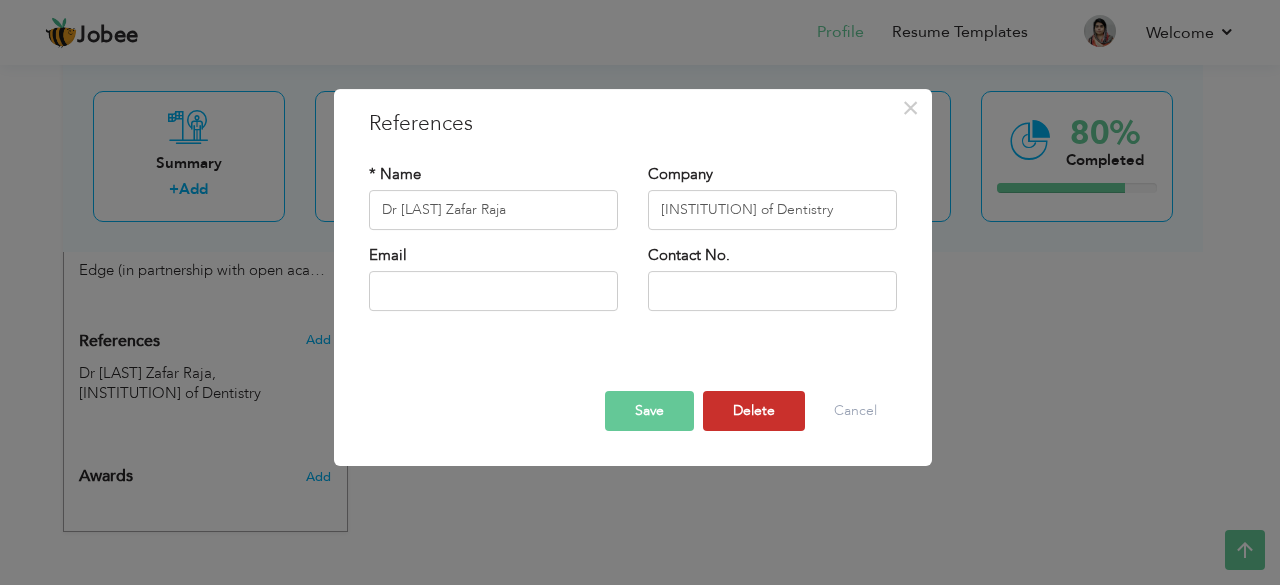 click on "Delete" at bounding box center [754, 411] 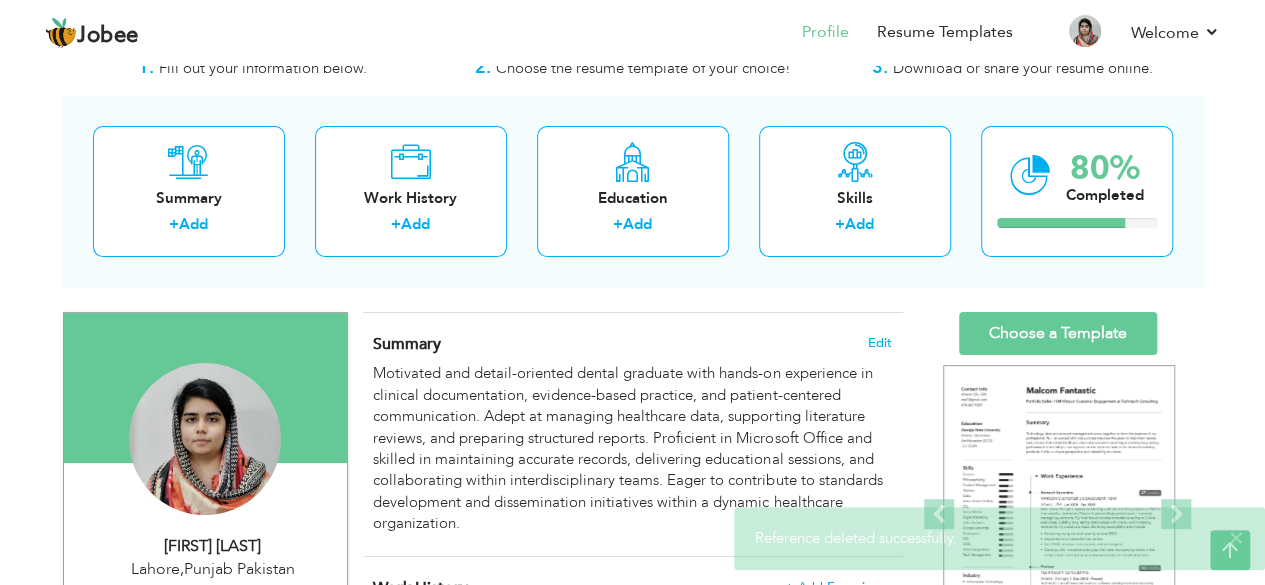 scroll, scrollTop: 37, scrollLeft: 0, axis: vertical 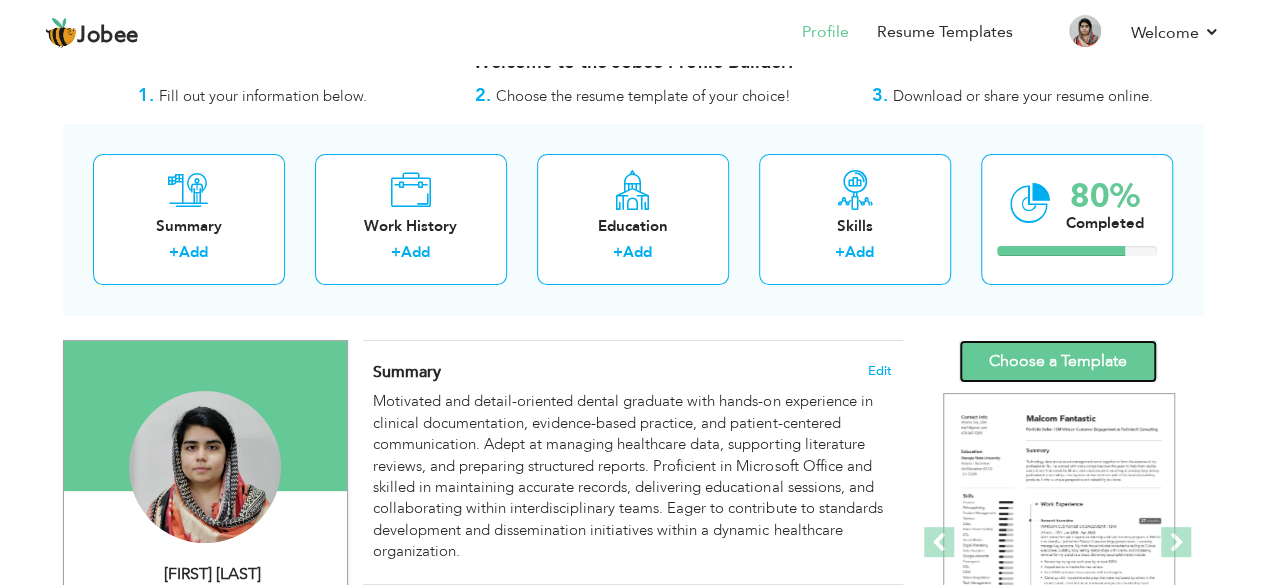 click on "Choose a Template" at bounding box center [1058, 361] 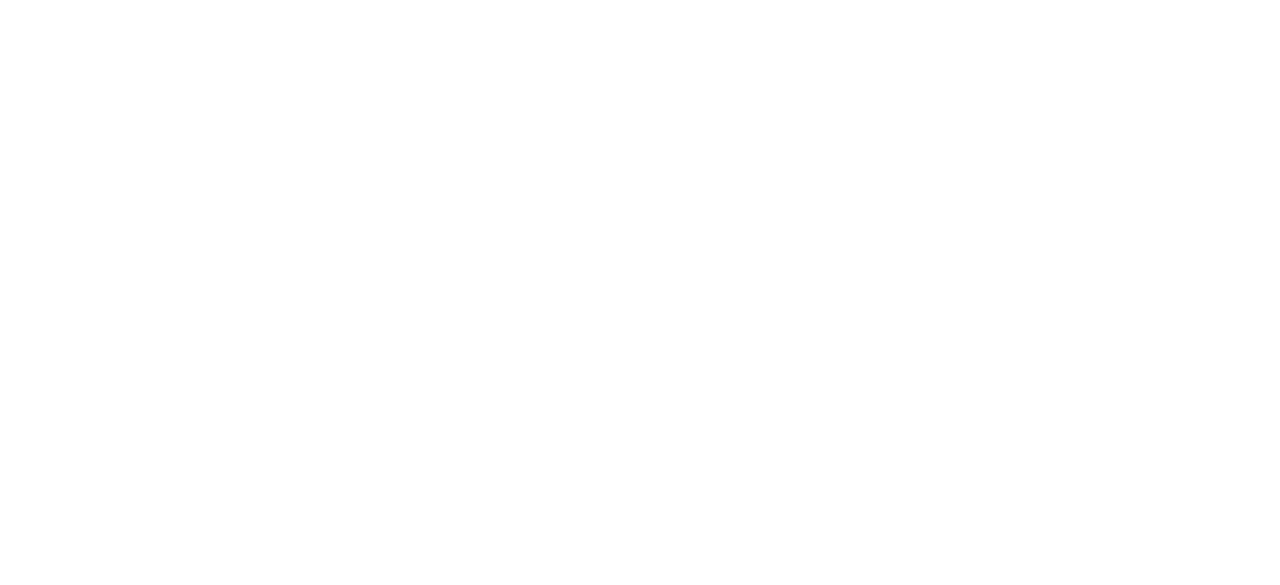 scroll, scrollTop: 0, scrollLeft: 0, axis: both 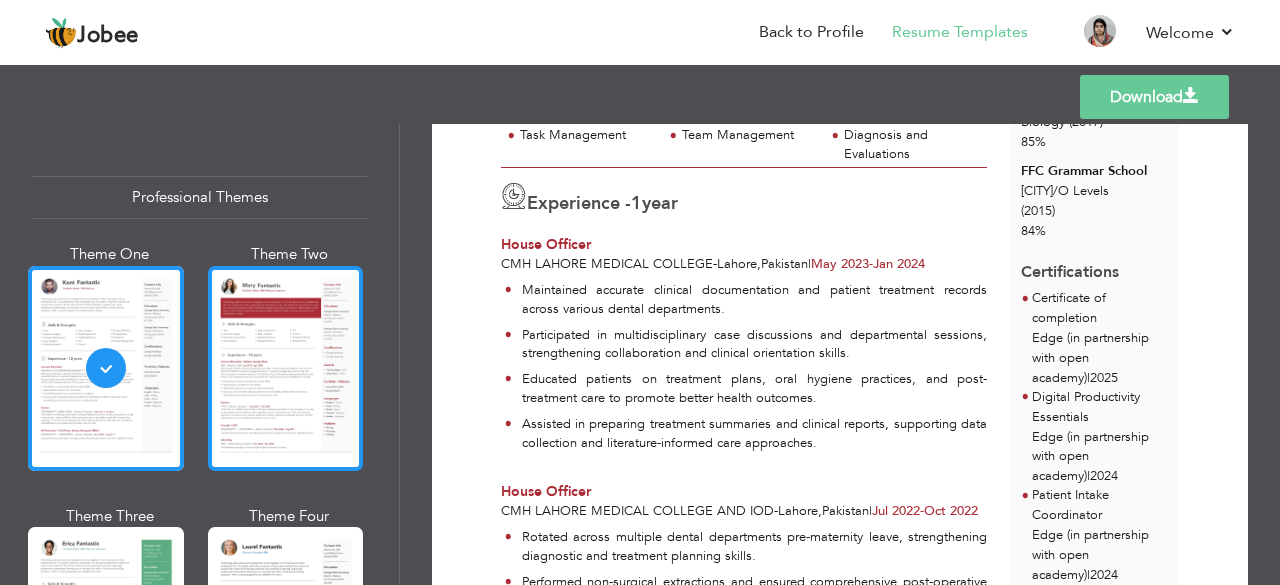 click at bounding box center [286, 368] 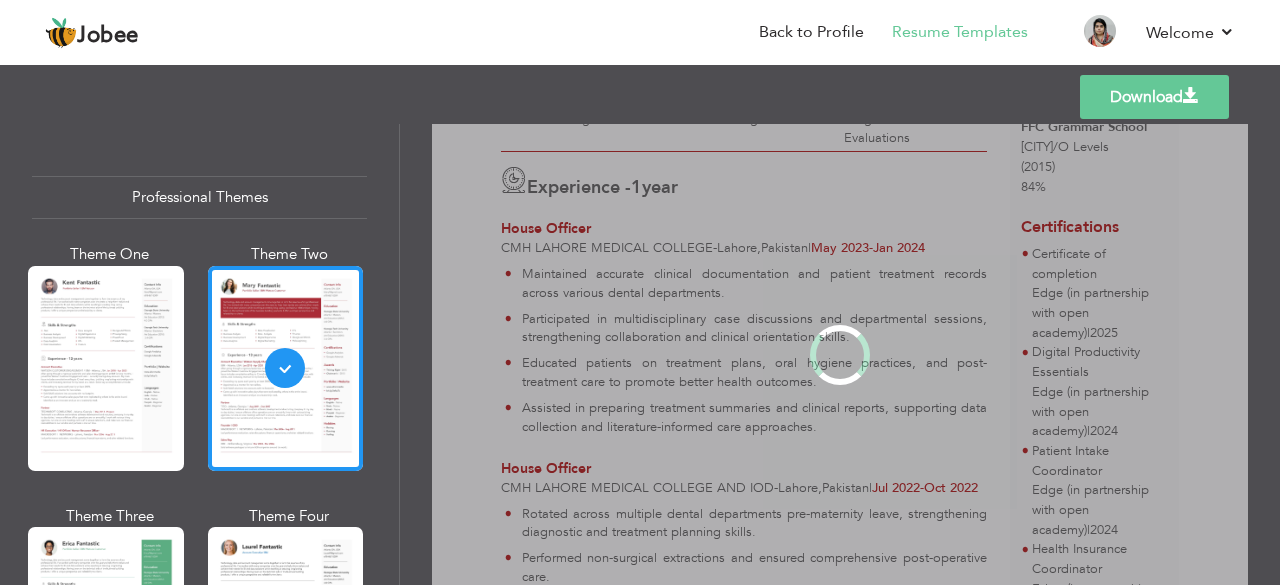 scroll, scrollTop: 0, scrollLeft: 0, axis: both 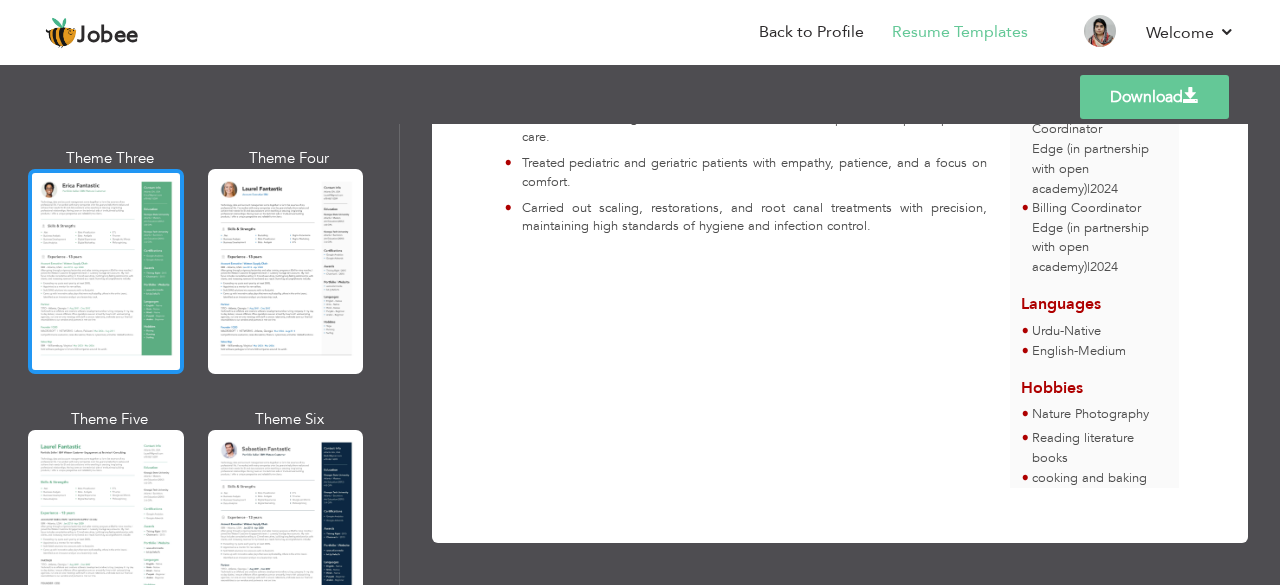 click at bounding box center [106, 271] 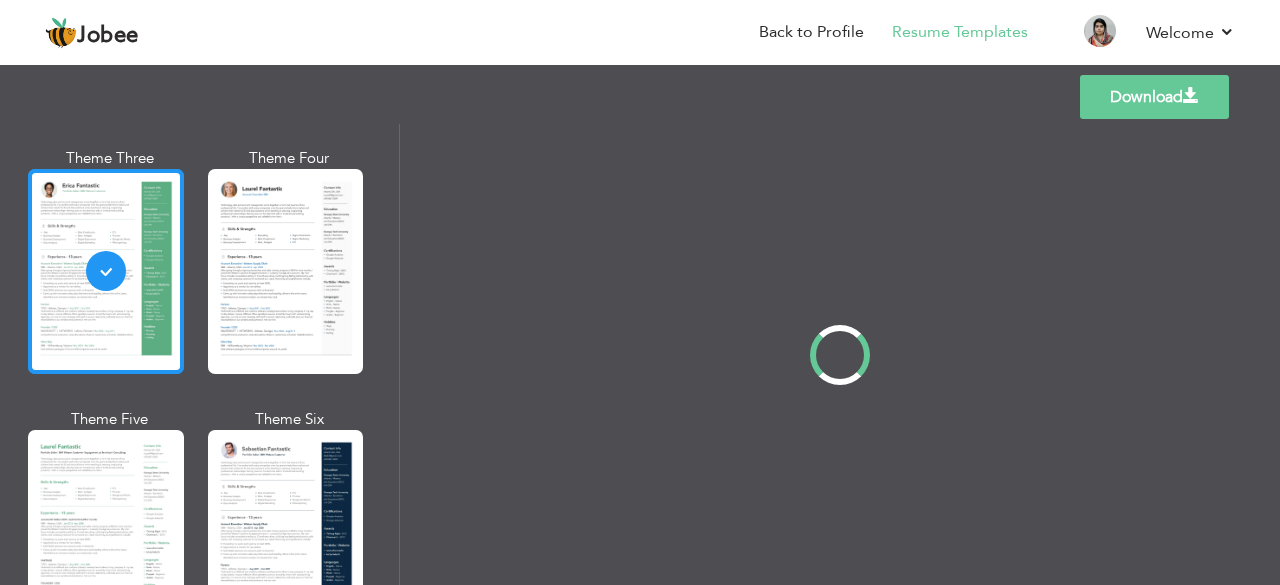 scroll, scrollTop: 0, scrollLeft: 0, axis: both 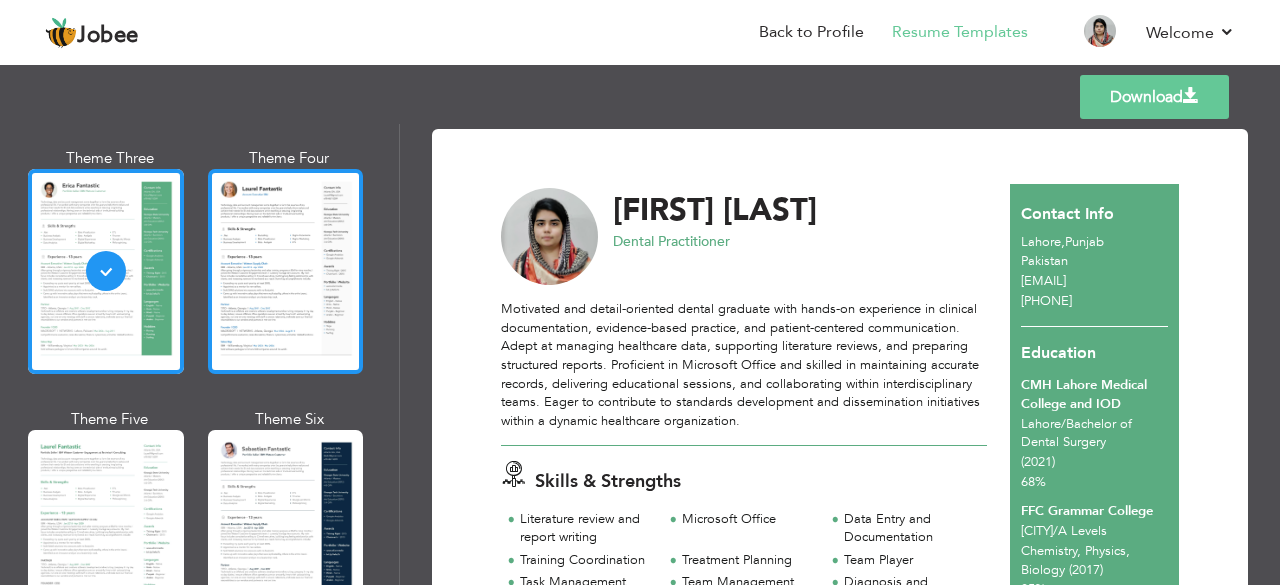 click at bounding box center (286, 271) 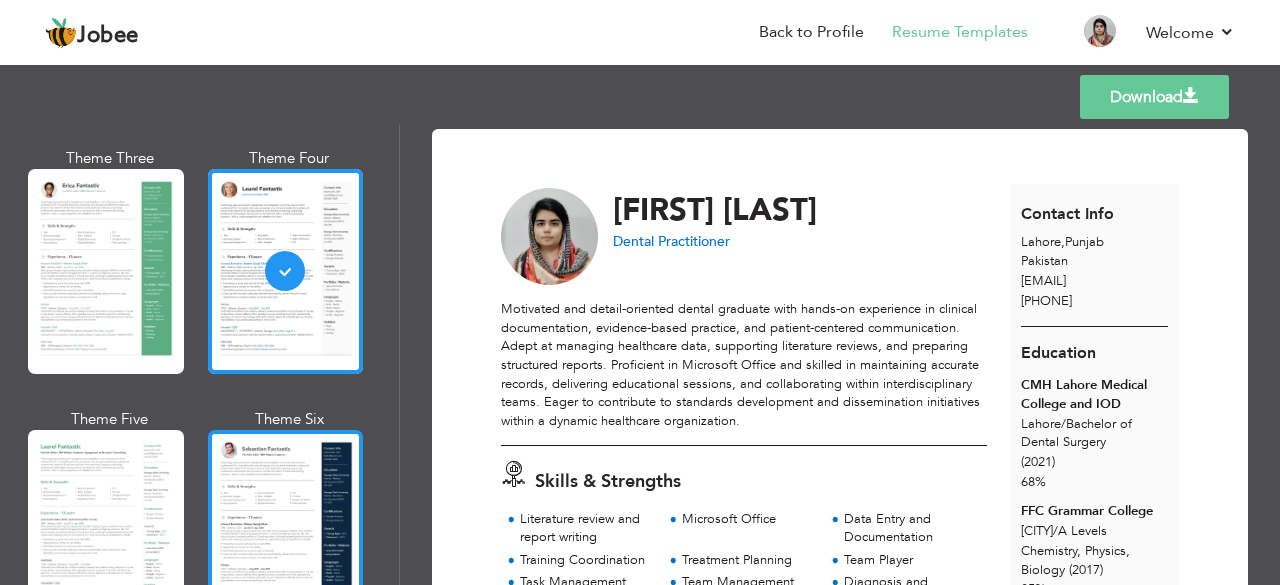 click at bounding box center [286, 532] 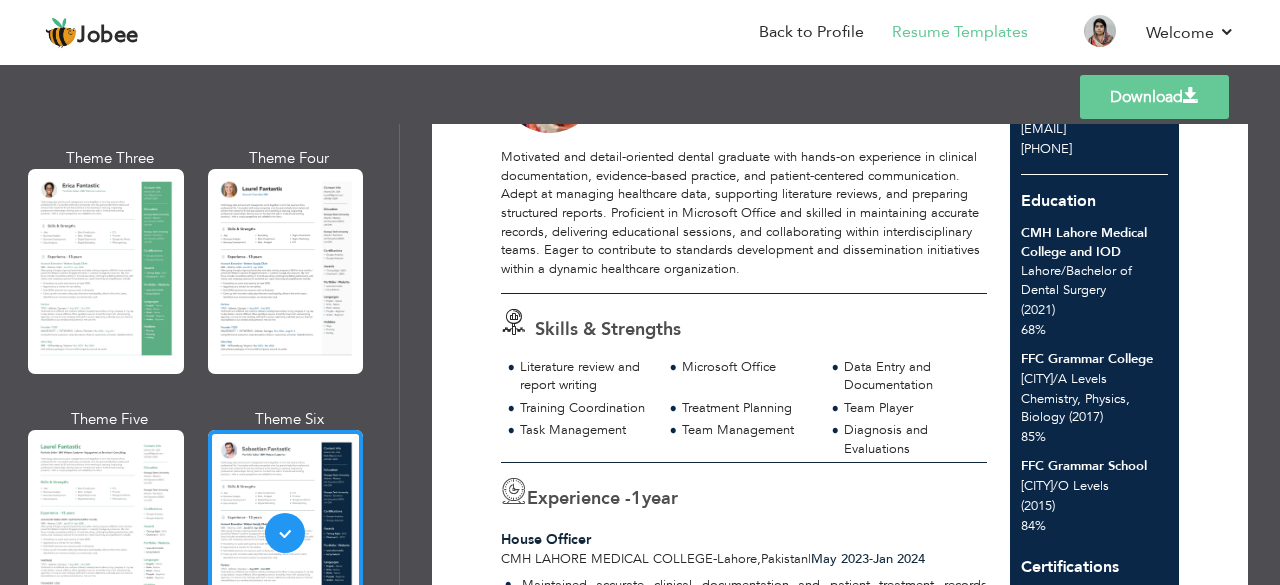 scroll, scrollTop: 98, scrollLeft: 0, axis: vertical 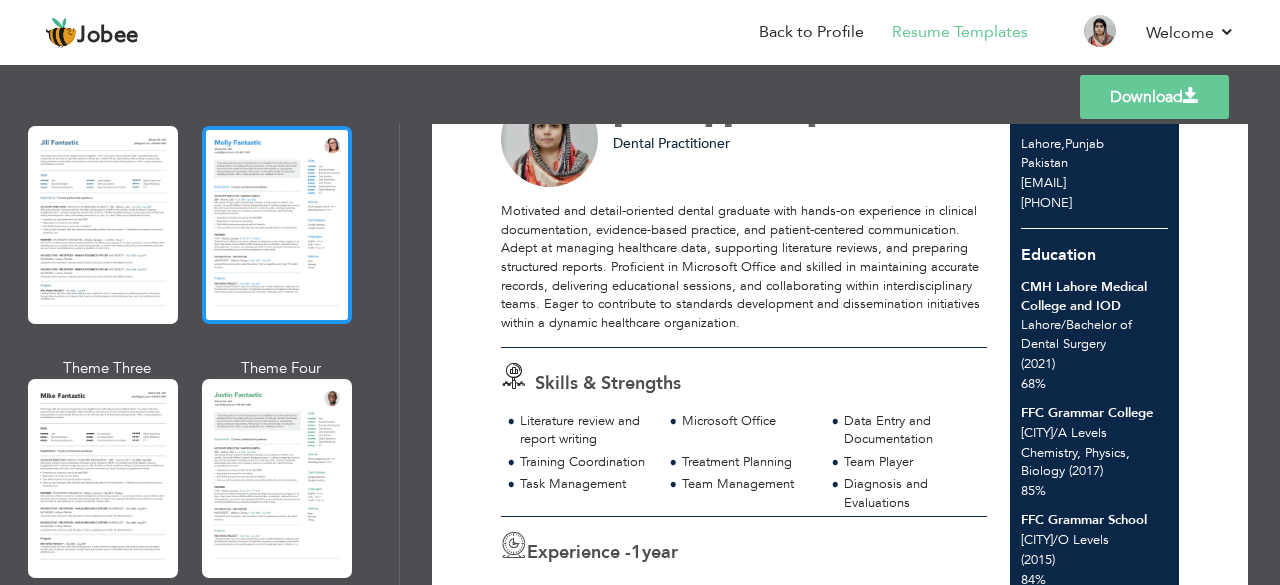 click at bounding box center [277, 225] 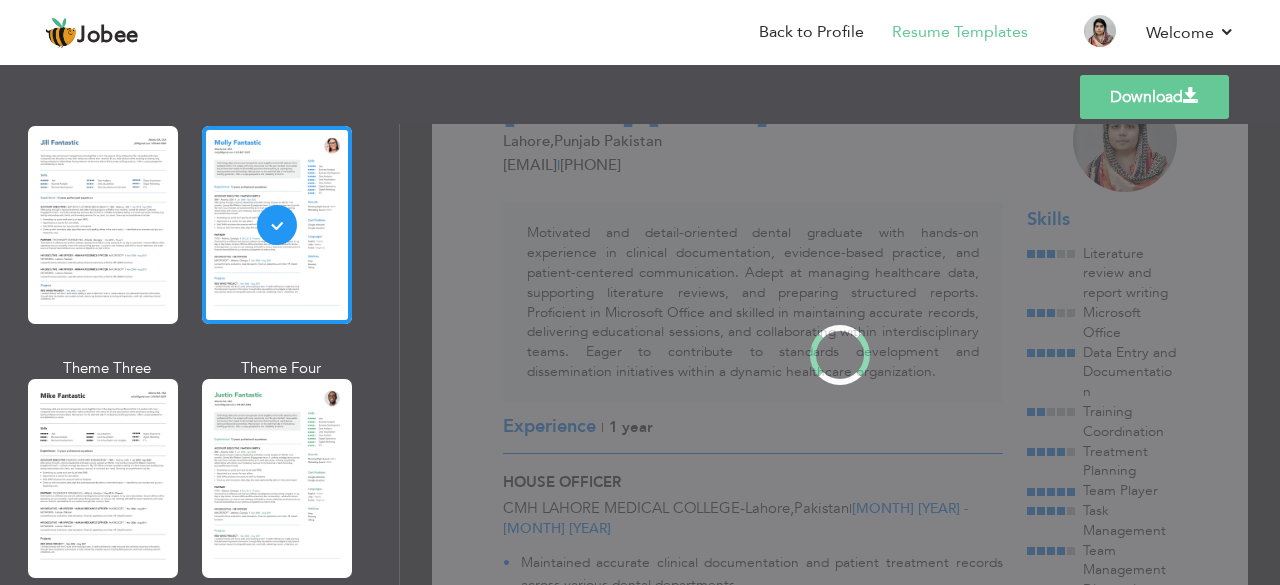 scroll, scrollTop: 0, scrollLeft: 0, axis: both 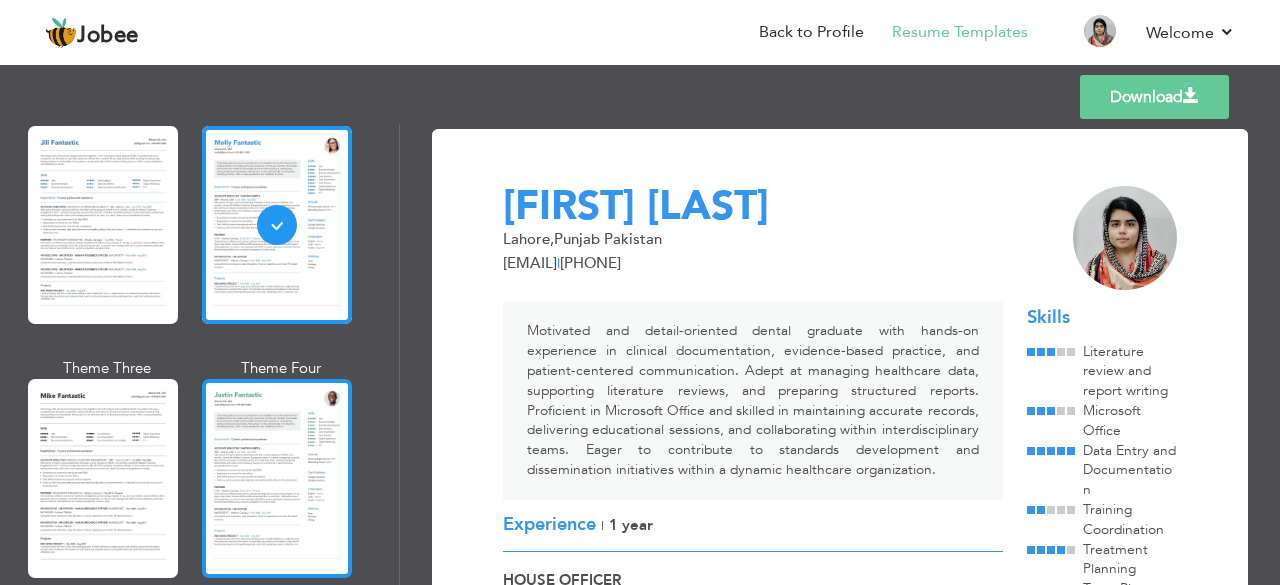 click at bounding box center (277, 478) 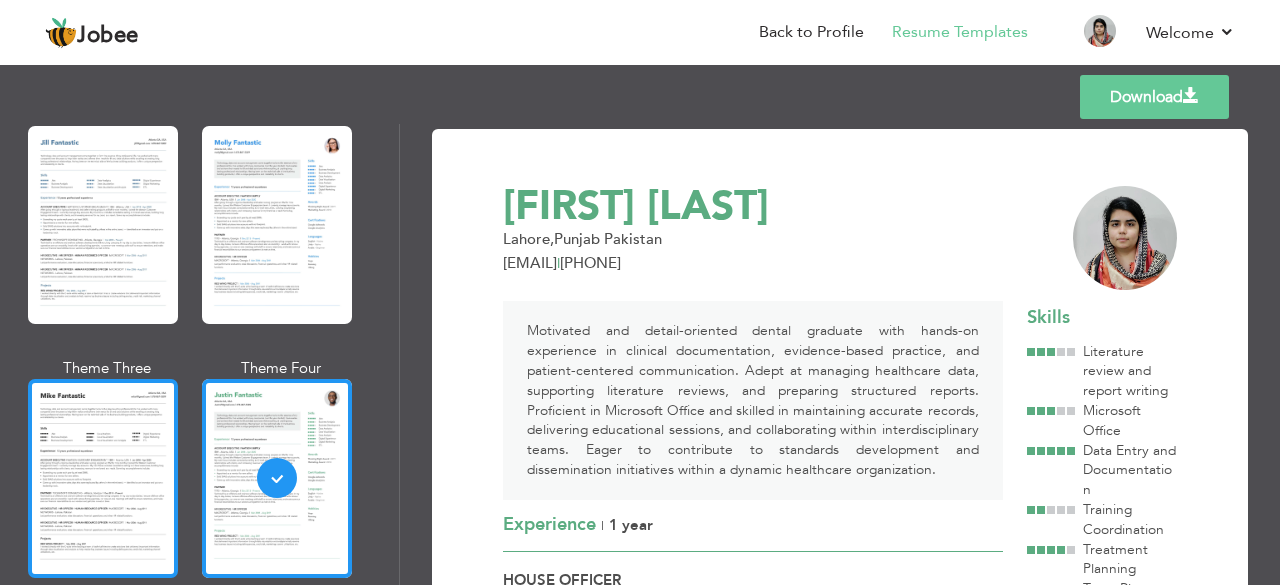 click at bounding box center [103, 478] 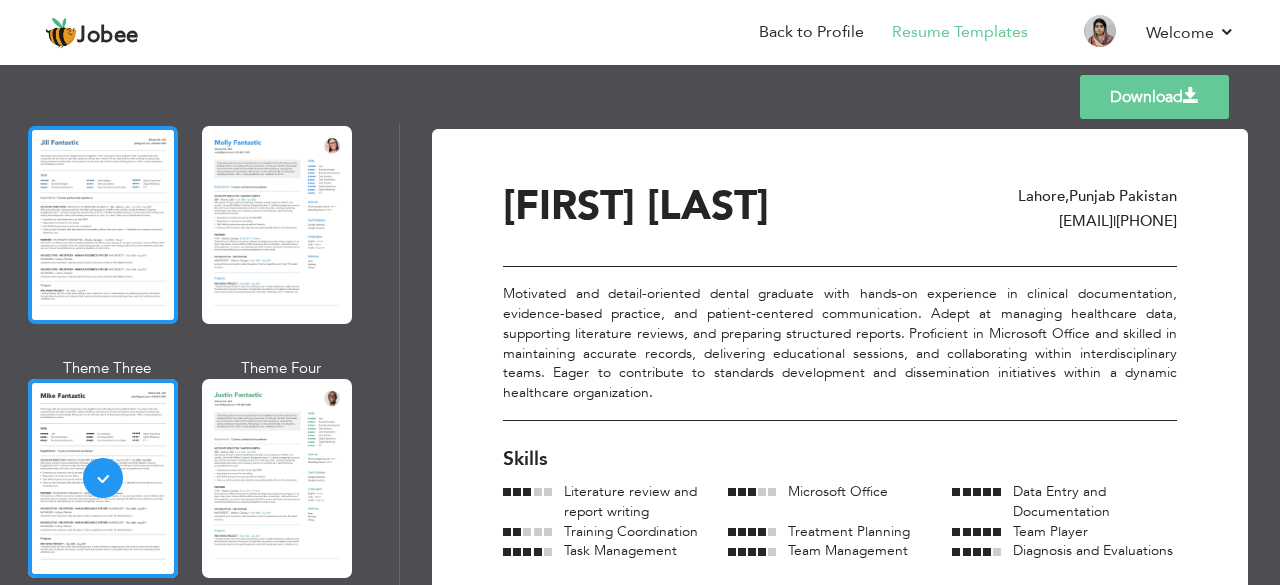 click at bounding box center [103, 225] 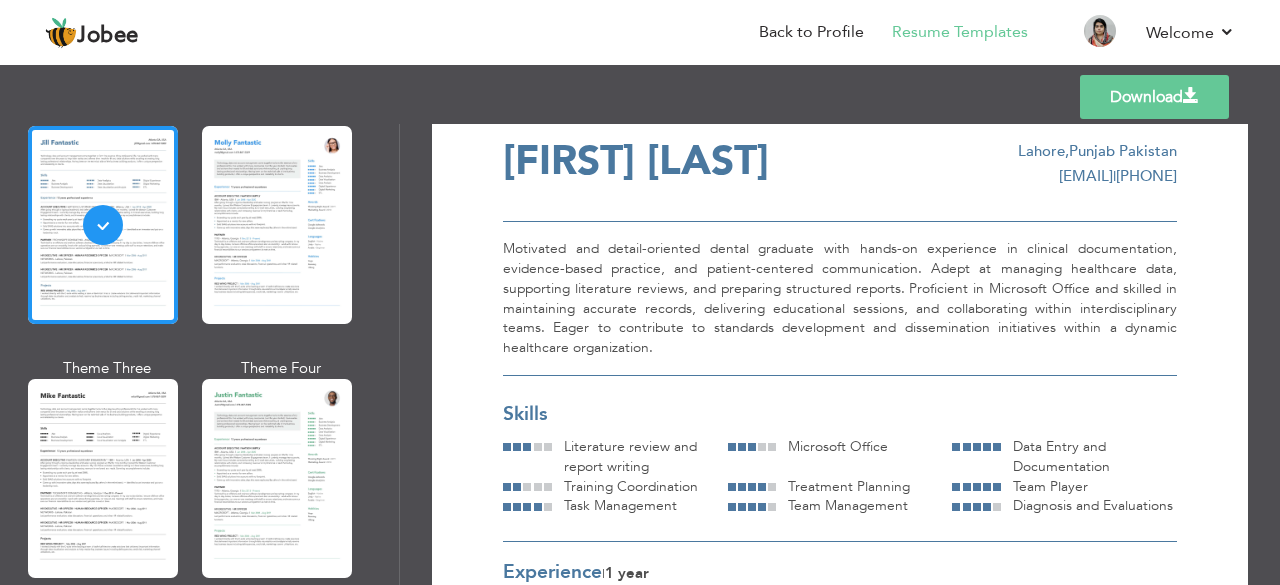 scroll, scrollTop: 0, scrollLeft: 0, axis: both 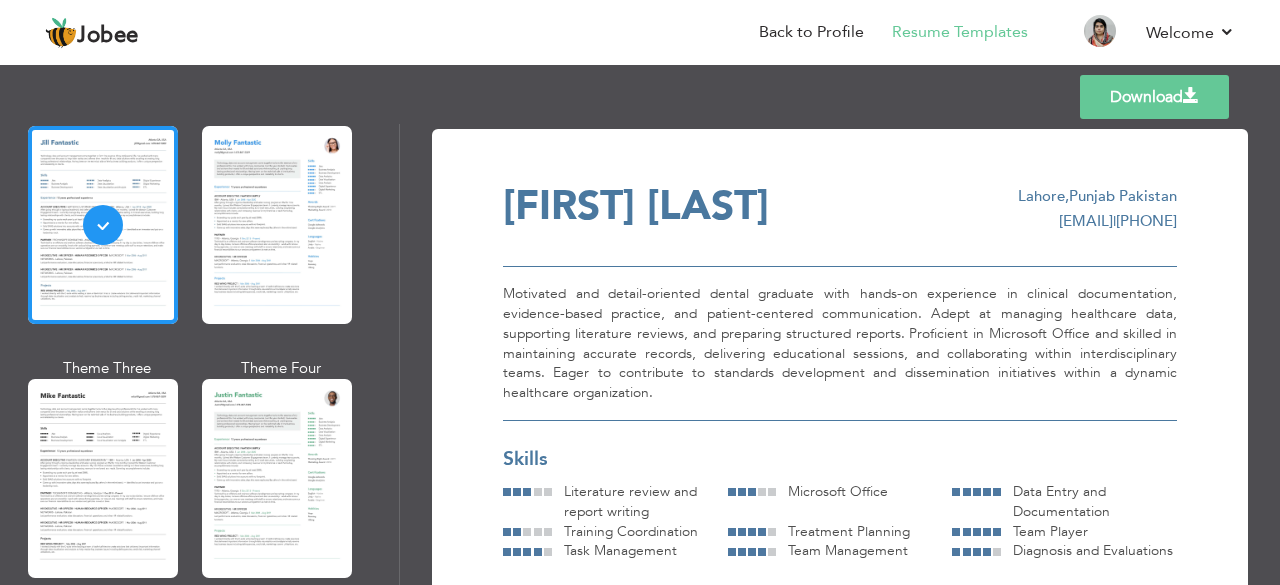 click on "Professional Themes
Theme One
Theme Two
Theme Three
Theme Six" at bounding box center [199, 354] 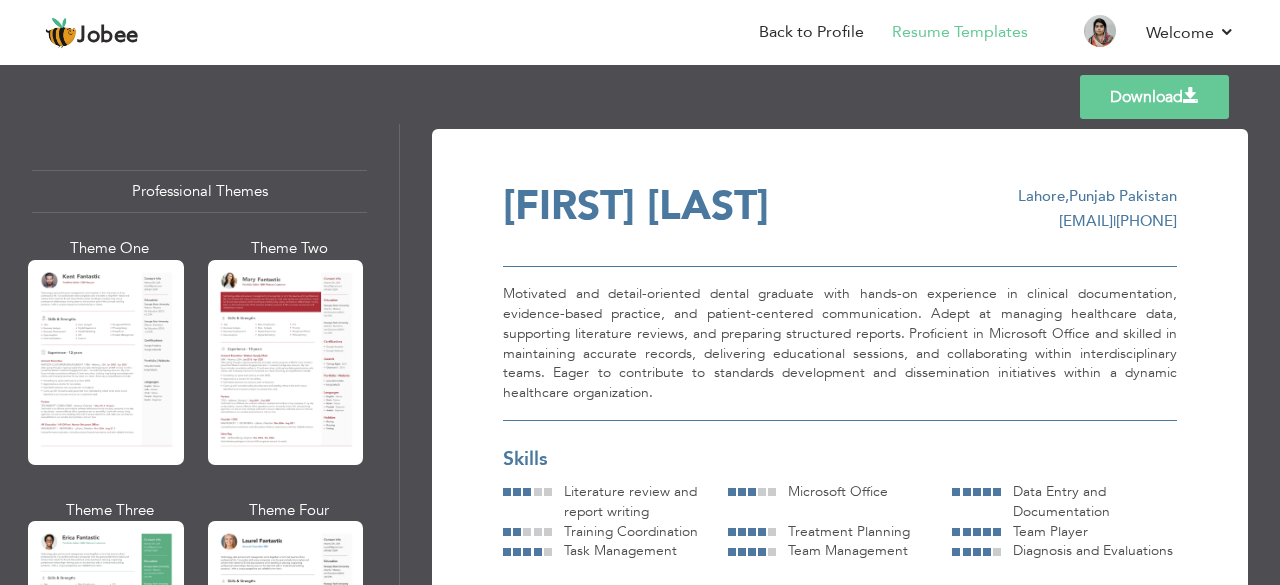 scroll, scrollTop: 0, scrollLeft: 0, axis: both 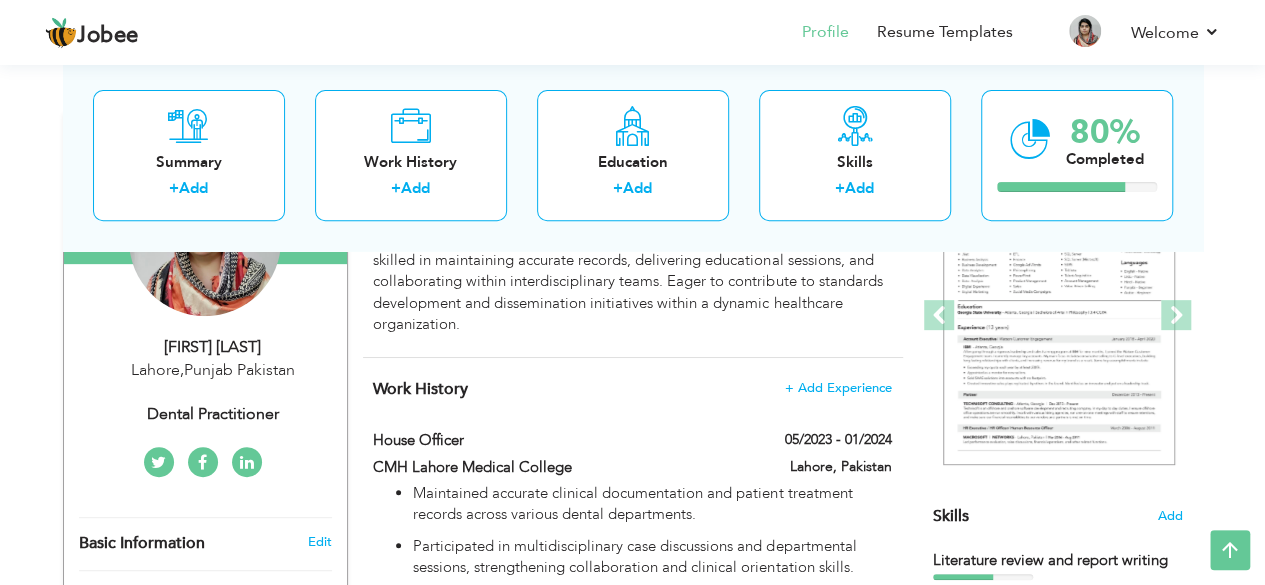 click on "Amna Amad" at bounding box center [213, 347] 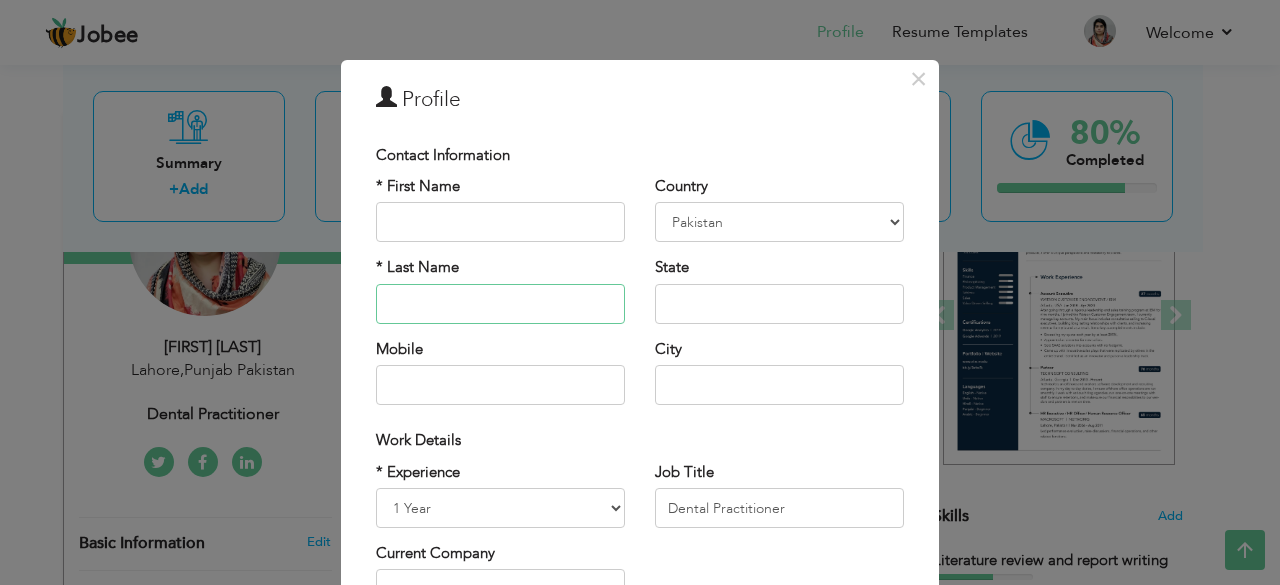 click at bounding box center (500, 304) 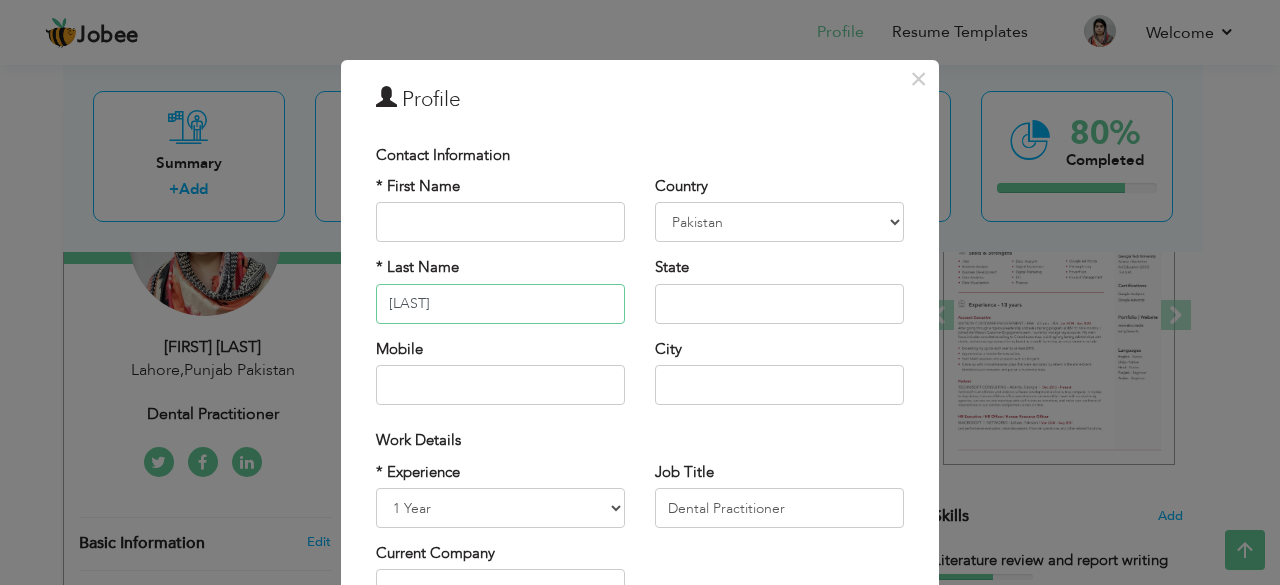 type on "[LAST]" 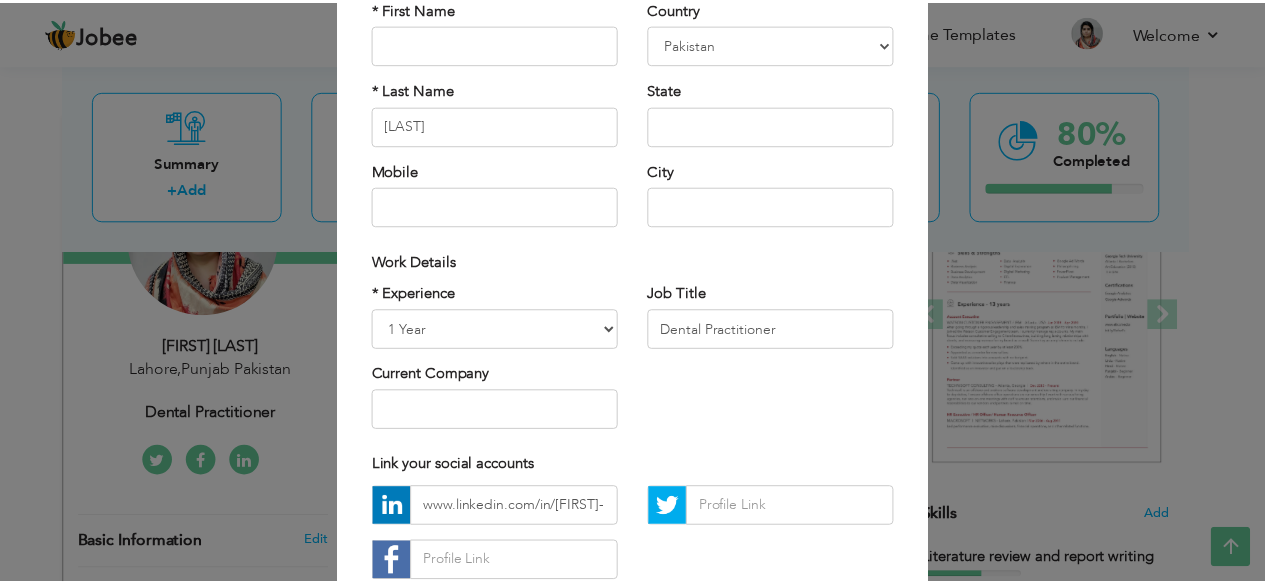 scroll, scrollTop: 311, scrollLeft: 0, axis: vertical 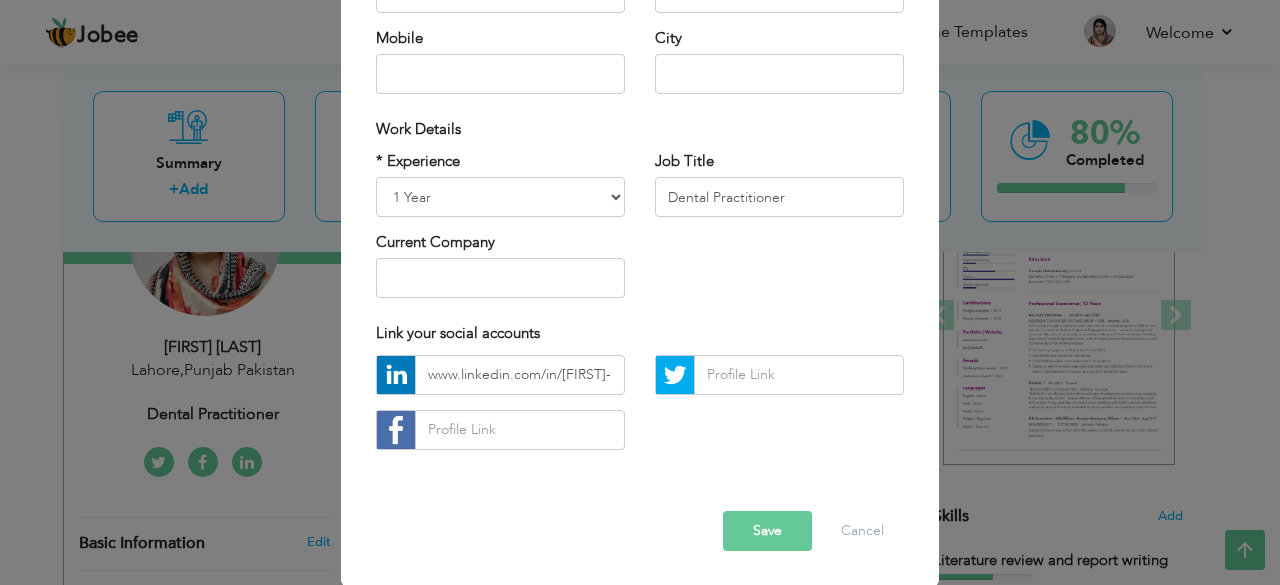 click on "Save" at bounding box center (767, 531) 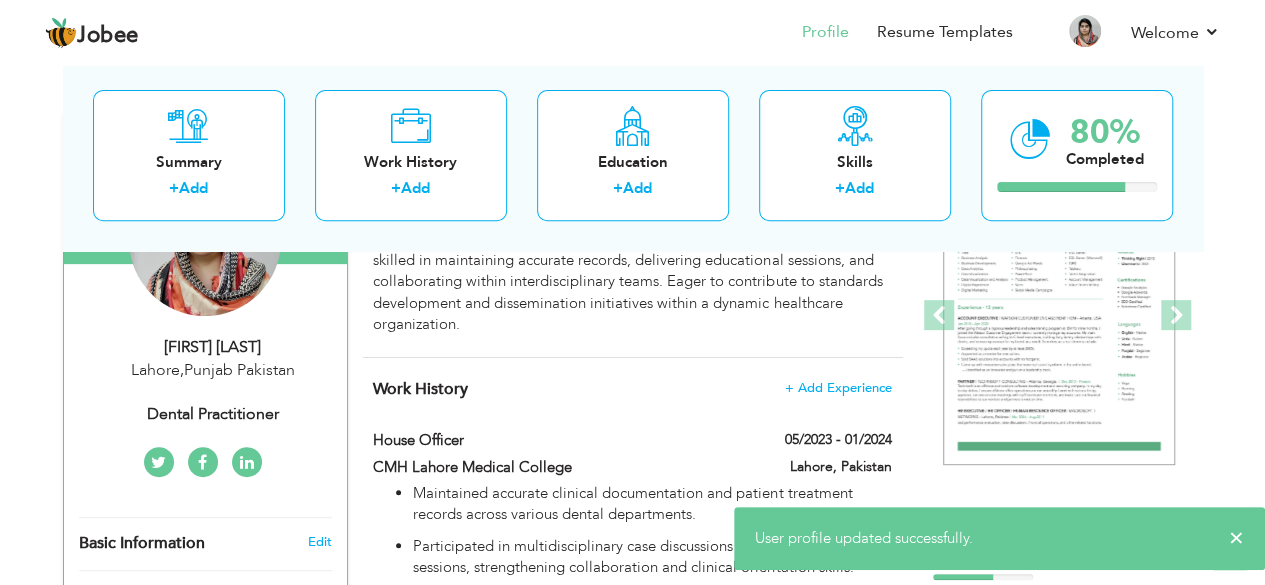 scroll, scrollTop: 0, scrollLeft: 0, axis: both 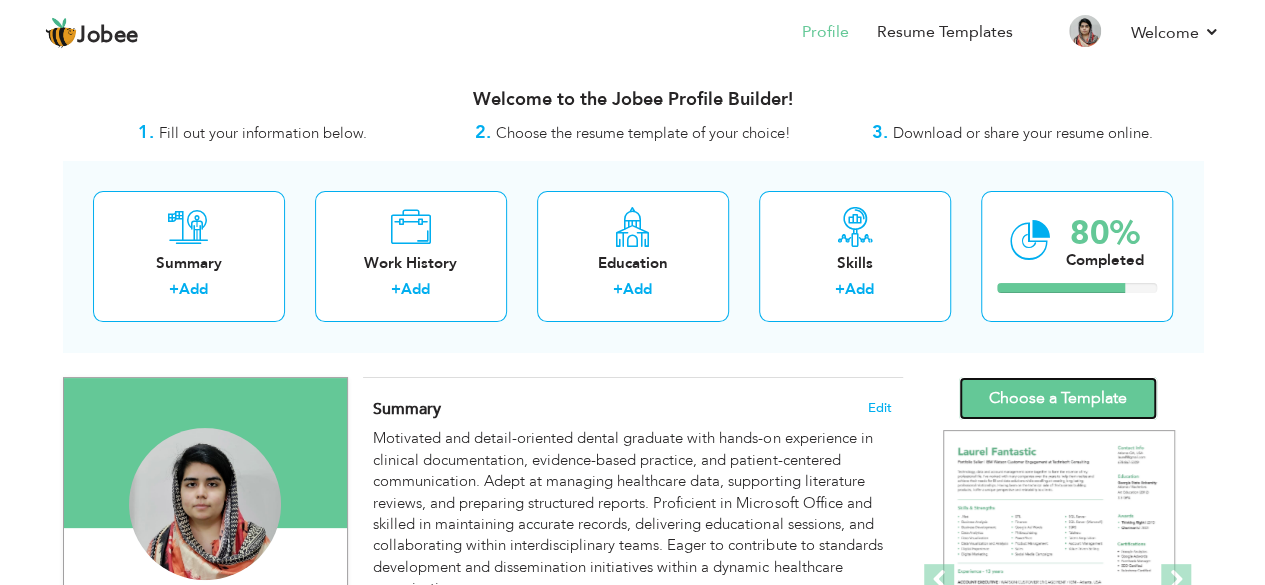 click on "Choose a Template" at bounding box center [1058, 398] 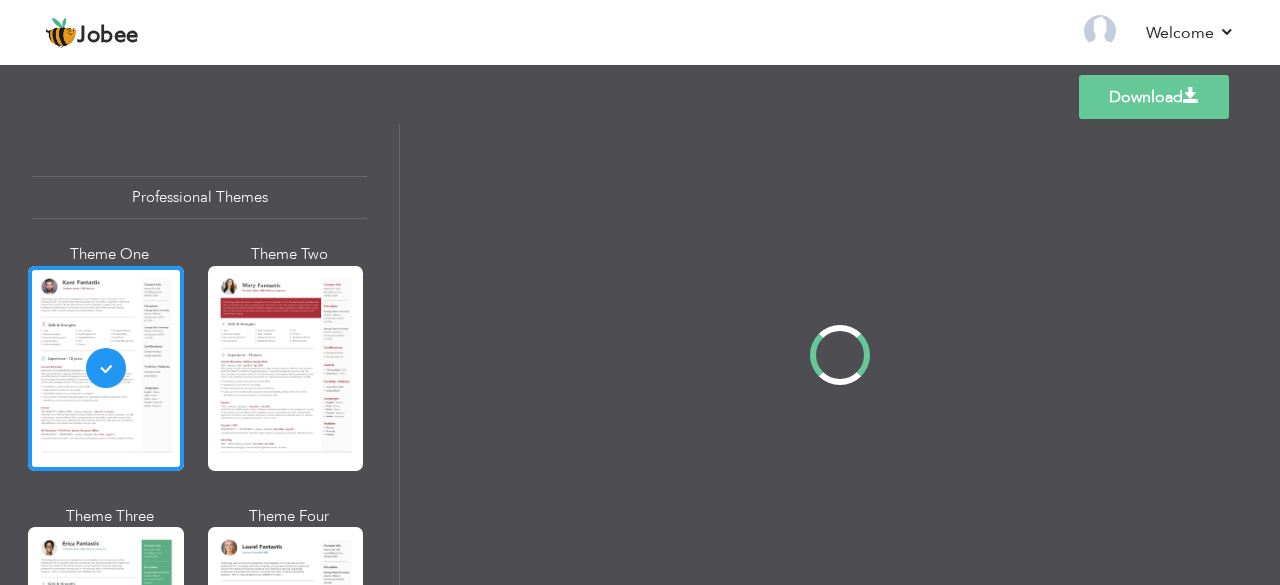 scroll, scrollTop: 0, scrollLeft: 0, axis: both 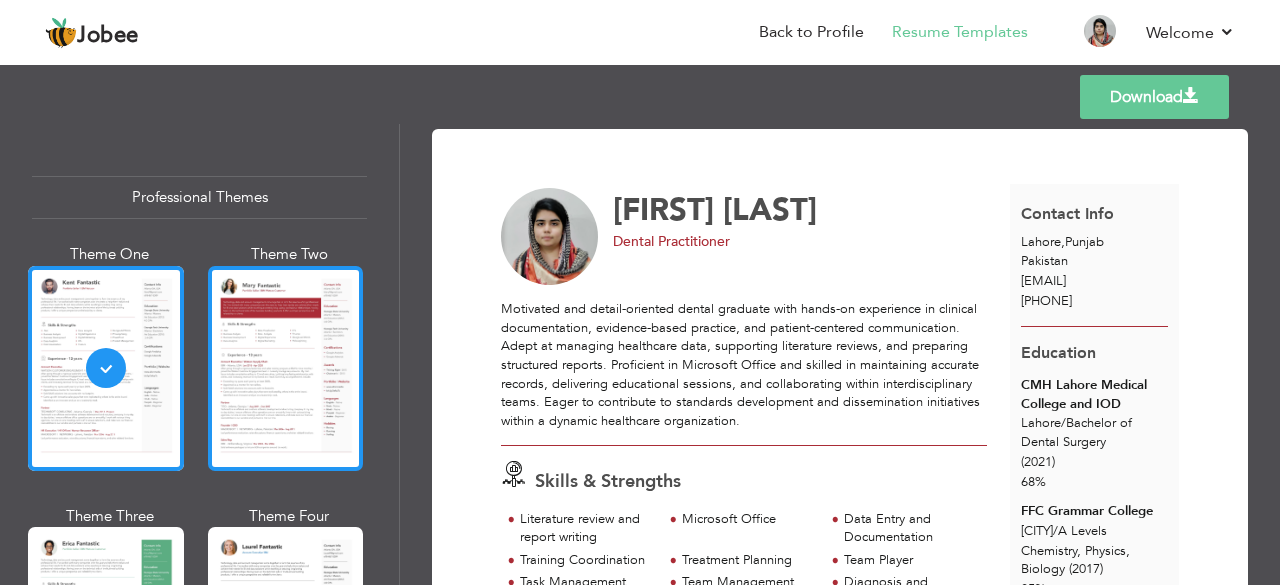 click at bounding box center (286, 368) 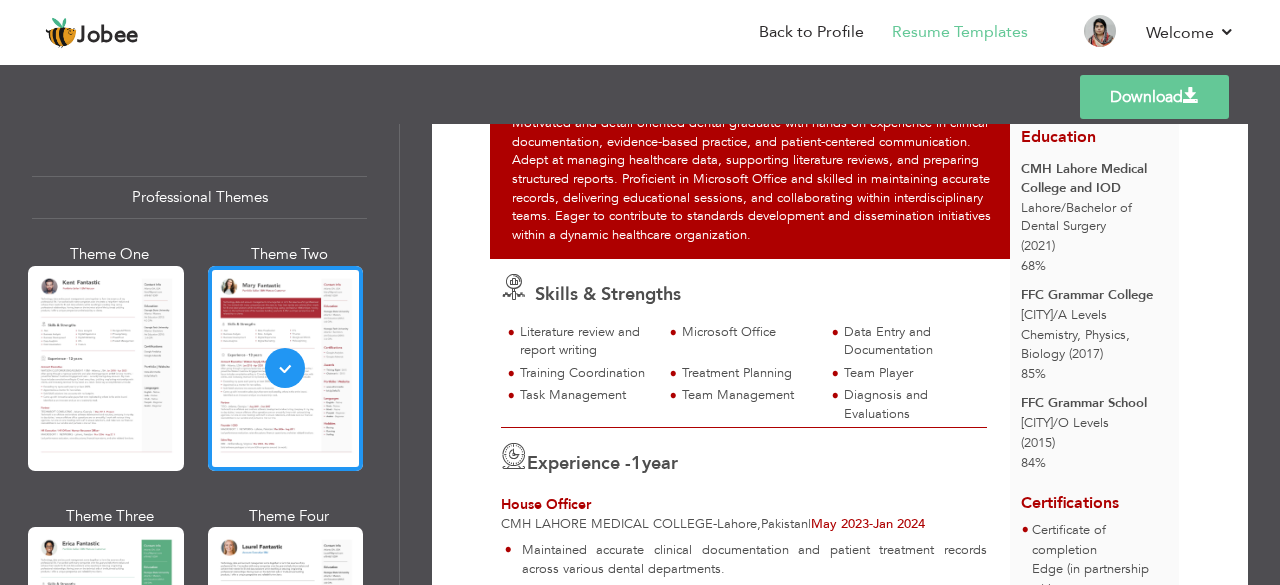 scroll, scrollTop: 207, scrollLeft: 0, axis: vertical 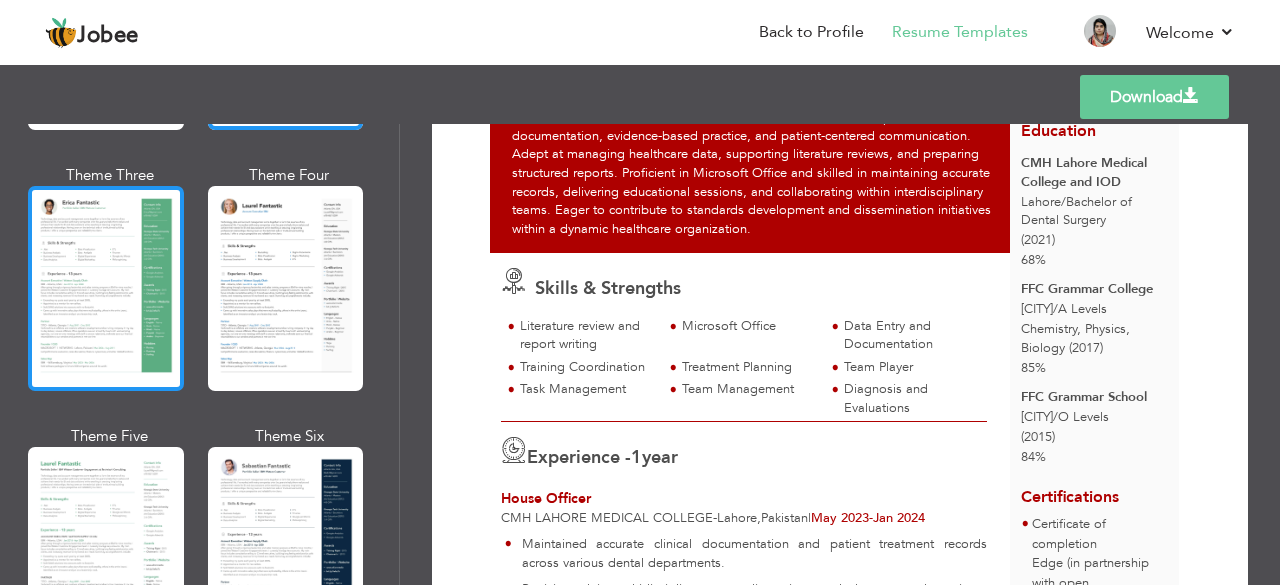 click at bounding box center (106, 288) 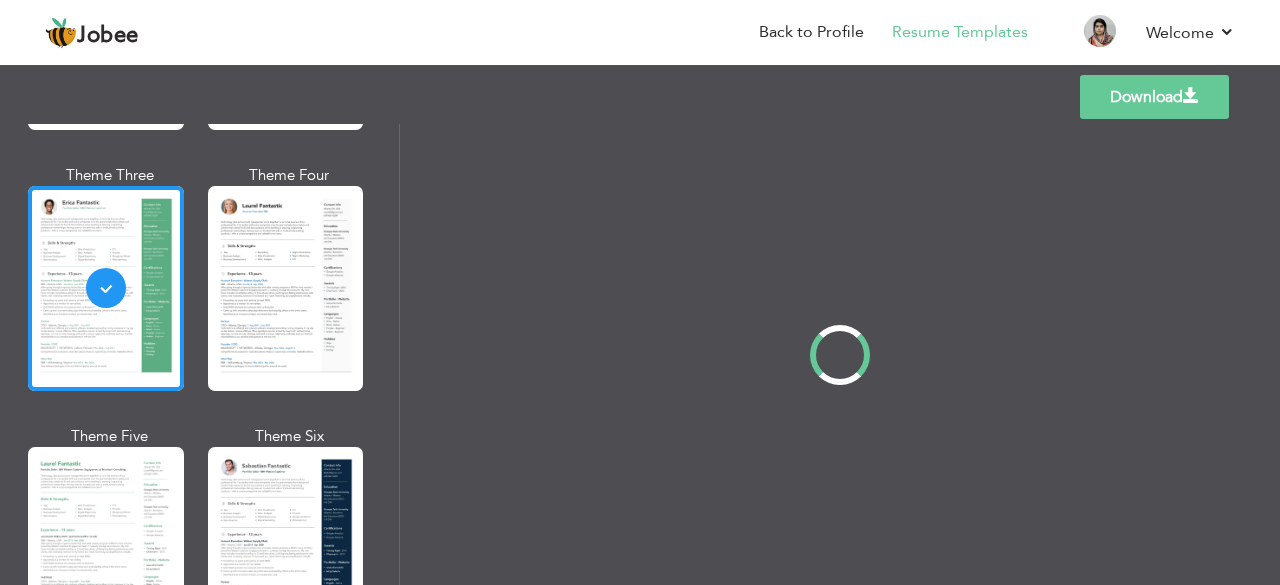 scroll, scrollTop: 0, scrollLeft: 0, axis: both 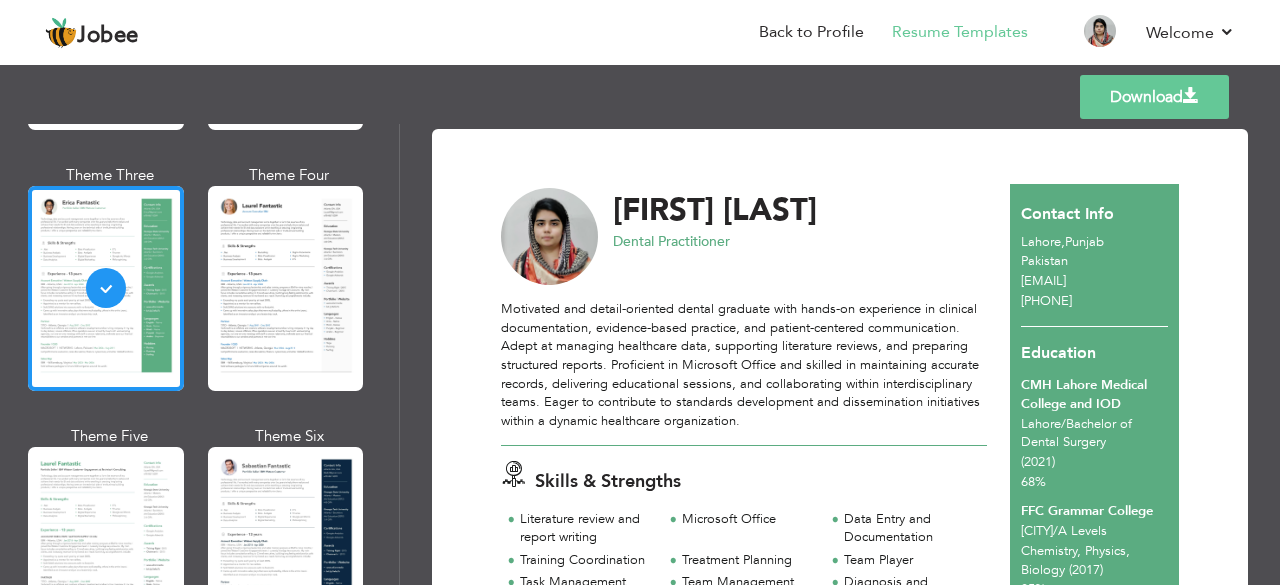 click on "Download" at bounding box center (1154, 97) 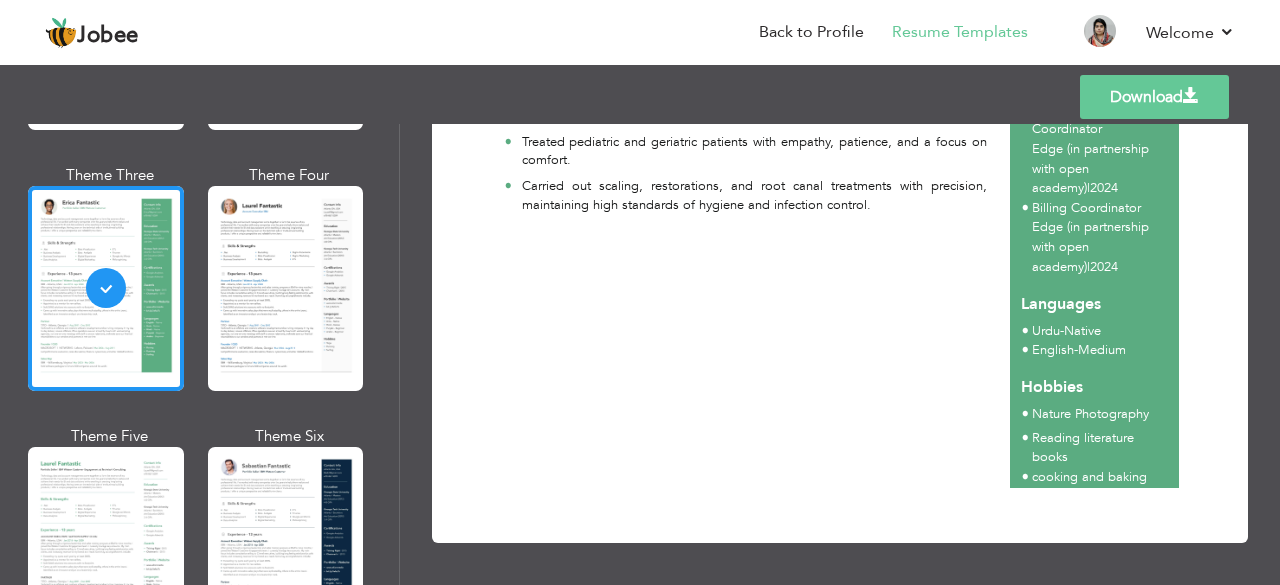 scroll, scrollTop: 0, scrollLeft: 0, axis: both 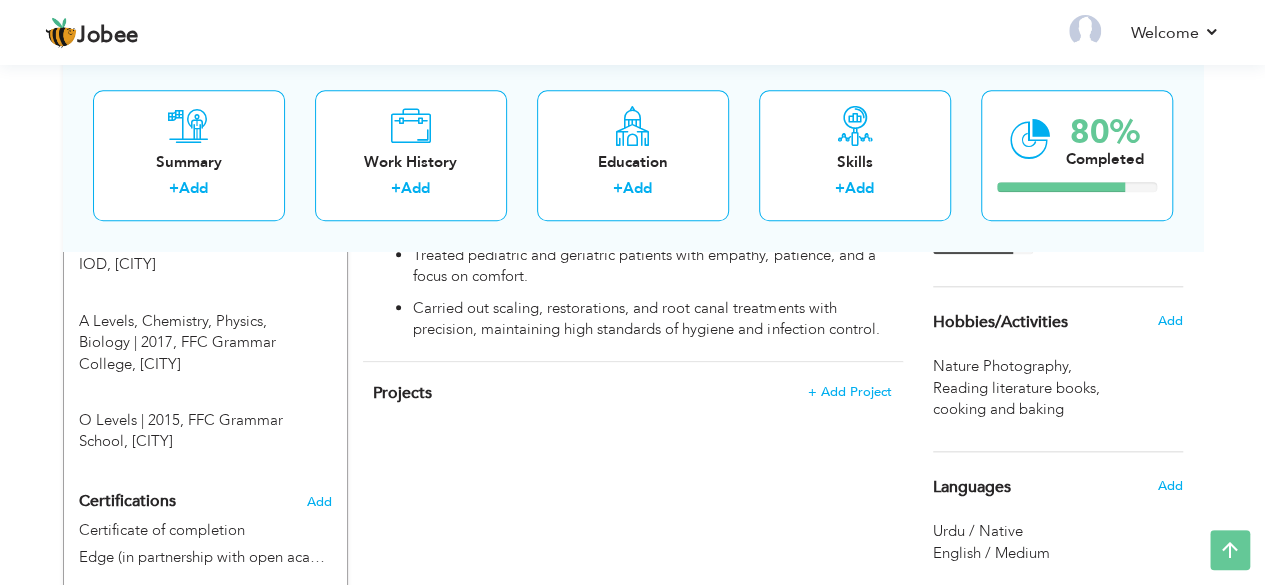 click on "cooking and baking ," at bounding box center (1000, 409) 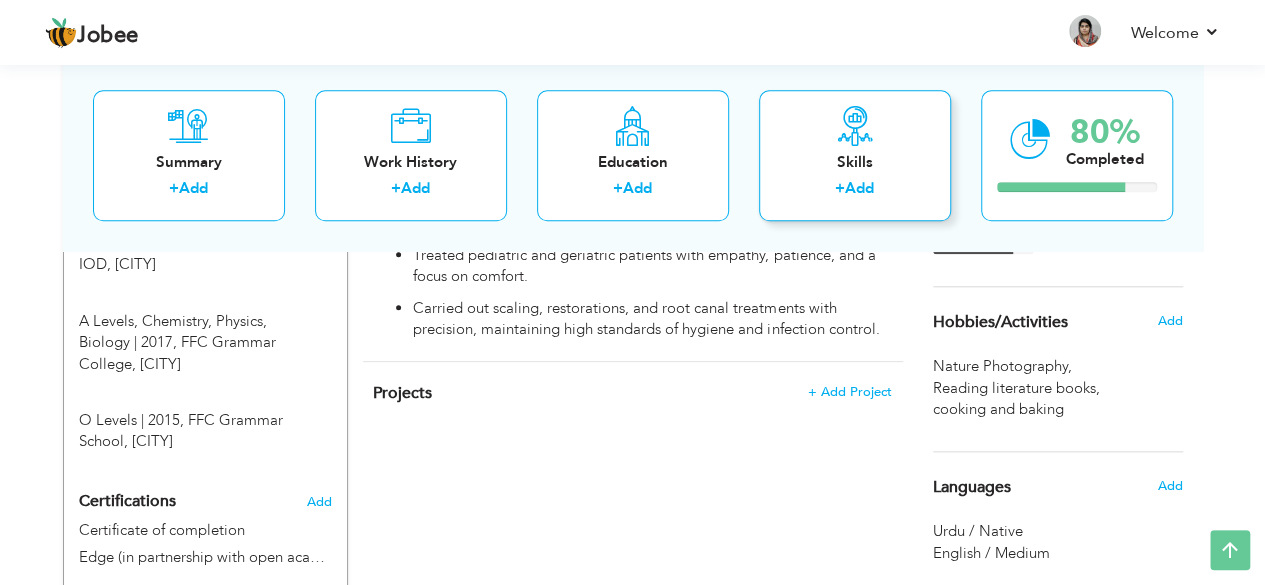 click at bounding box center (855, 126) 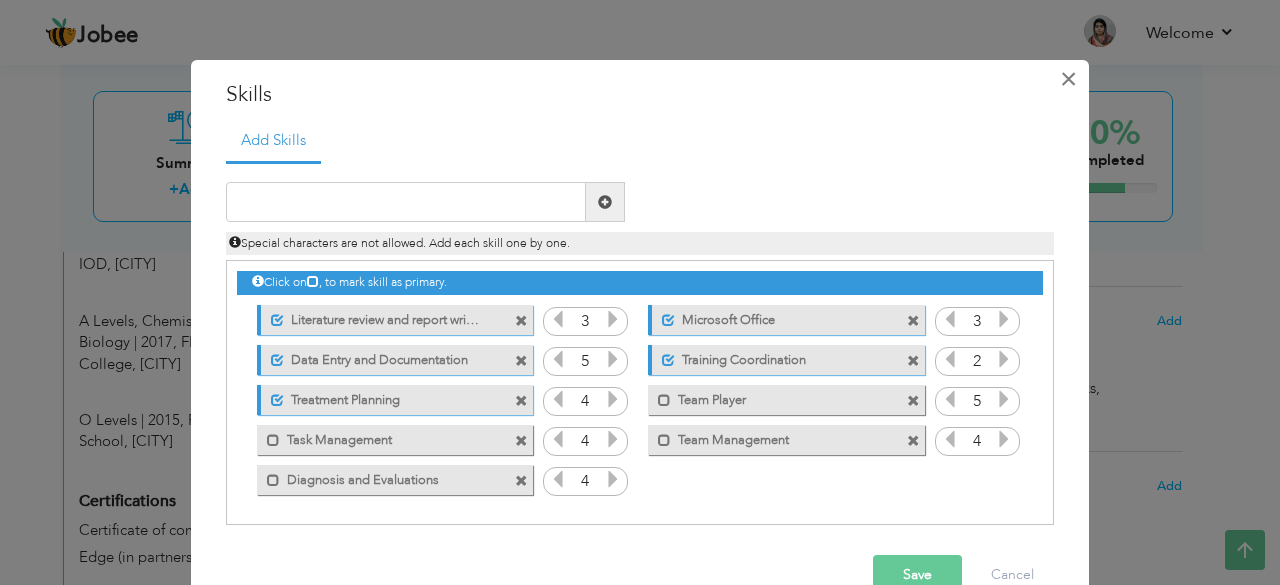 click on "×" at bounding box center (1068, 79) 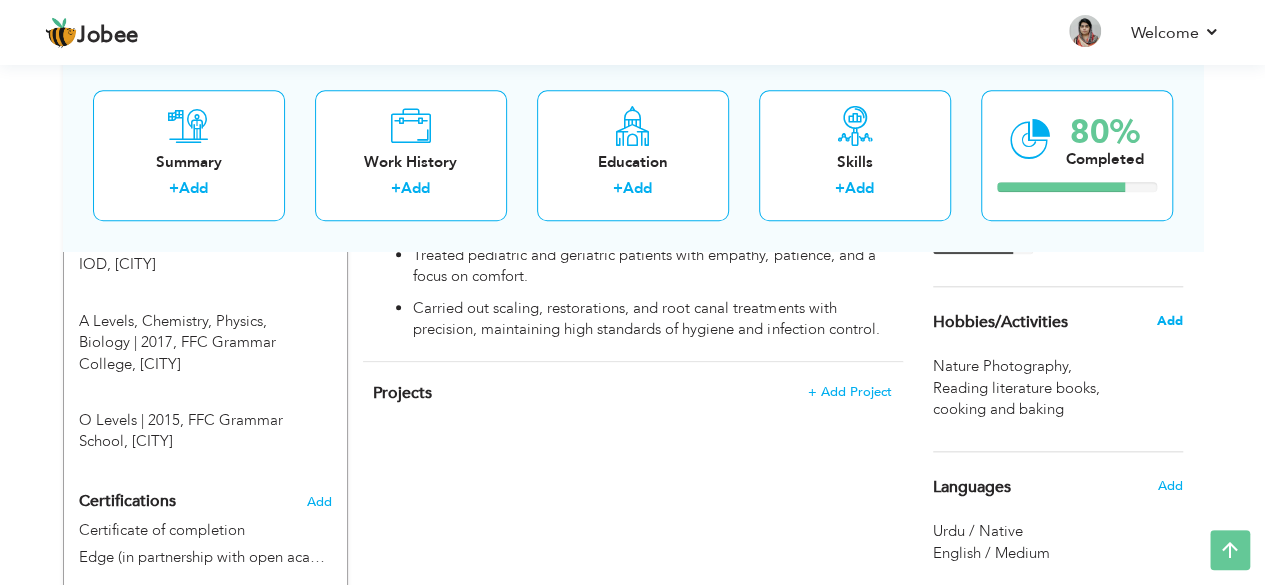 click on "Add" at bounding box center [1169, 321] 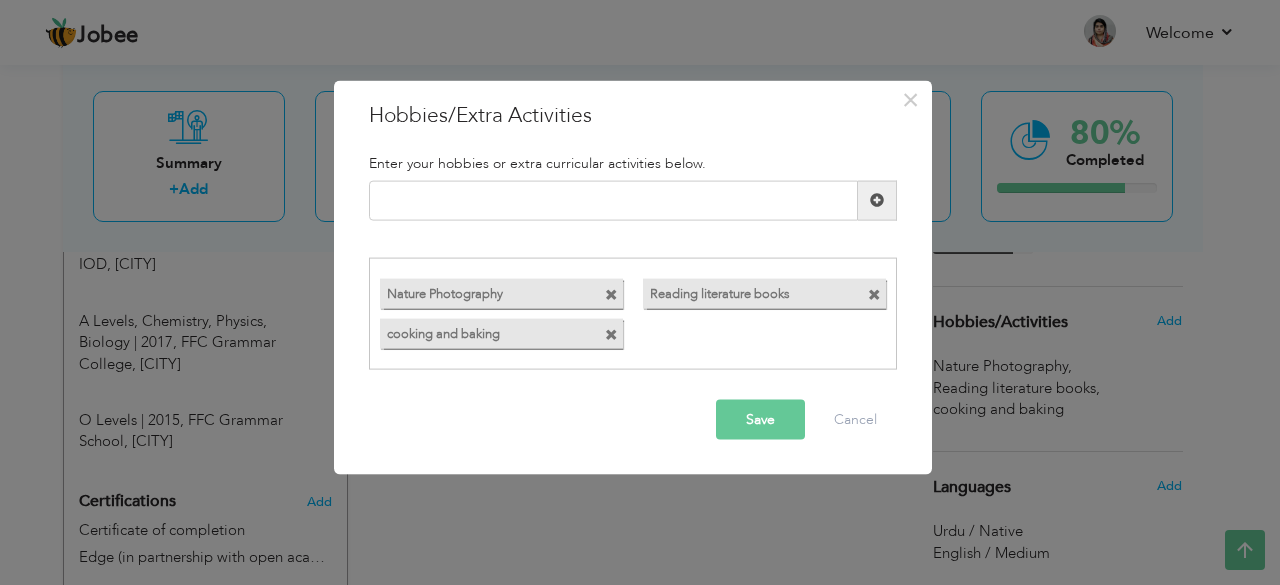click at bounding box center (611, 335) 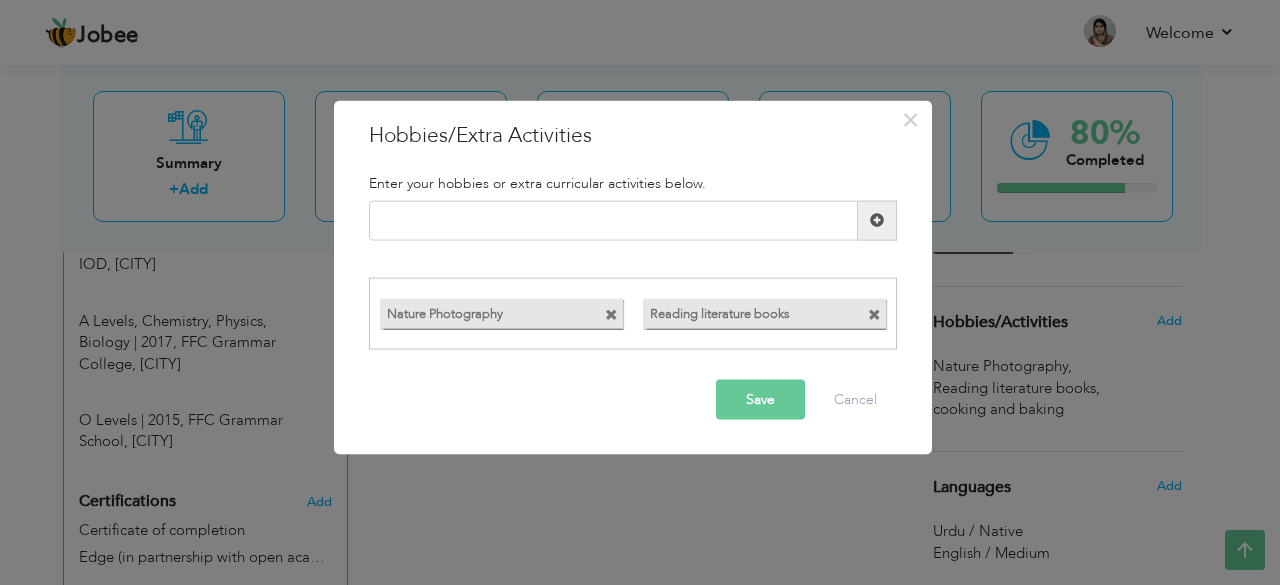 click on "Save" at bounding box center [760, 400] 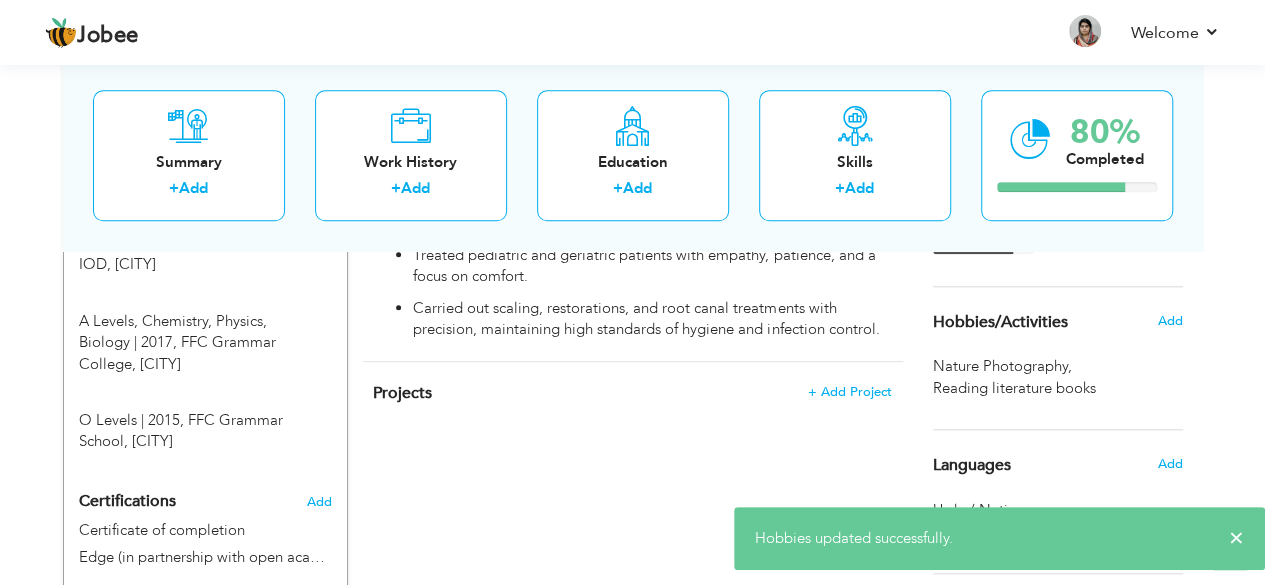 scroll, scrollTop: 192, scrollLeft: 0, axis: vertical 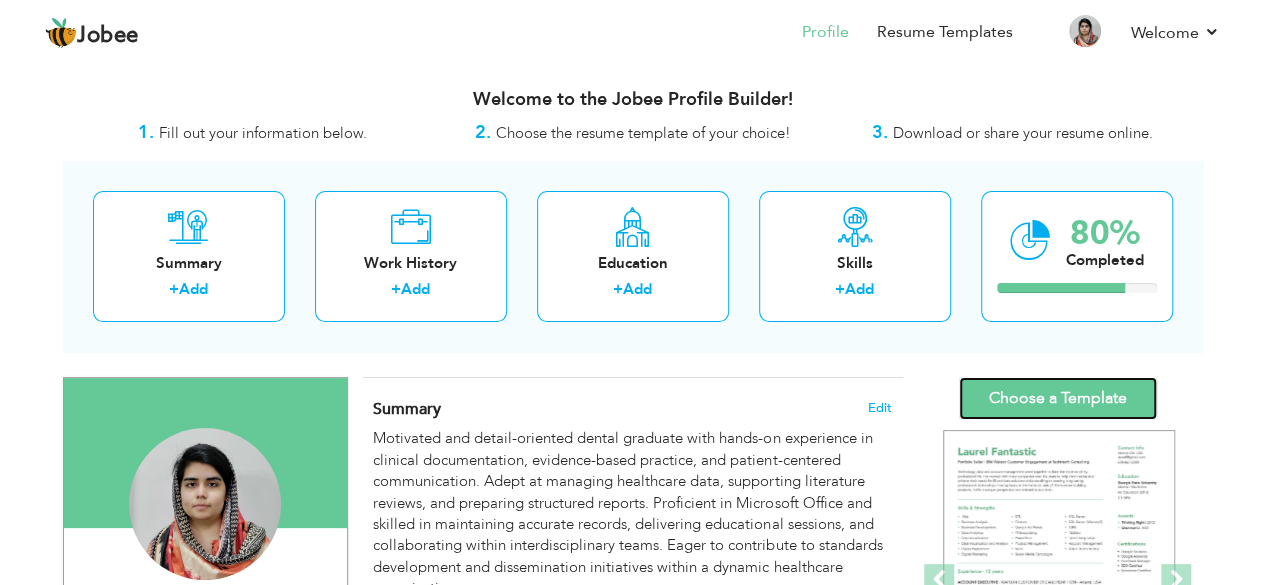 click on "Choose a Template" at bounding box center (1058, 398) 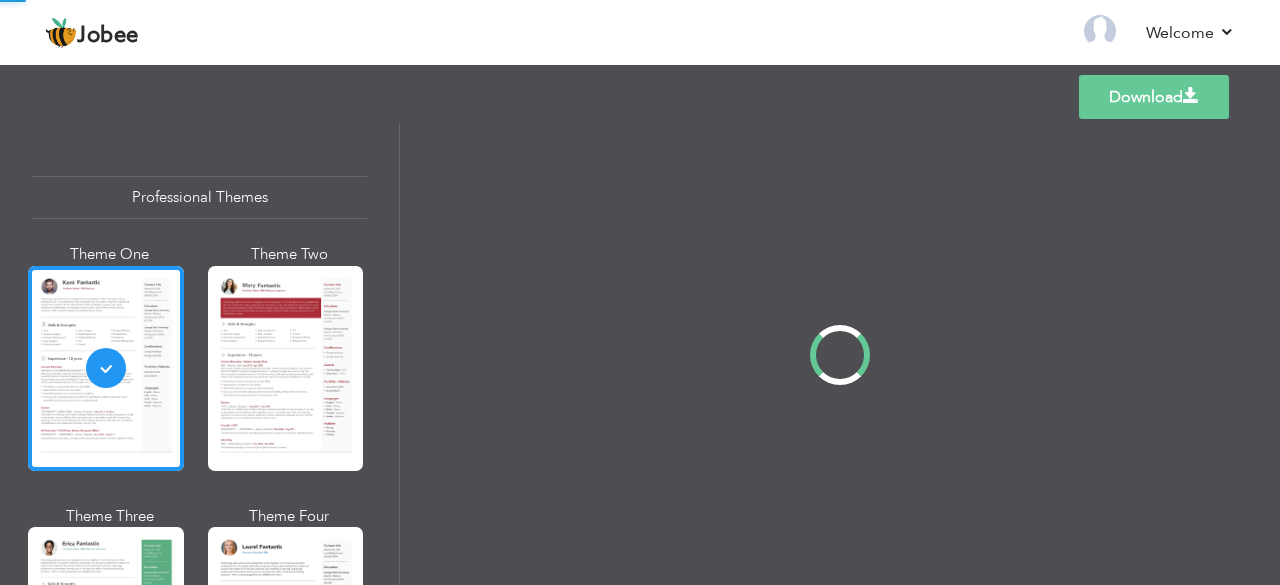 scroll, scrollTop: 0, scrollLeft: 0, axis: both 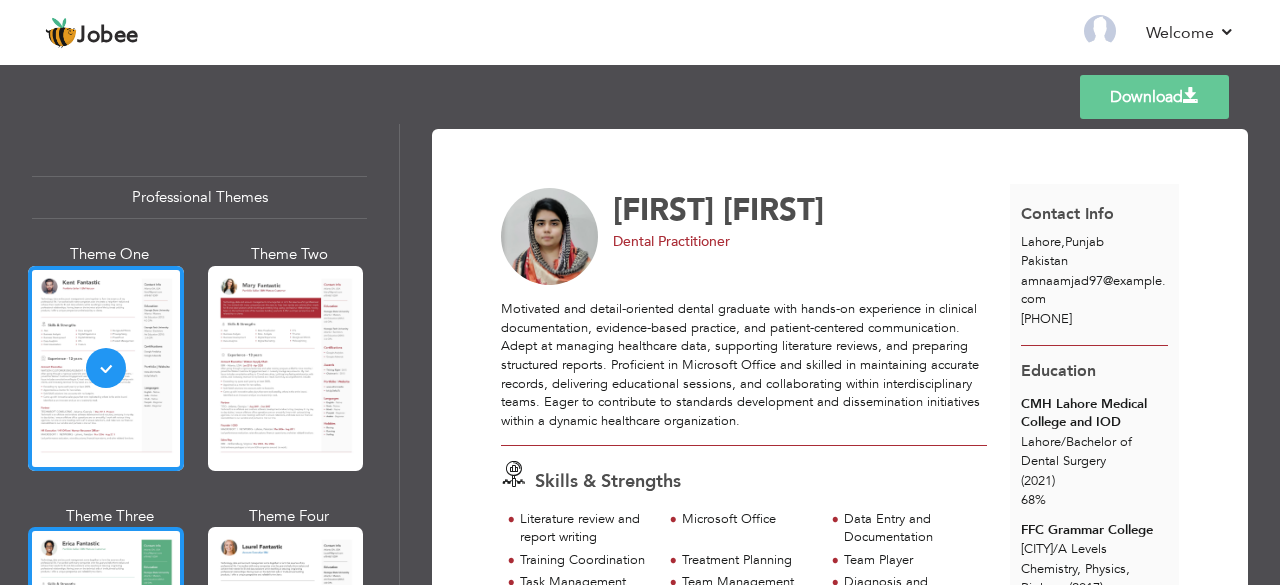 click at bounding box center (106, 629) 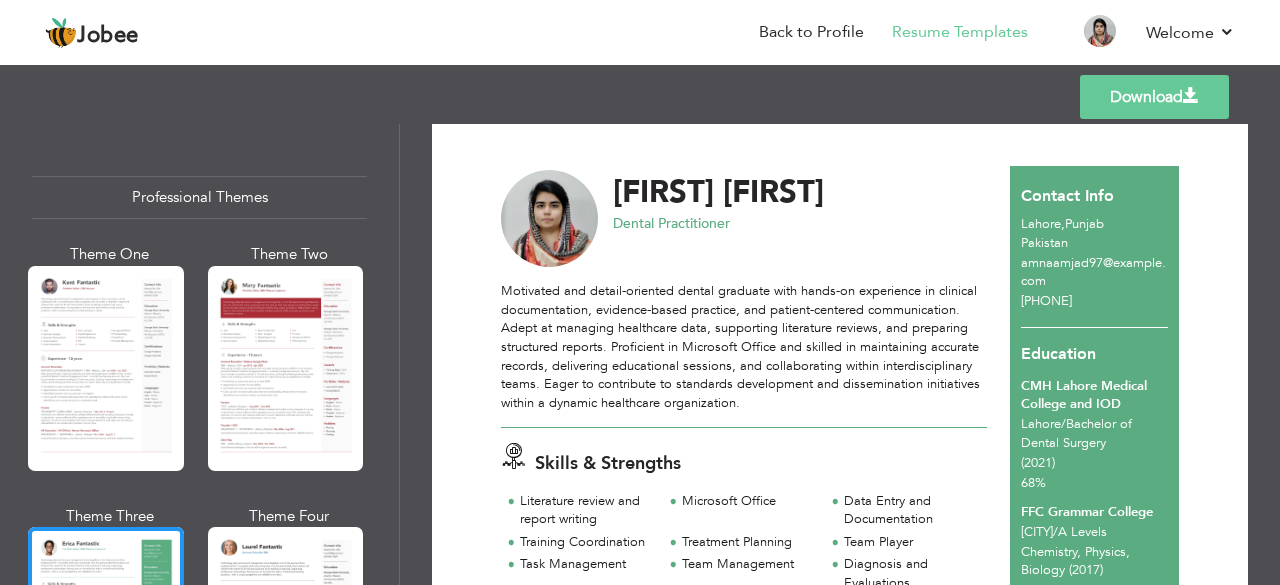 scroll, scrollTop: 0, scrollLeft: 0, axis: both 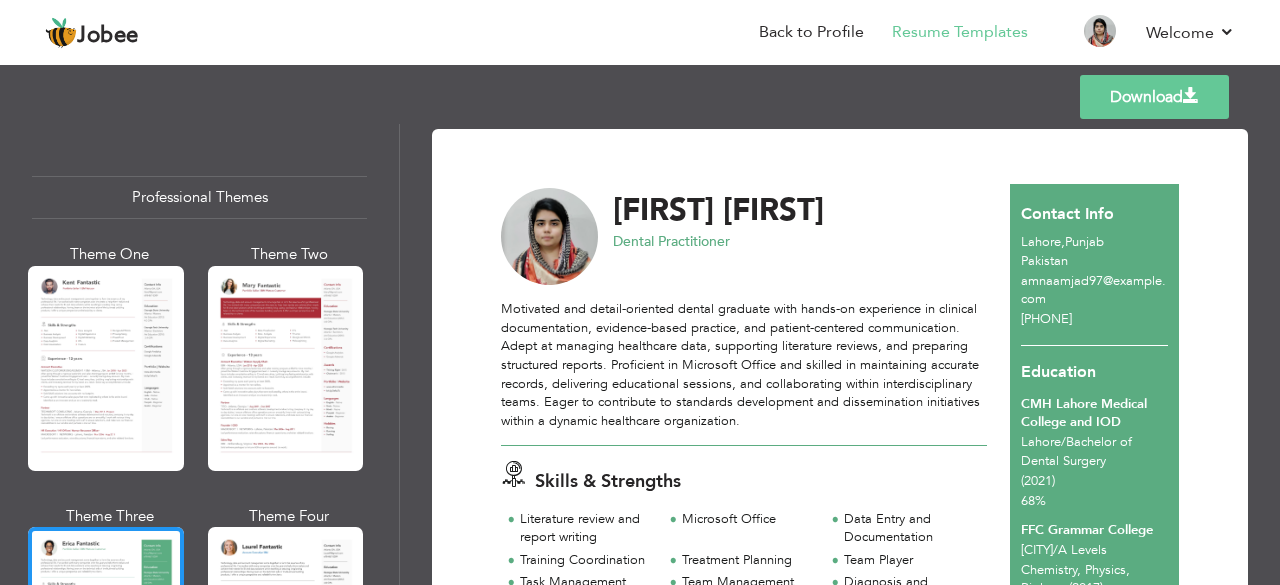 click on "Download" at bounding box center [1154, 97] 